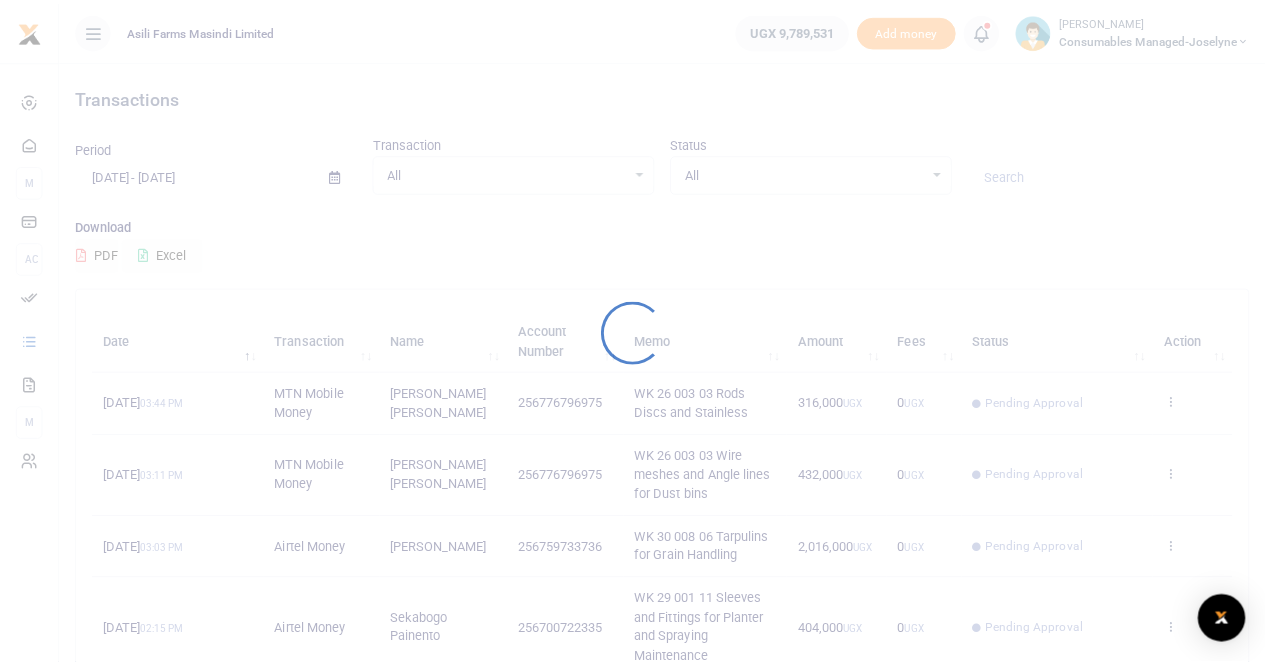 scroll, scrollTop: 0, scrollLeft: 0, axis: both 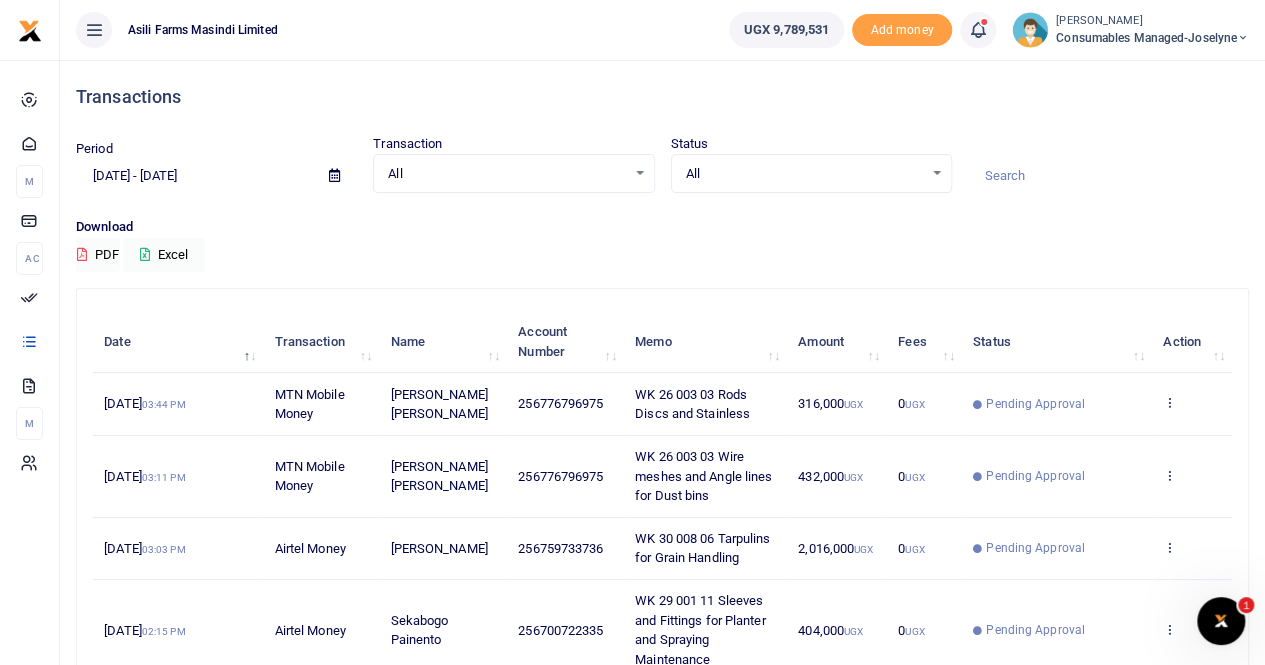 click on "Consumables managed-Joselyne" at bounding box center (1152, 38) 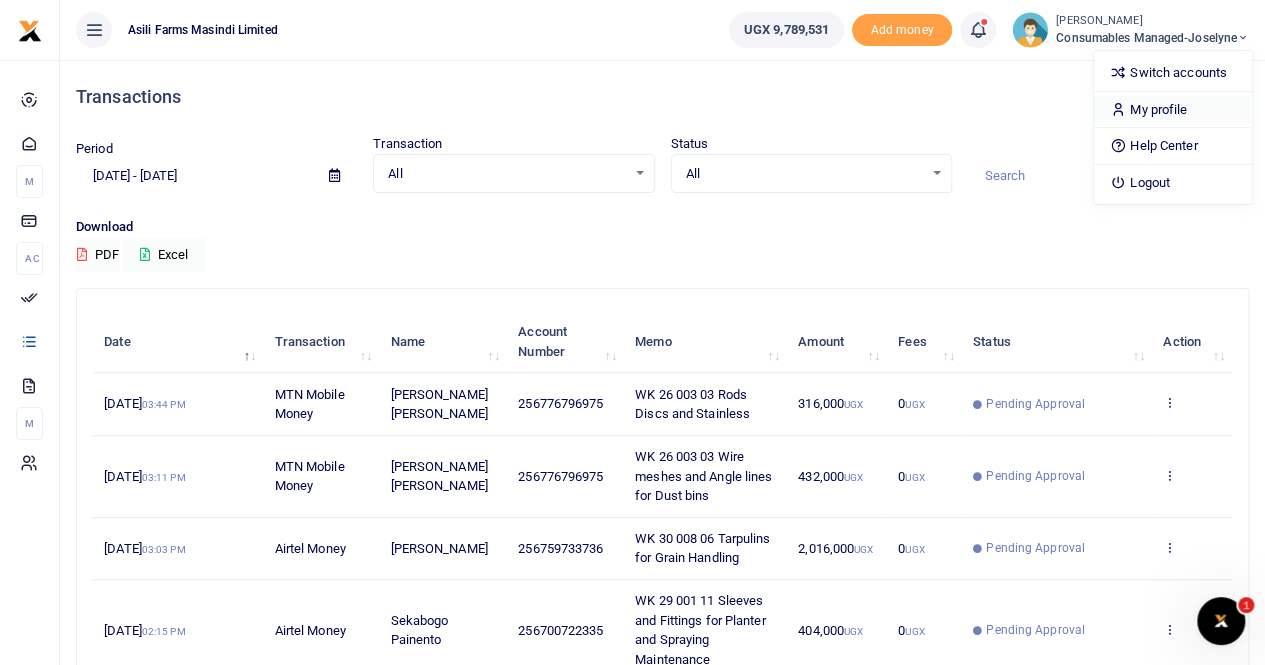 click on "My profile" at bounding box center [1173, 110] 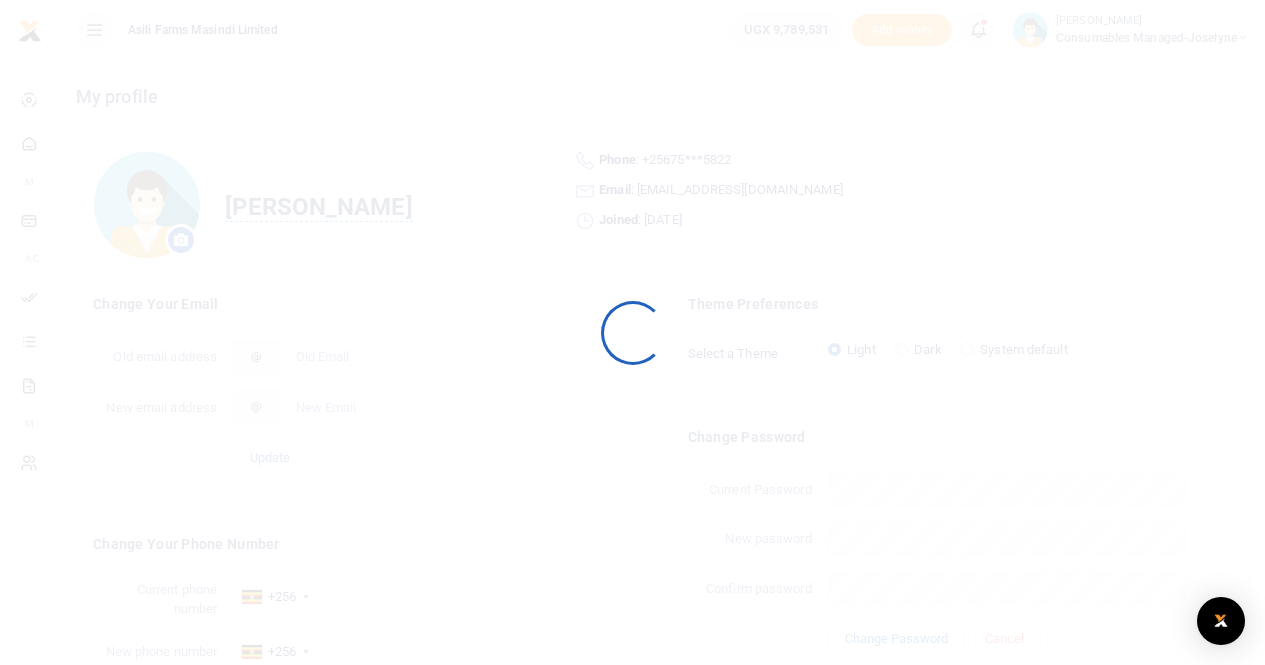 scroll, scrollTop: 0, scrollLeft: 0, axis: both 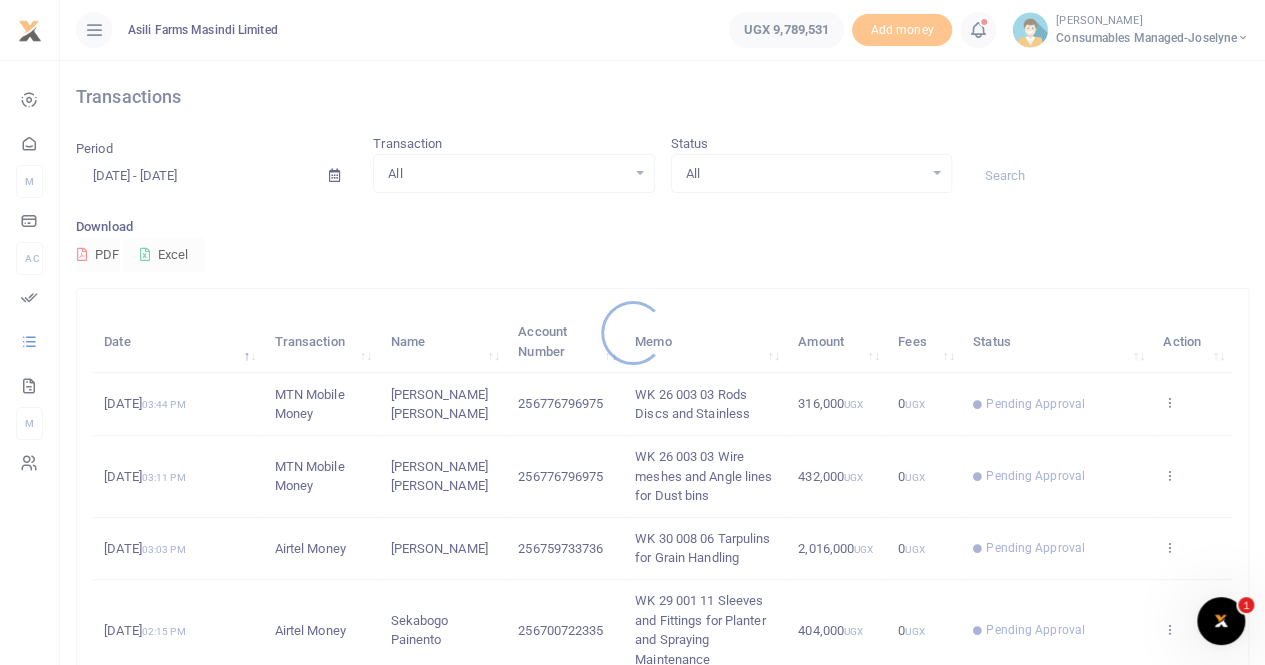click at bounding box center (632, 332) 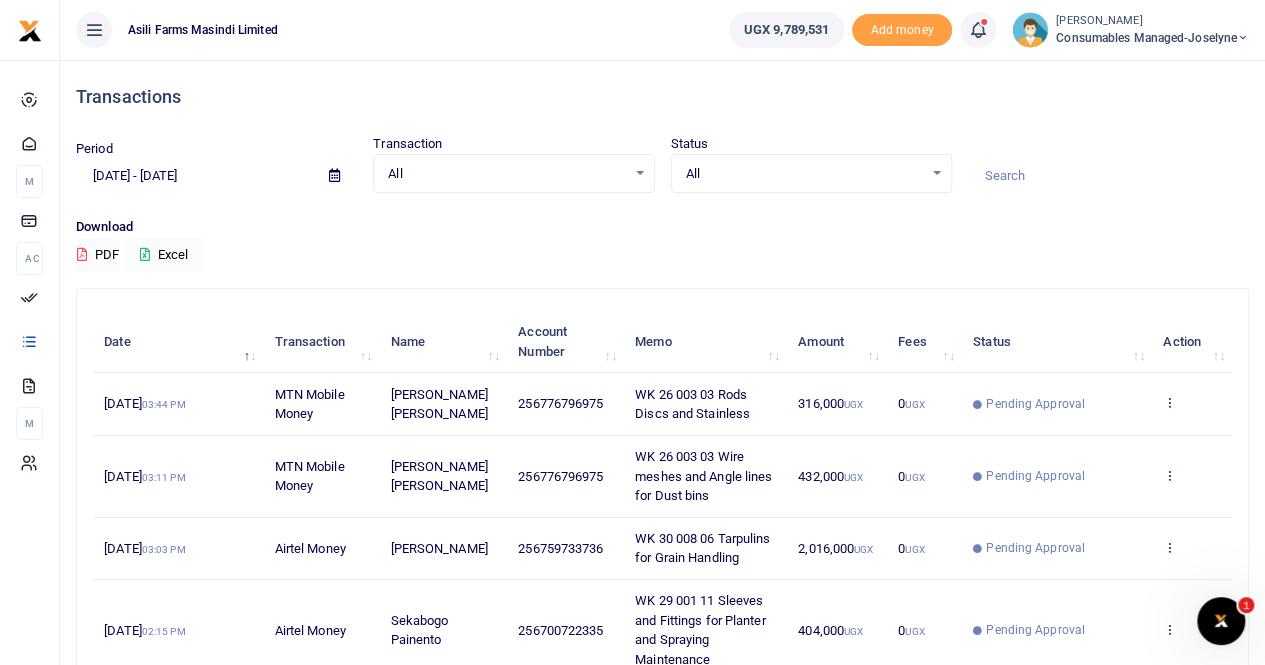 click on "Consumables managed-Joselyne" at bounding box center (1152, 38) 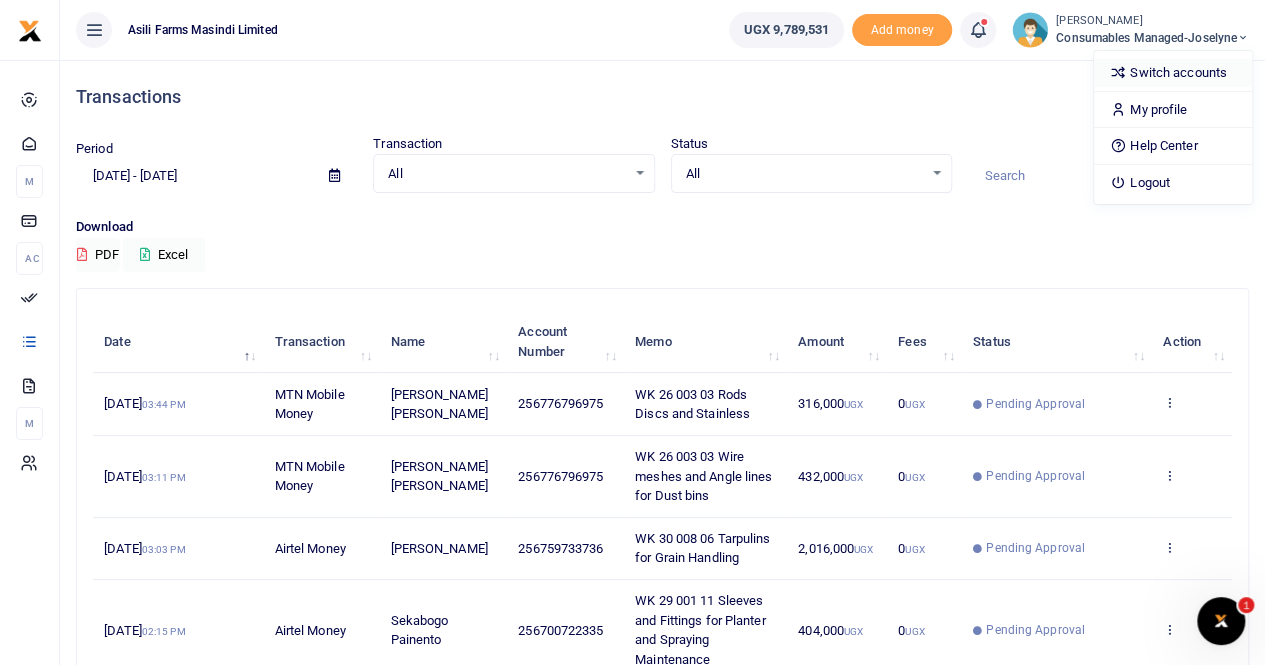 click on "Switch accounts" at bounding box center [1173, 73] 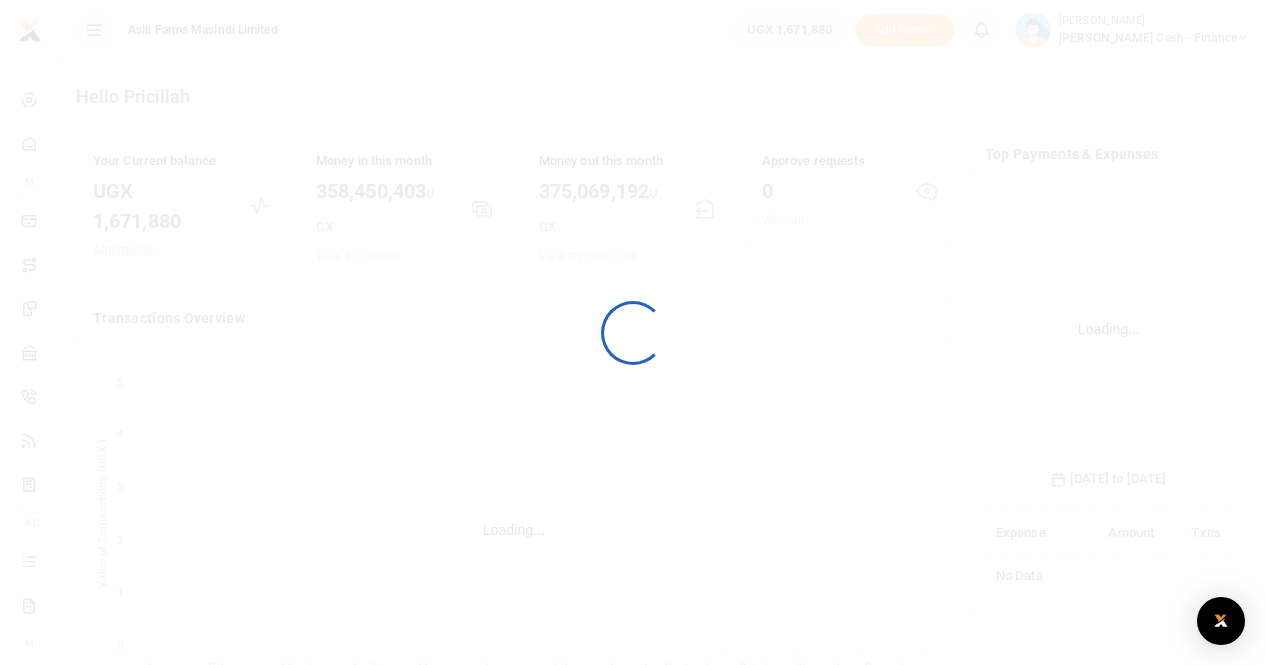 scroll, scrollTop: 0, scrollLeft: 0, axis: both 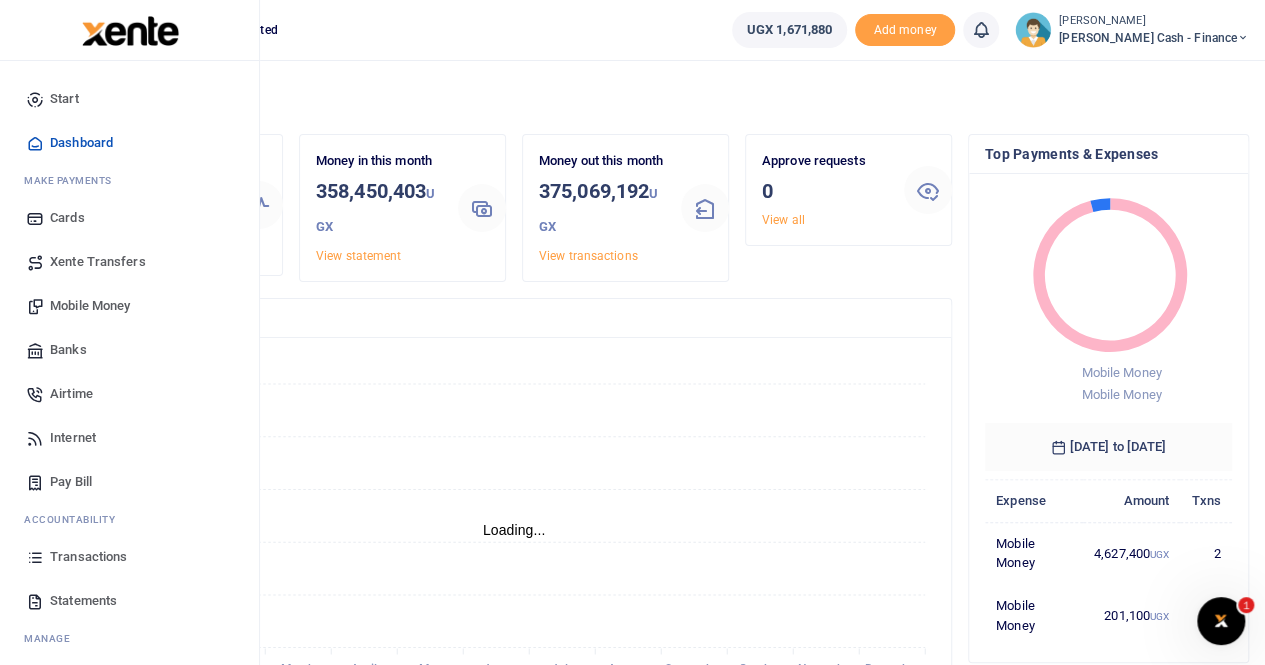 click on "Xente Transfers" at bounding box center (98, 262) 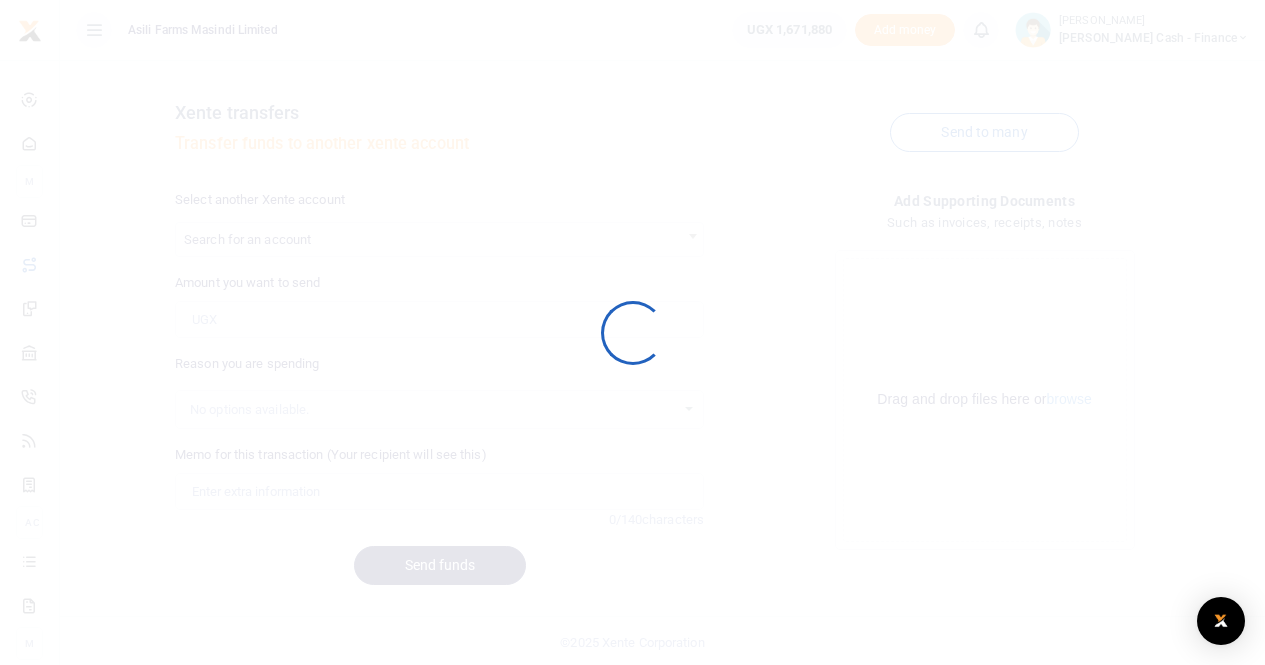 scroll, scrollTop: 0, scrollLeft: 0, axis: both 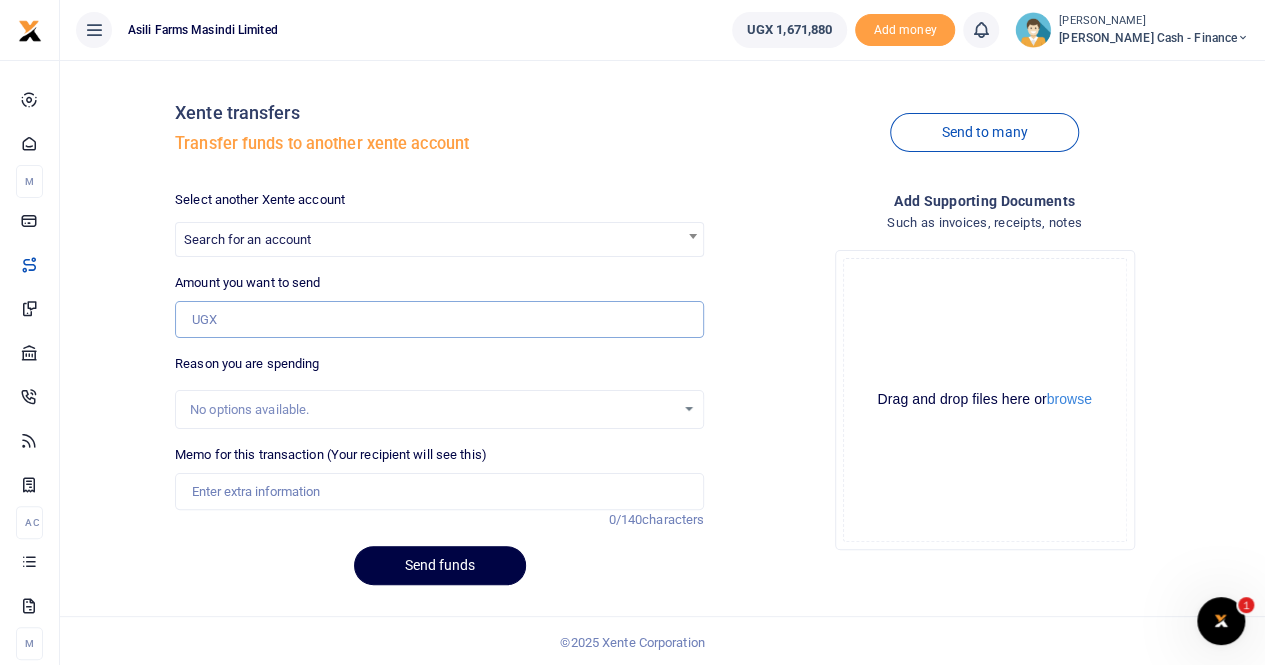click on "Amount you want to send" at bounding box center [439, 320] 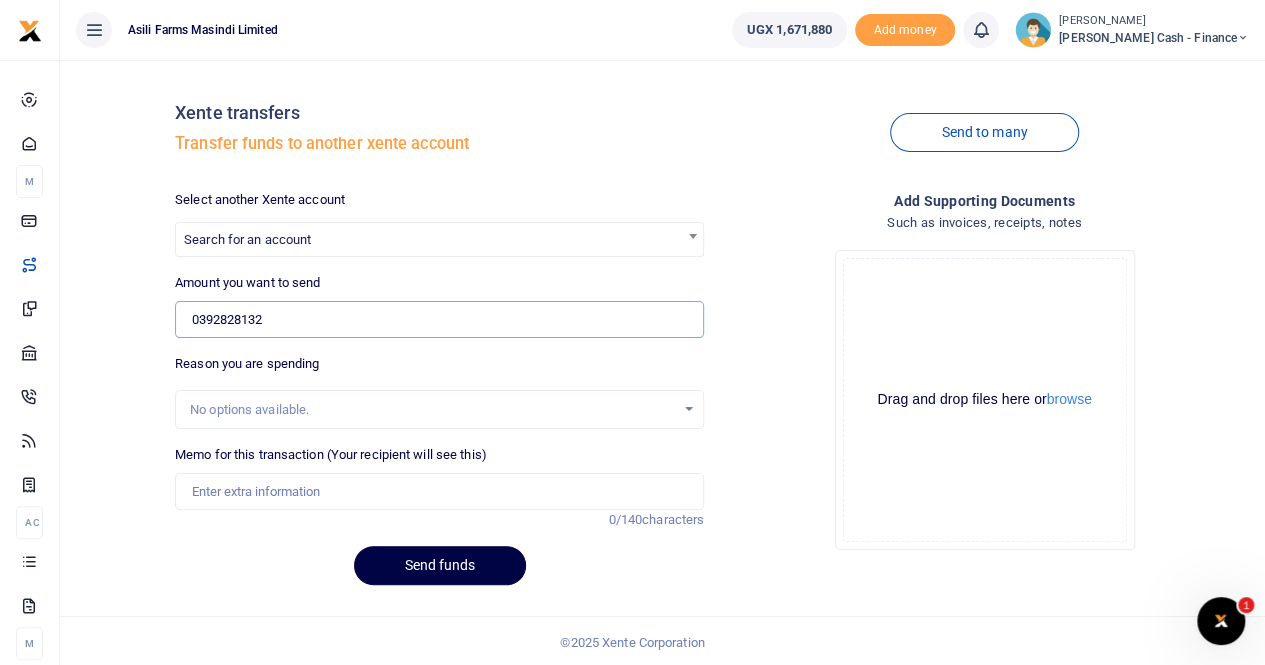type on "392,828,132" 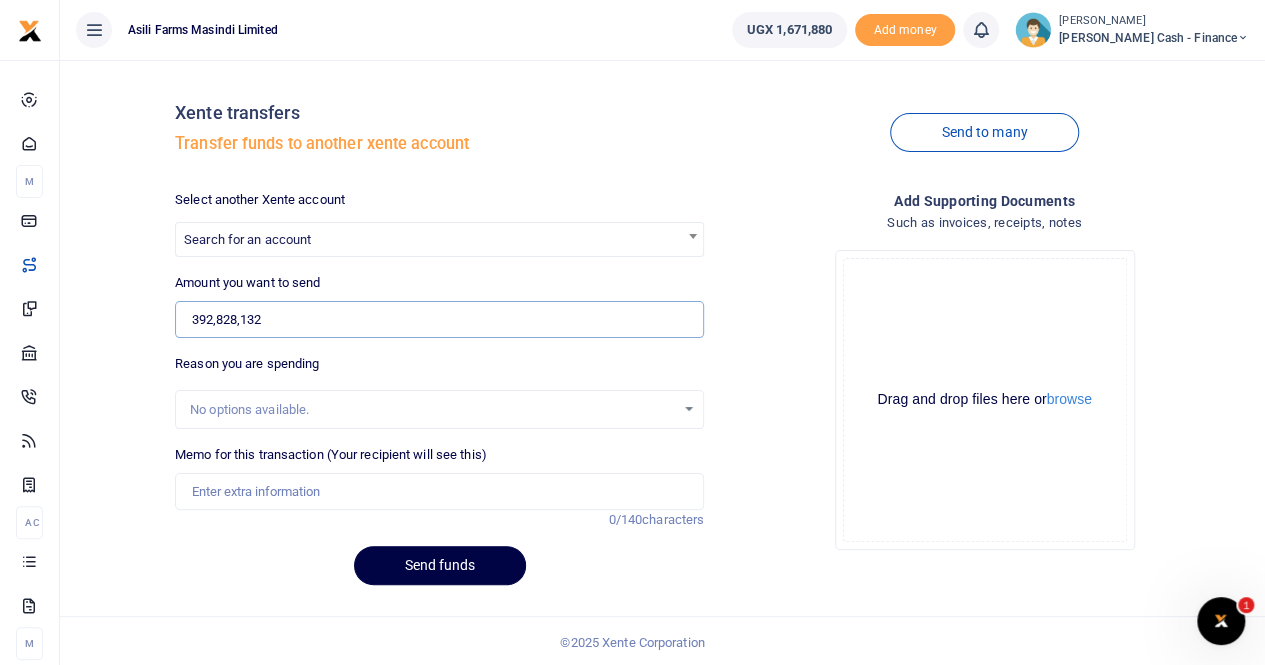 drag, startPoint x: 361, startPoint y: 322, endPoint x: 182, endPoint y: 323, distance: 179.00279 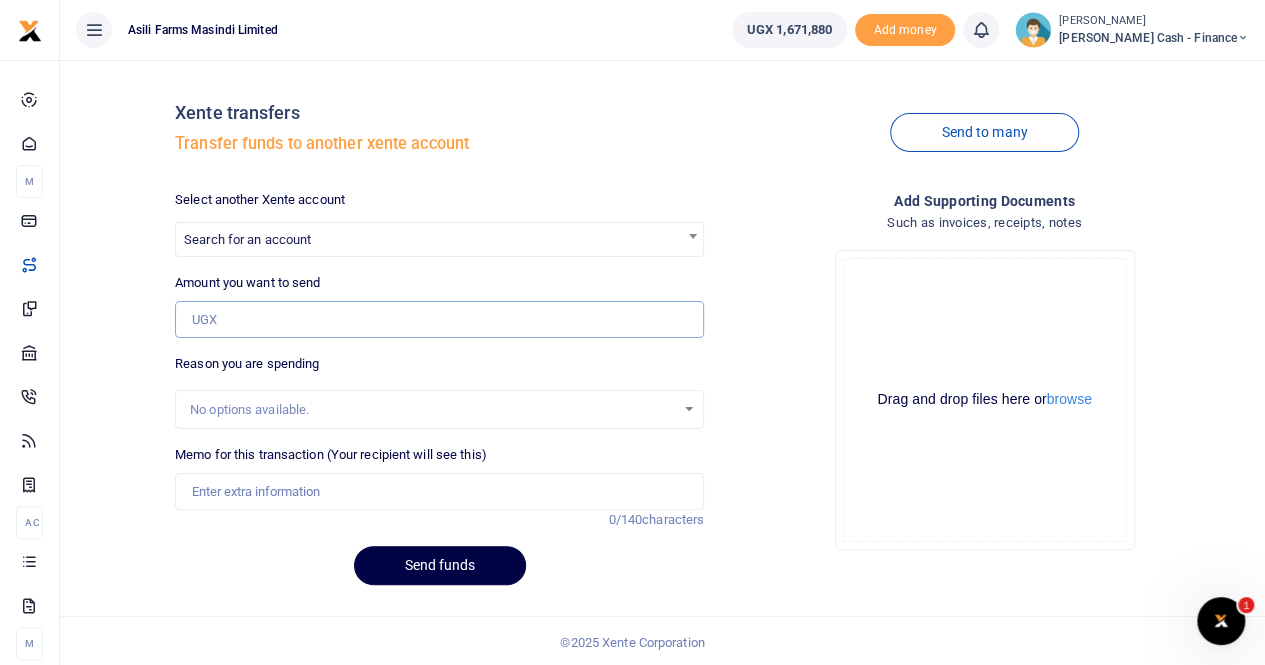 type on "0" 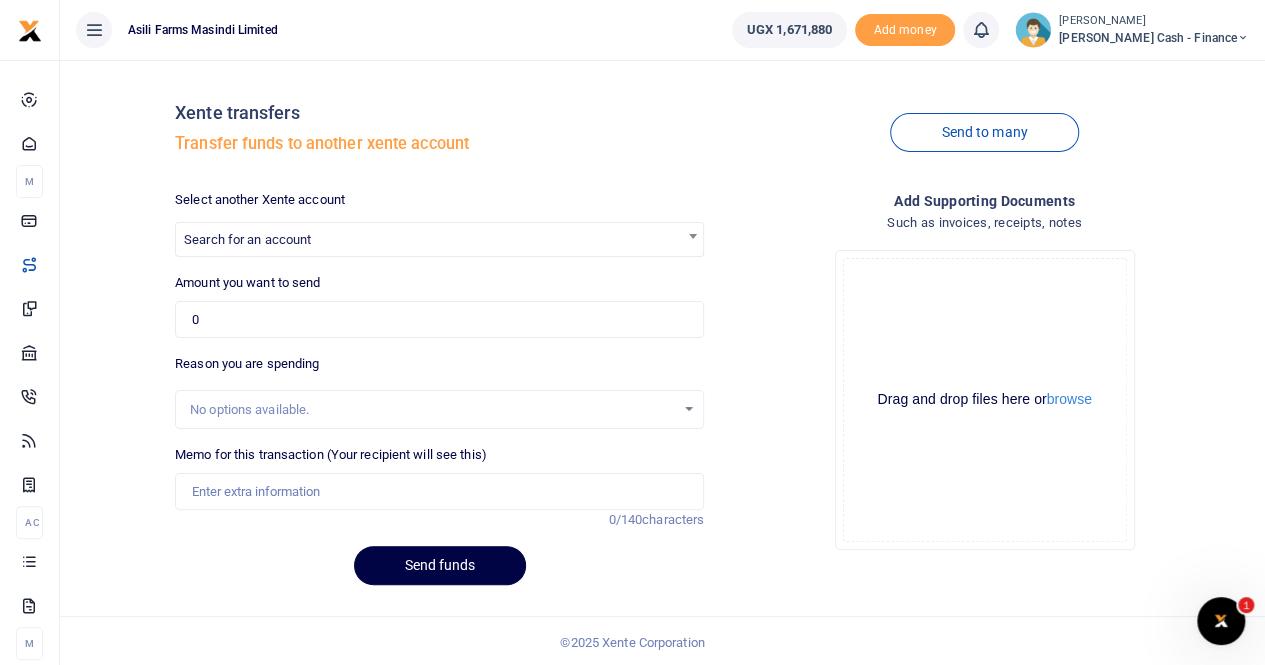 click on "Search for an account" at bounding box center (439, 238) 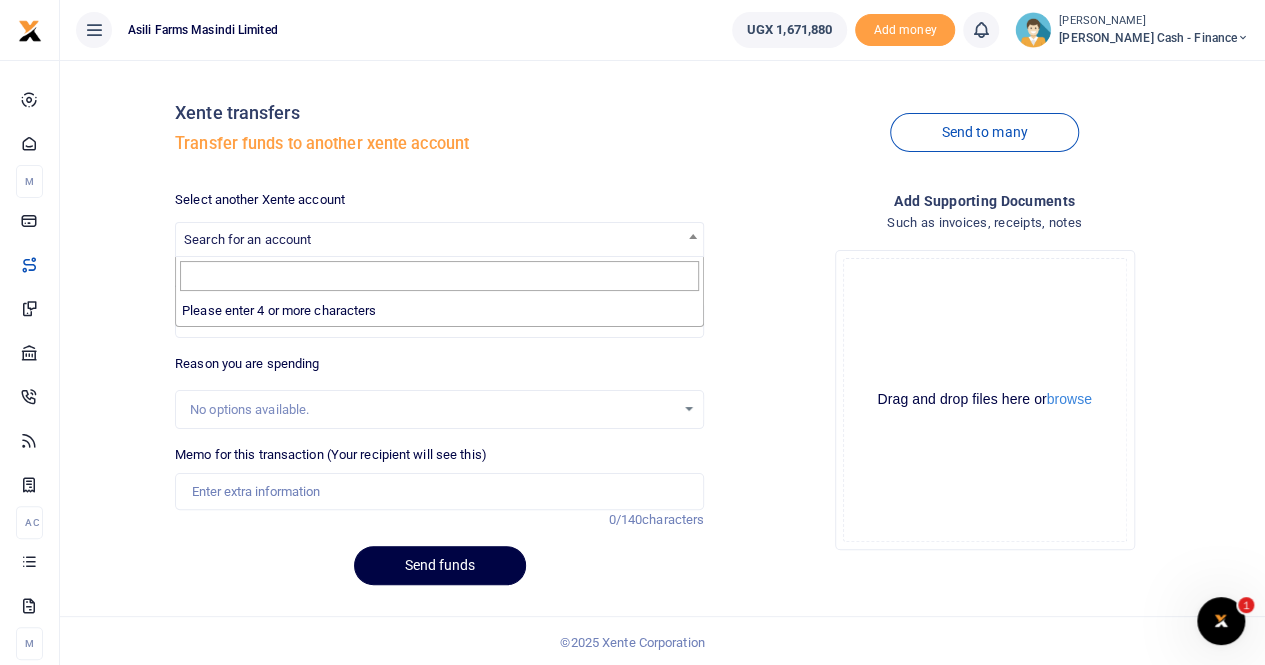 click at bounding box center (439, 276) 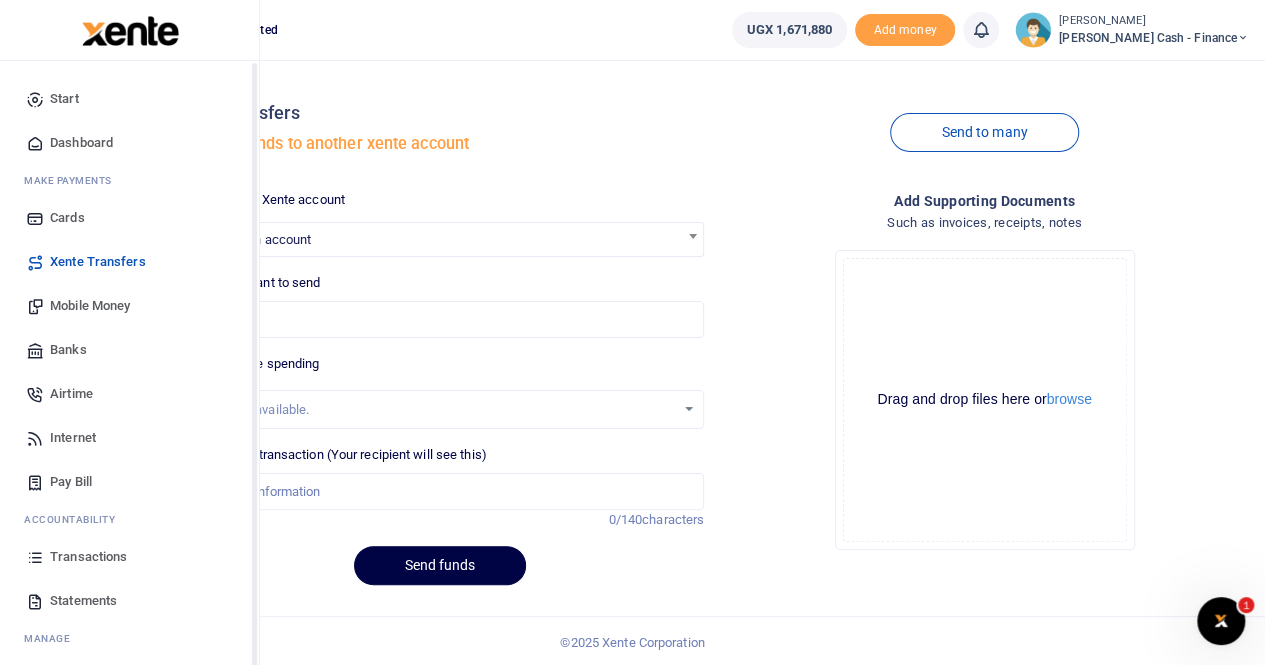 click on "Xente Transfers" at bounding box center (98, 262) 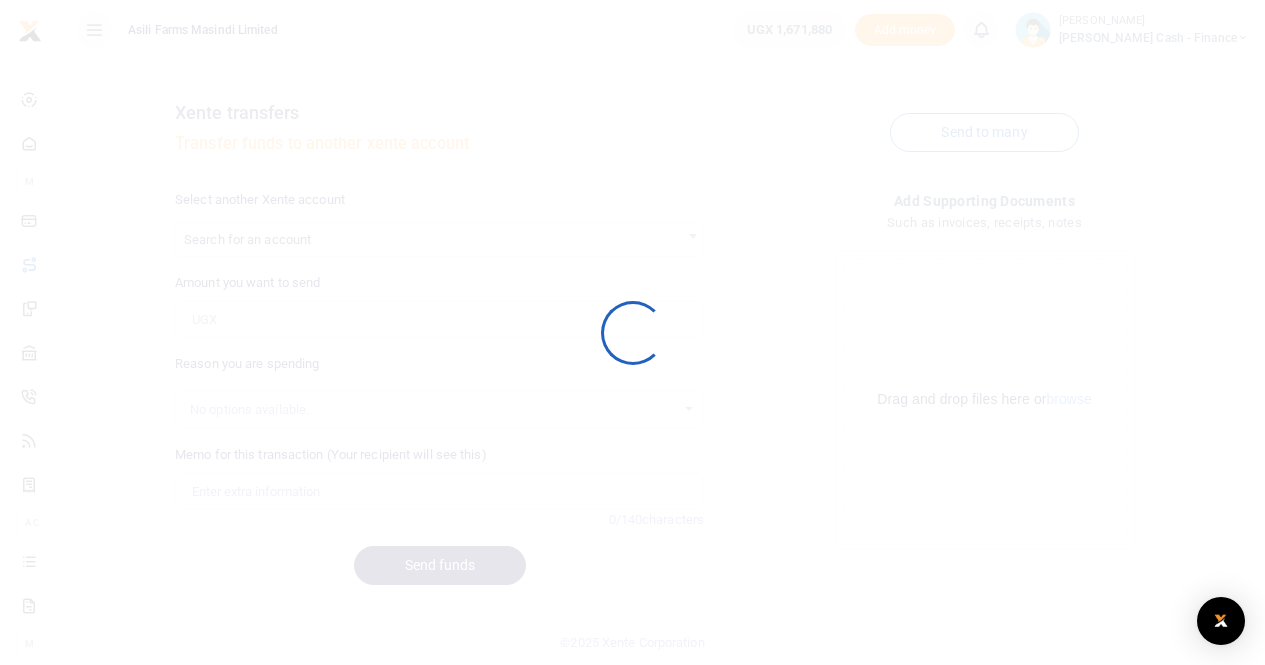 scroll, scrollTop: 0, scrollLeft: 0, axis: both 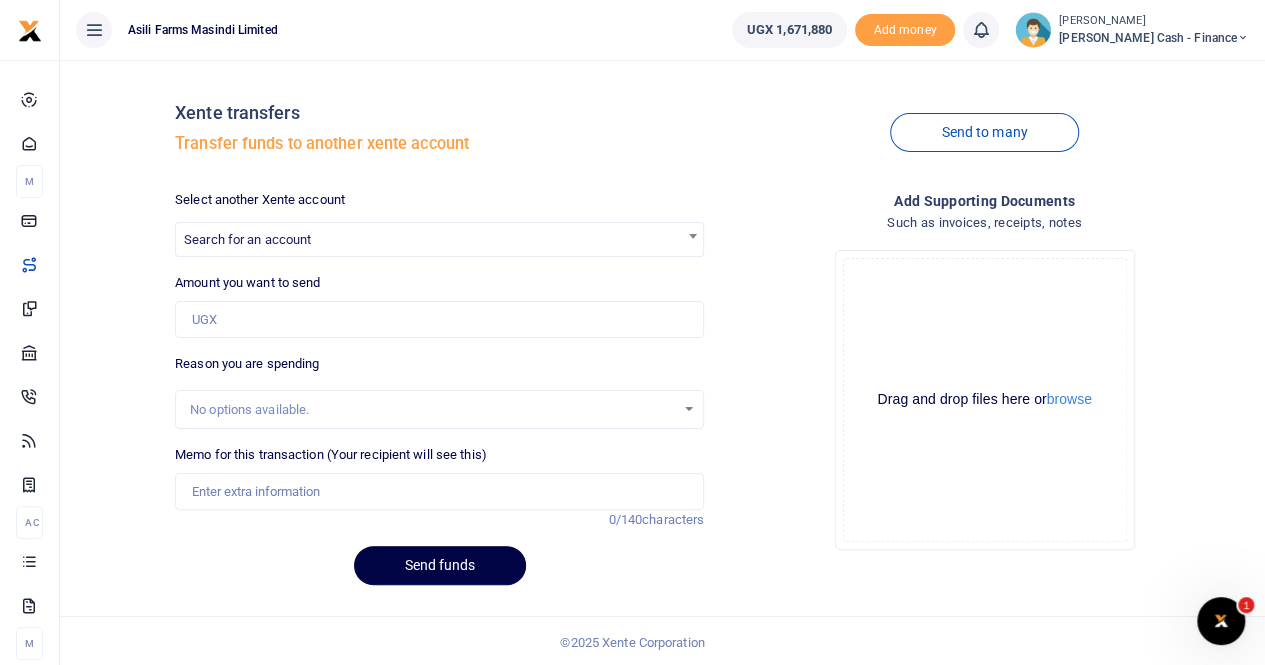 click at bounding box center [632, 332] 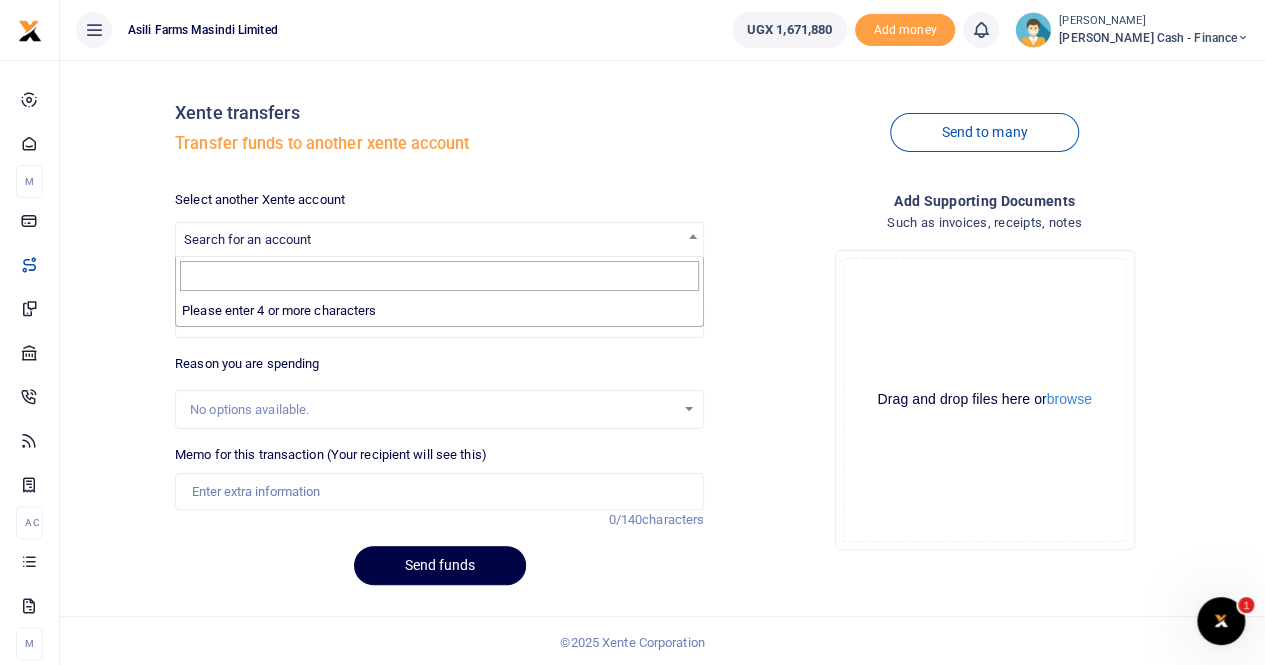 click on "Search for an account" at bounding box center (439, 238) 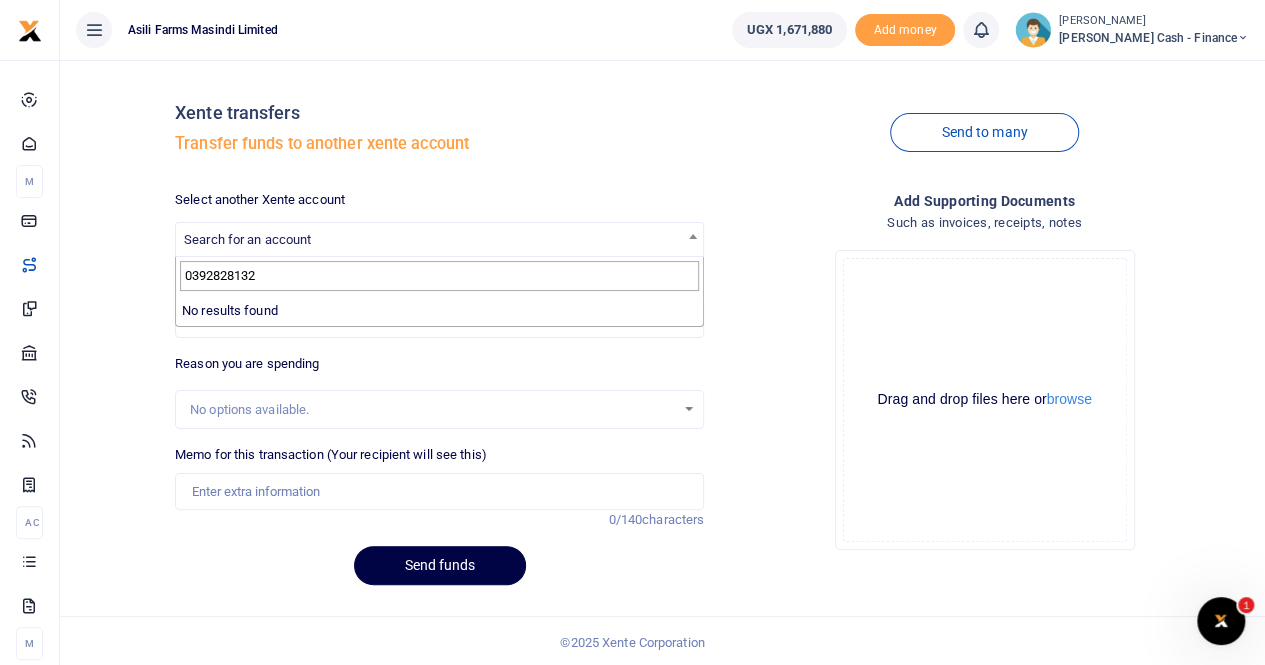 click on "0392828132" at bounding box center [439, 276] 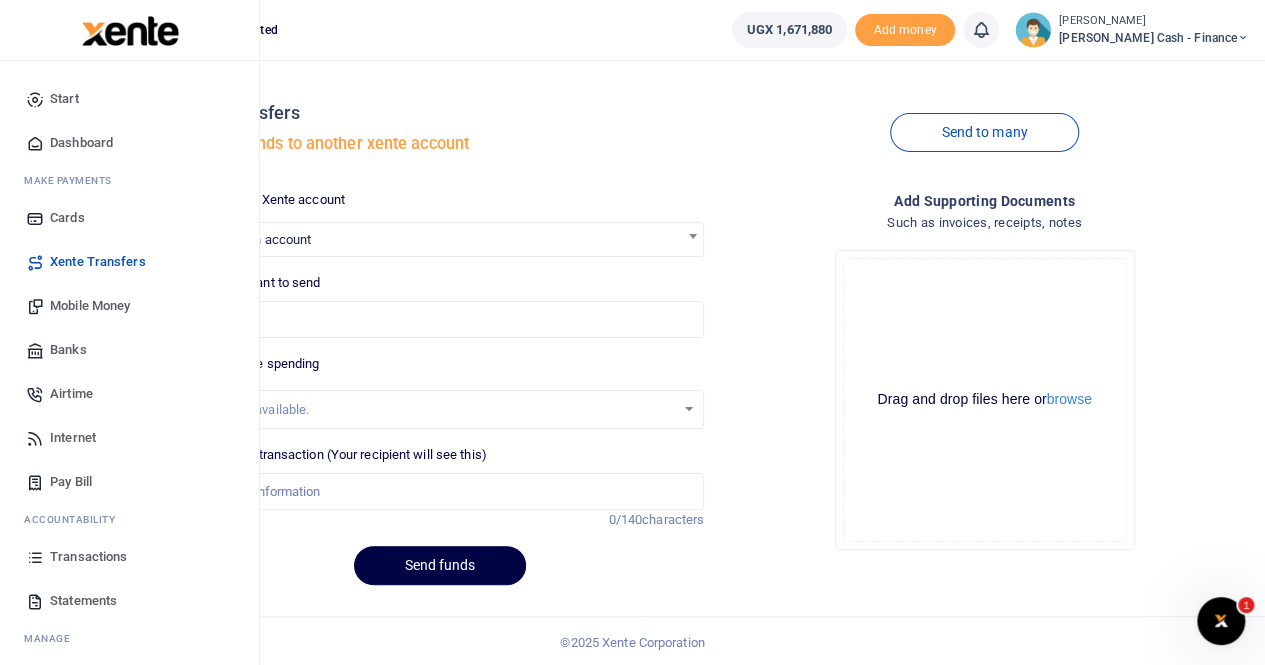 click on "Mobile Money" at bounding box center (90, 306) 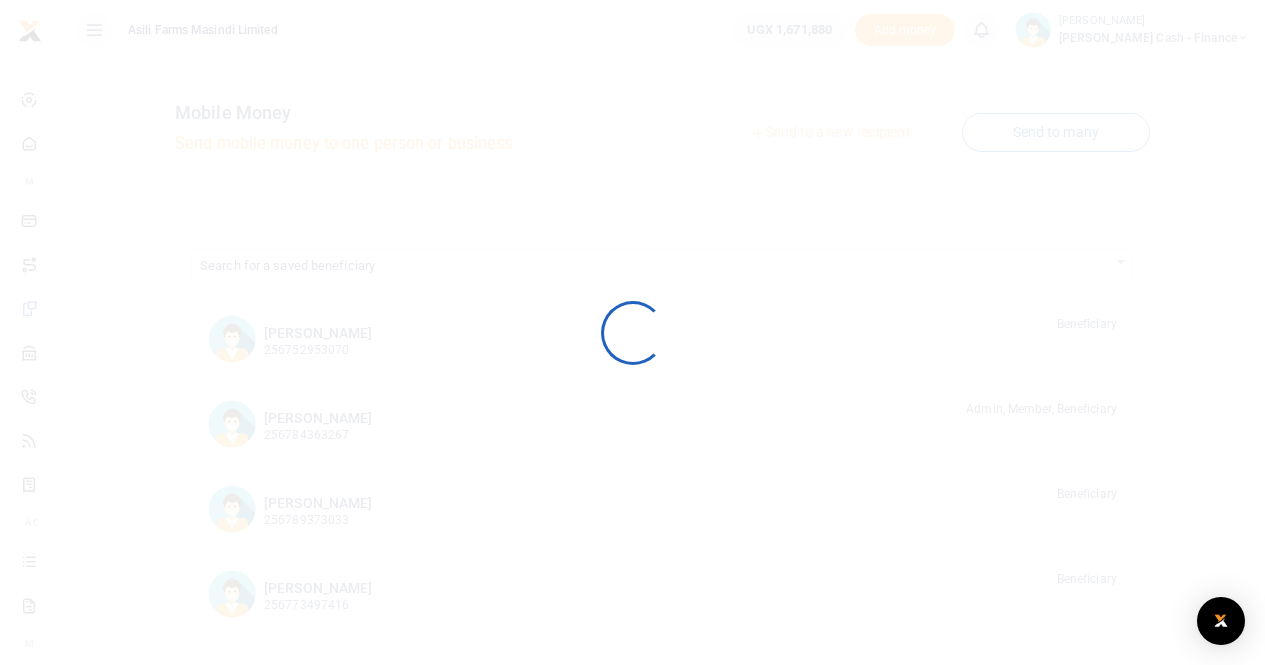 scroll, scrollTop: 0, scrollLeft: 0, axis: both 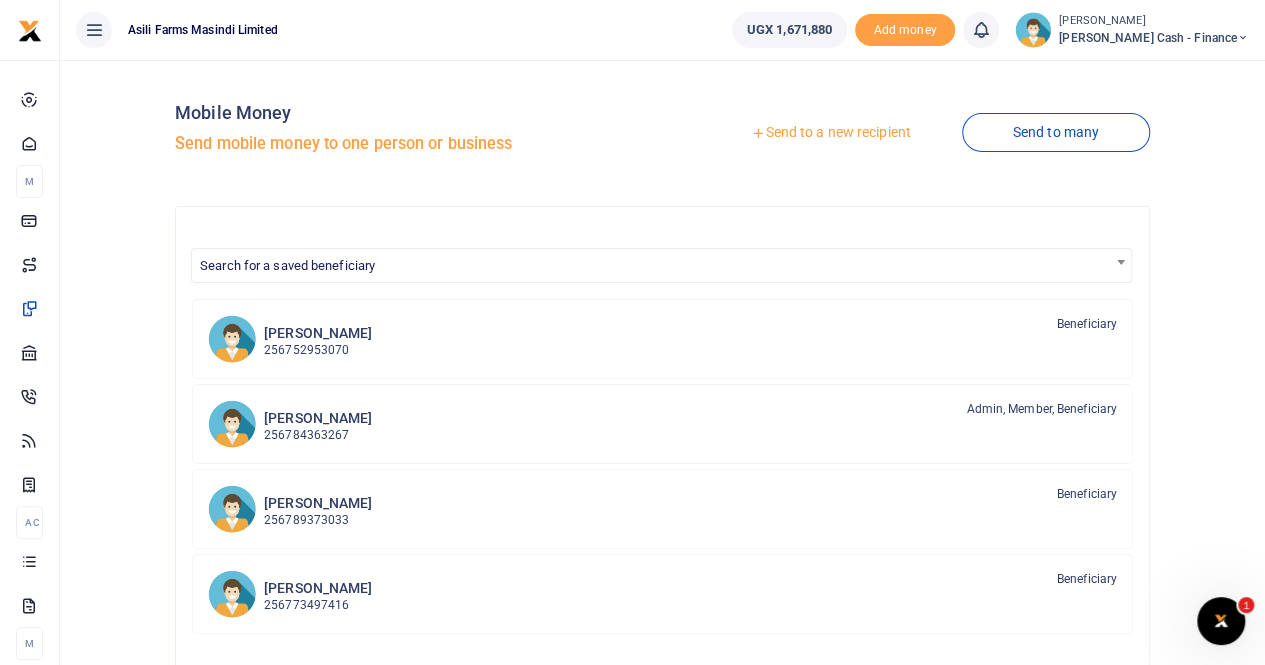 click on "Send to a new recipient" at bounding box center [830, 133] 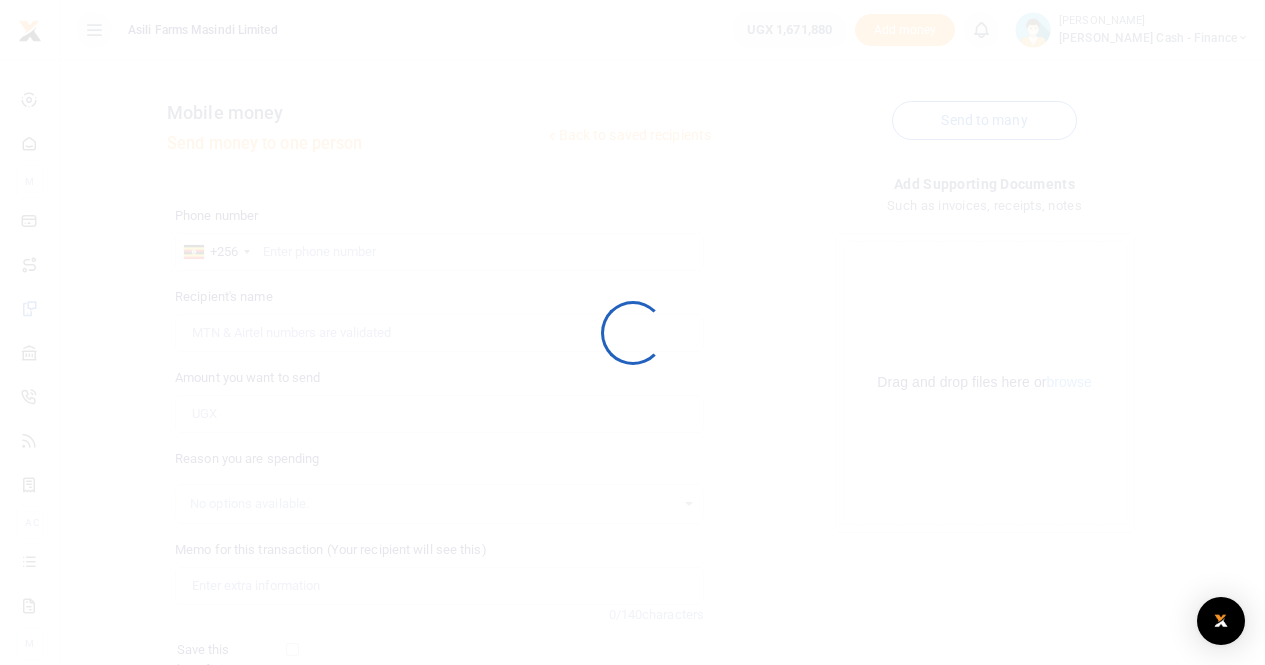 scroll, scrollTop: 0, scrollLeft: 0, axis: both 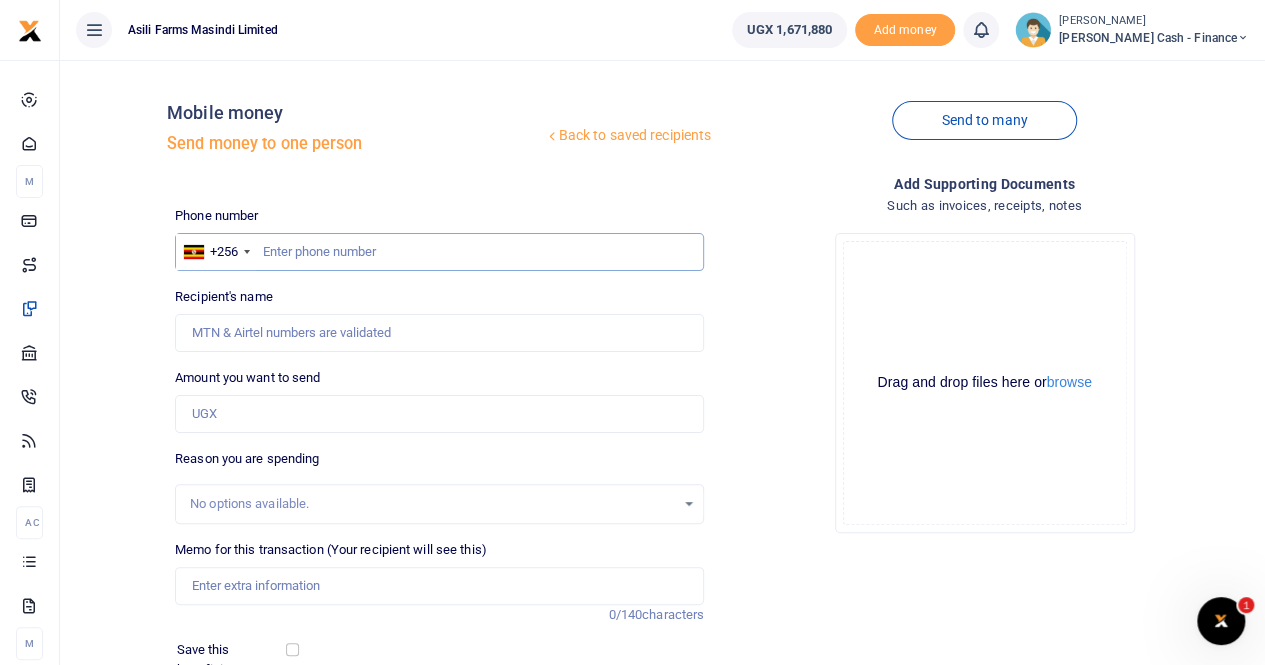 click at bounding box center (439, 252) 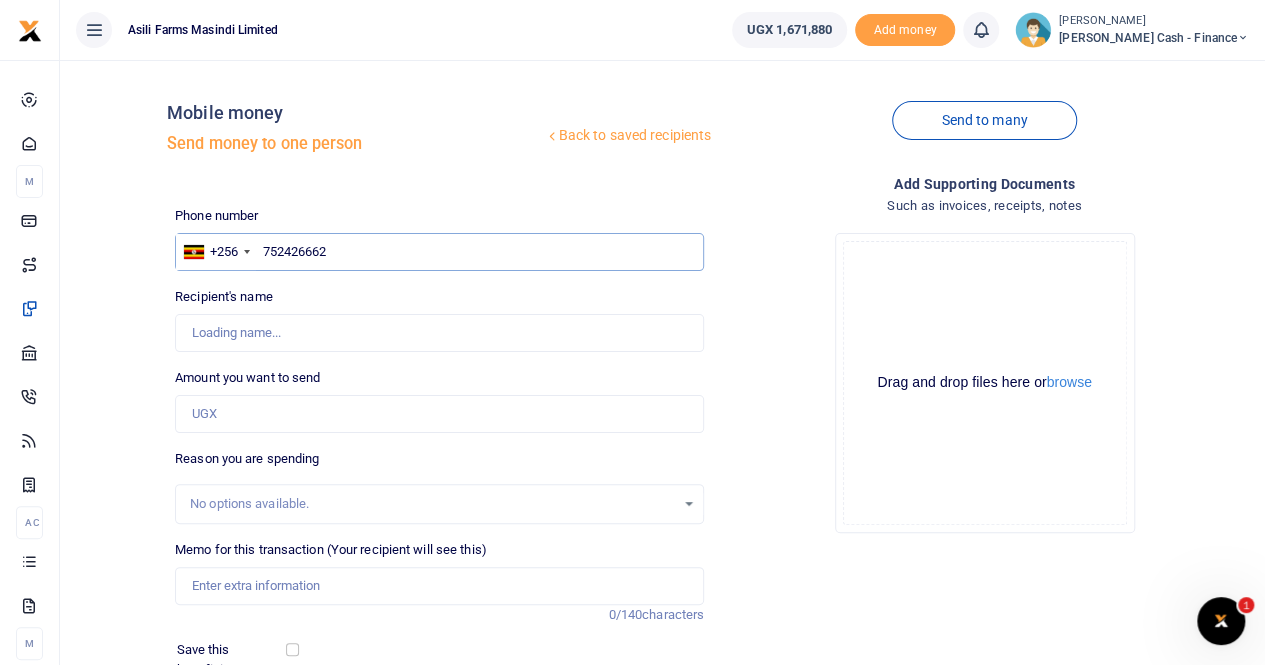 type on "752426662" 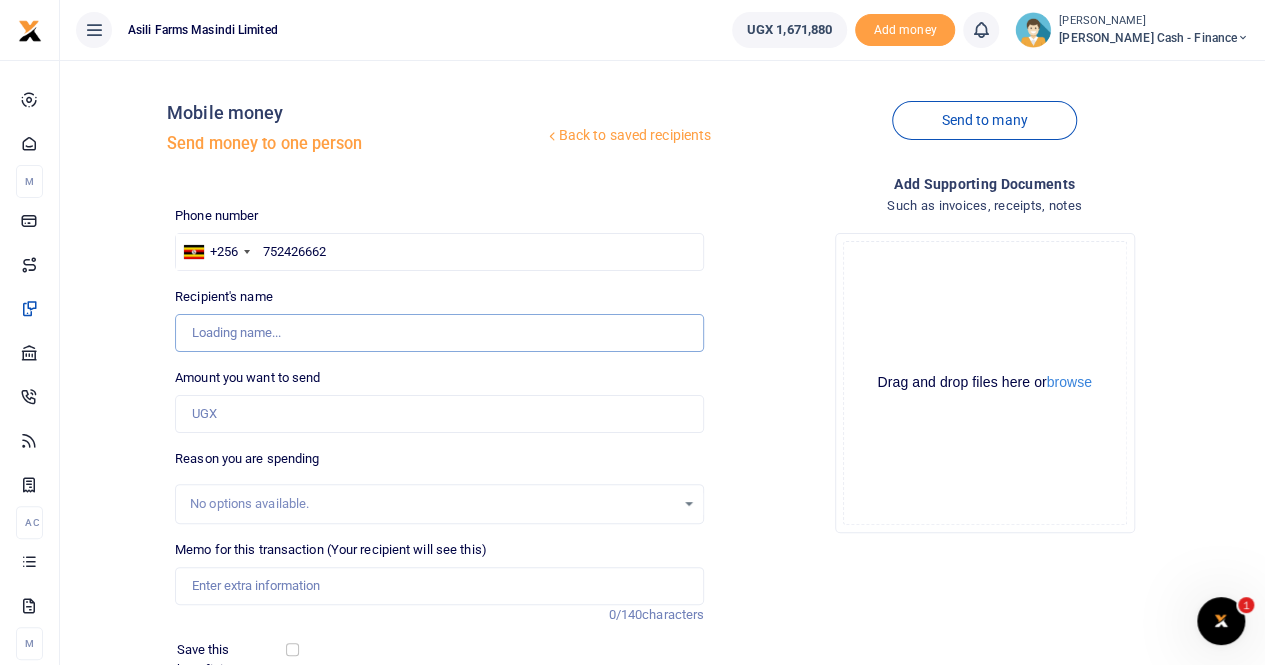 click on "Recipient's name" at bounding box center (439, 333) 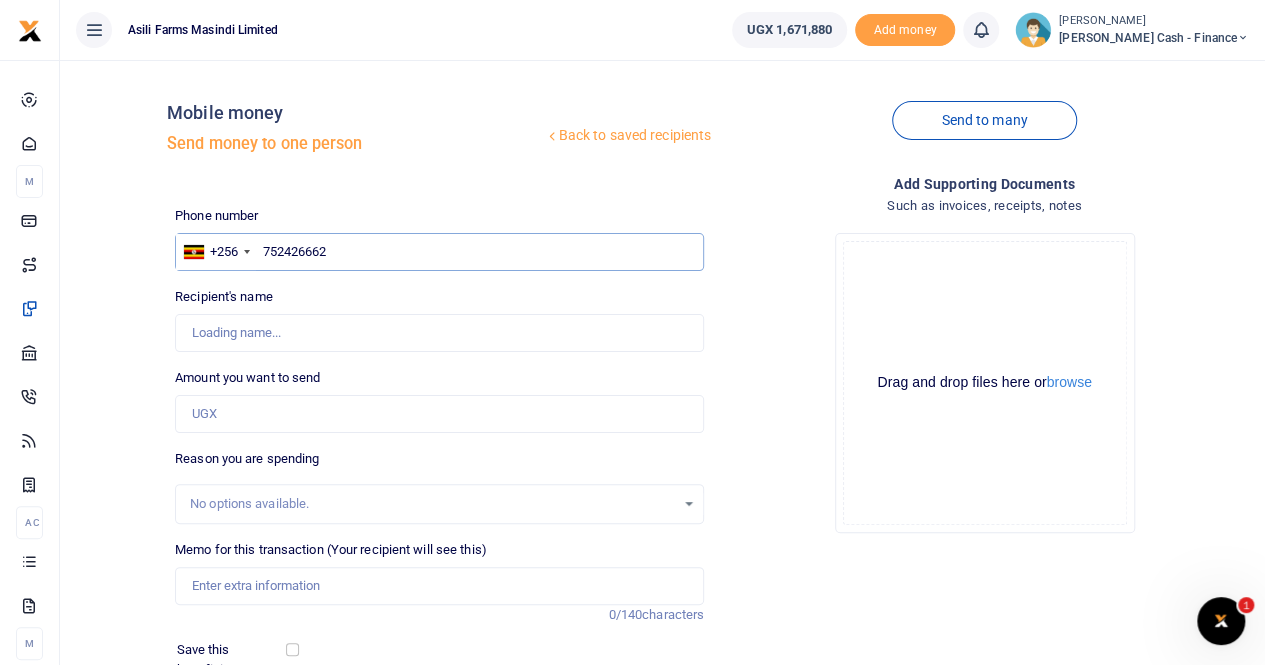 click on "752426662" at bounding box center (439, 252) 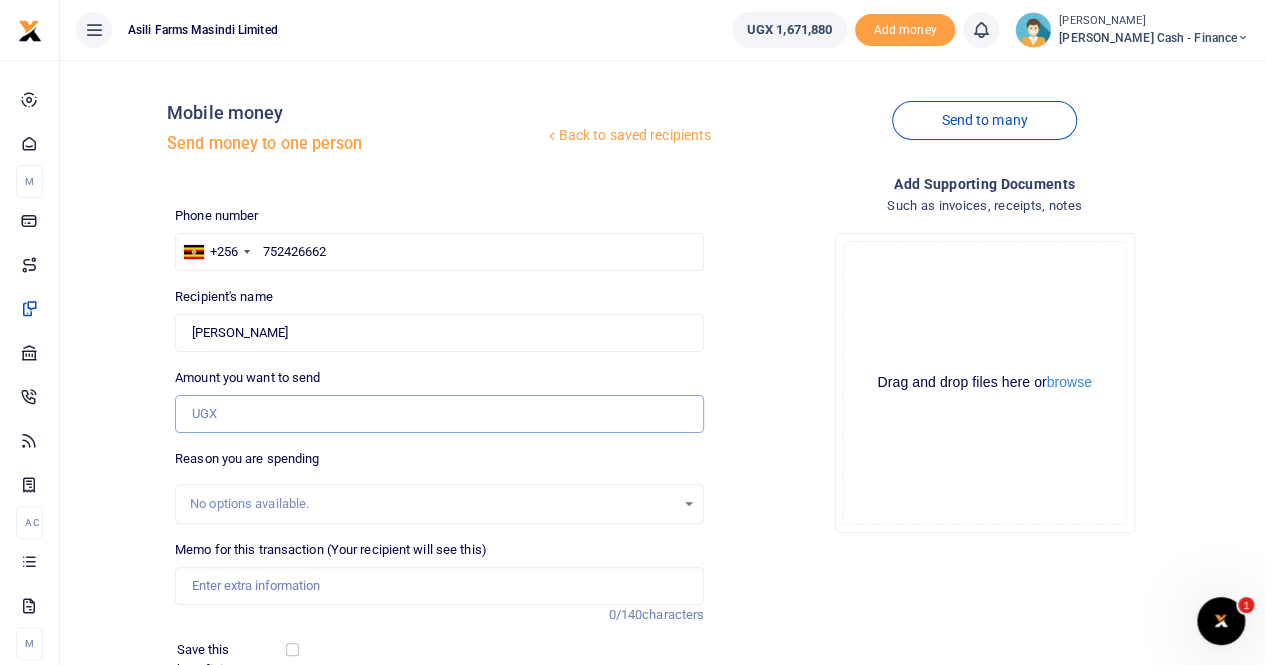 click on "Amount you want to send" at bounding box center (439, 414) 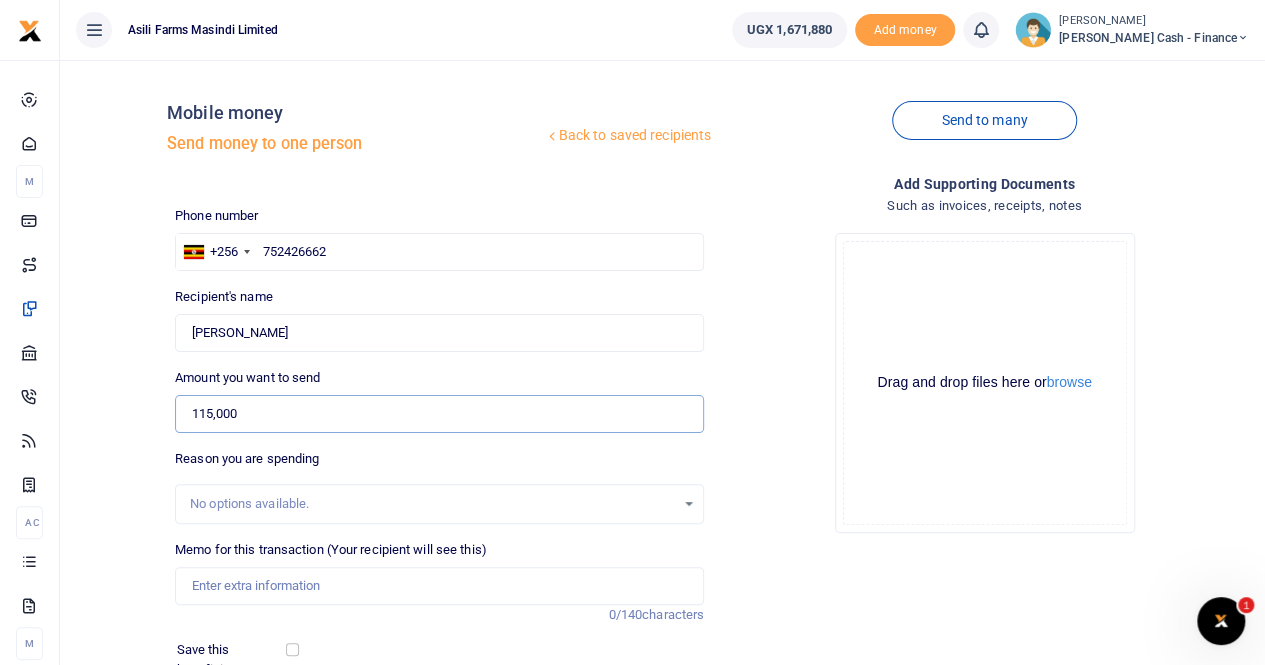 type on "115,000" 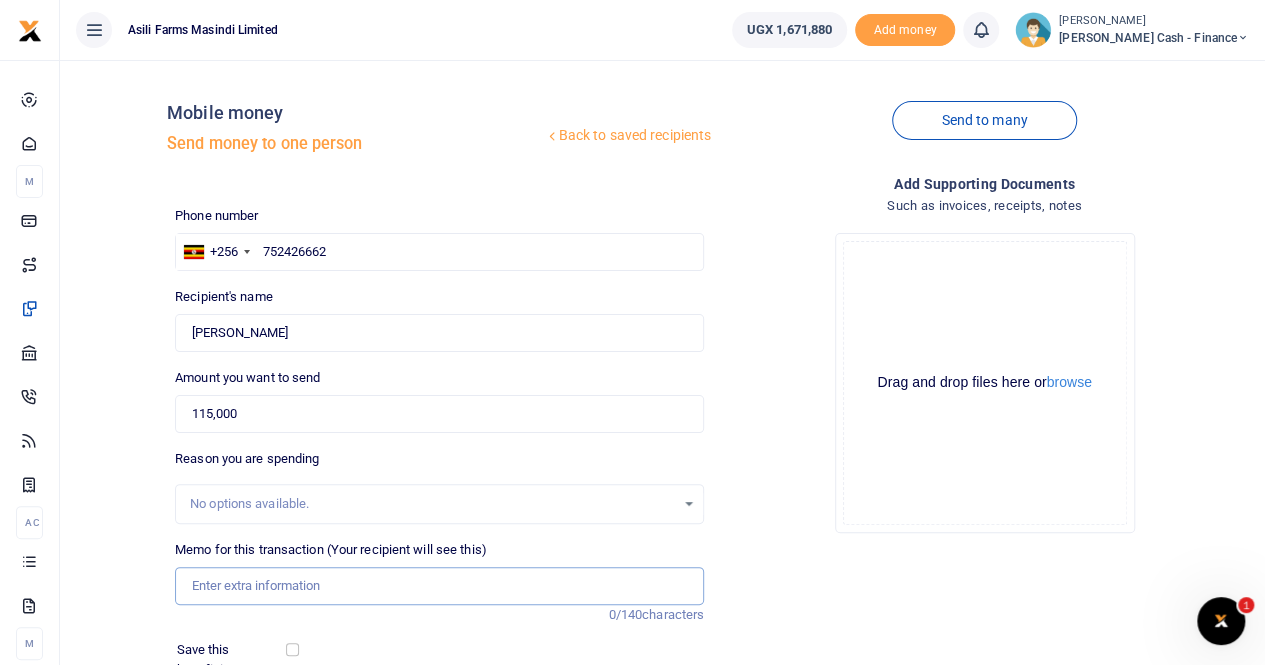 click on "Memo for this transaction (Your recipient will see this)" at bounding box center (439, 586) 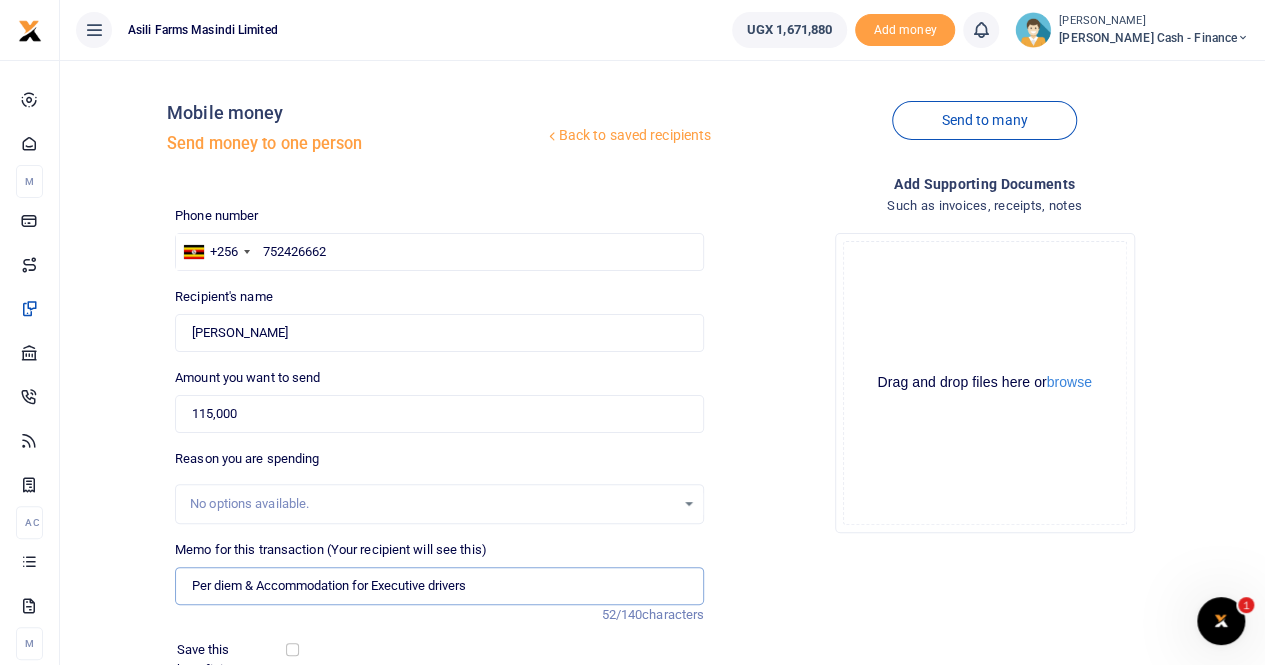 click on "Per diem & Accommodation for Executive drivers" at bounding box center (439, 586) 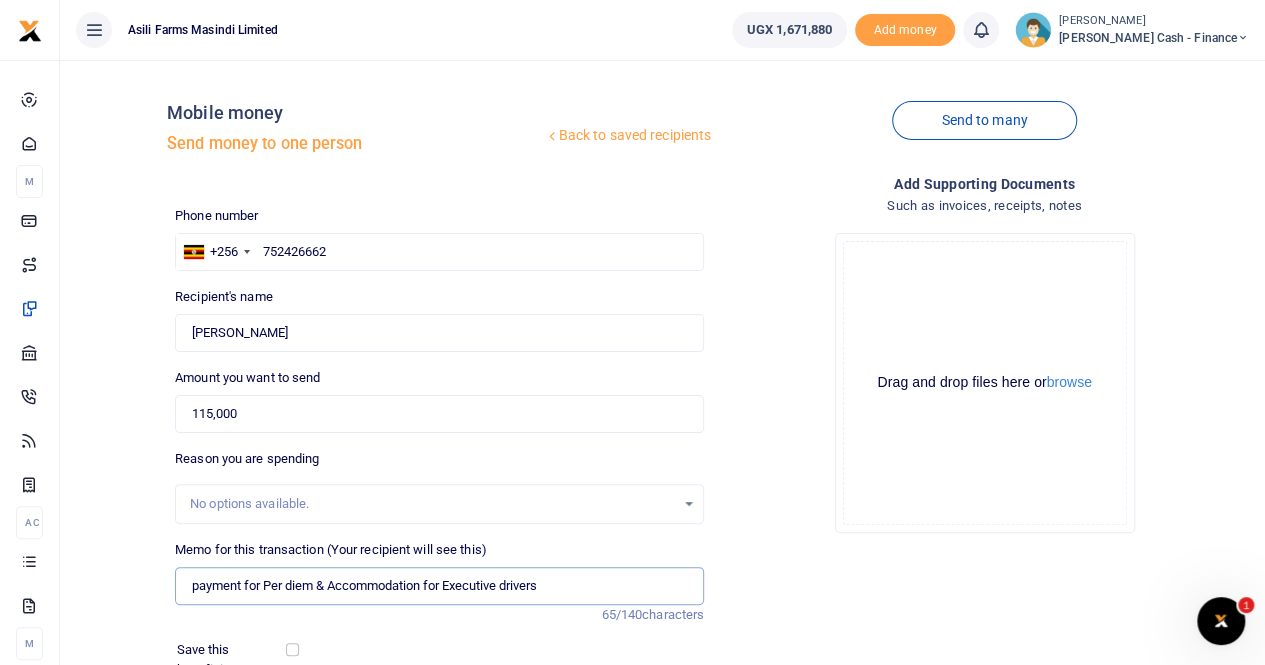 click on "payment for Per diem & Accommodation for Executive drivers" at bounding box center (439, 586) 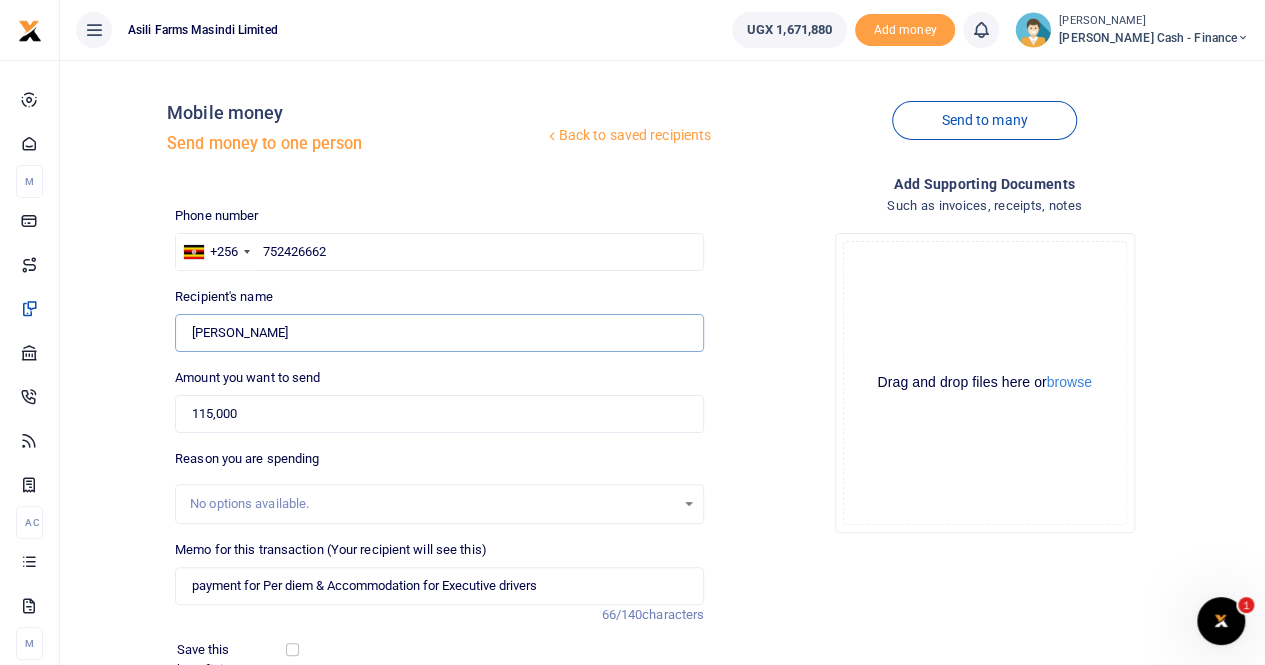 drag, startPoint x: 286, startPoint y: 333, endPoint x: 174, endPoint y: 337, distance: 112.0714 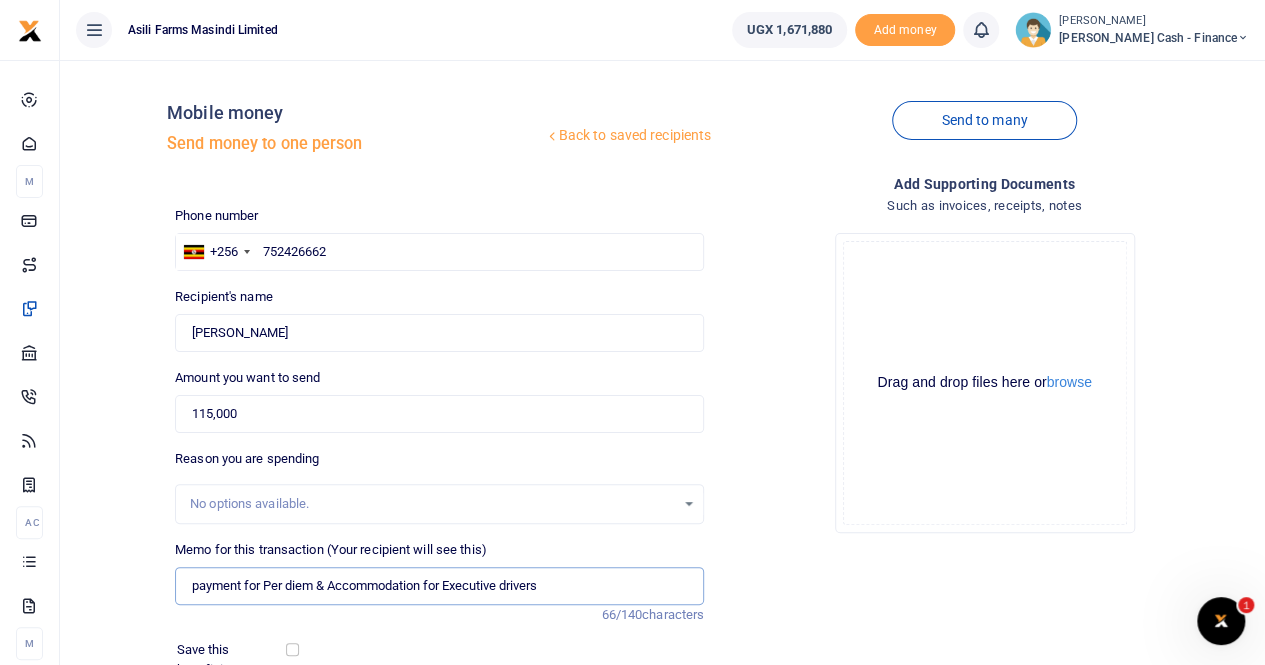 click on "payment for Per diem & Accommodation for Executive drivers" at bounding box center [439, 586] 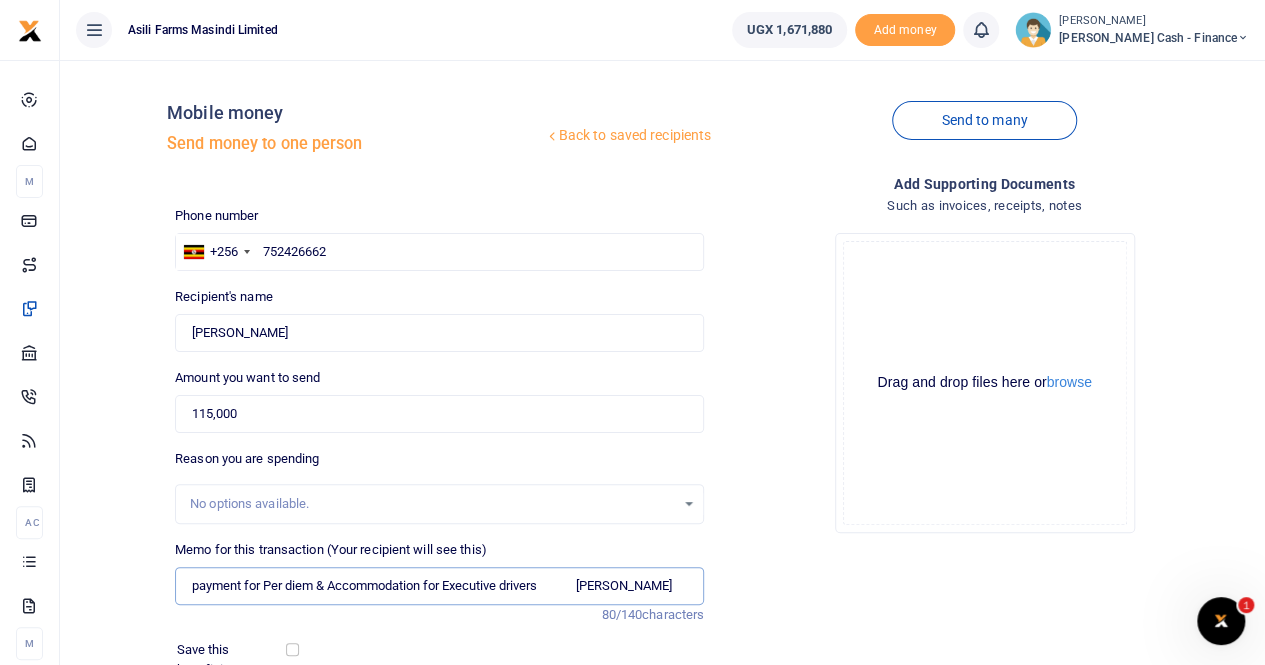 click on "payment for Per diem & Accommodation for Executive drivers	 	Sisye Mubakali" at bounding box center (439, 586) 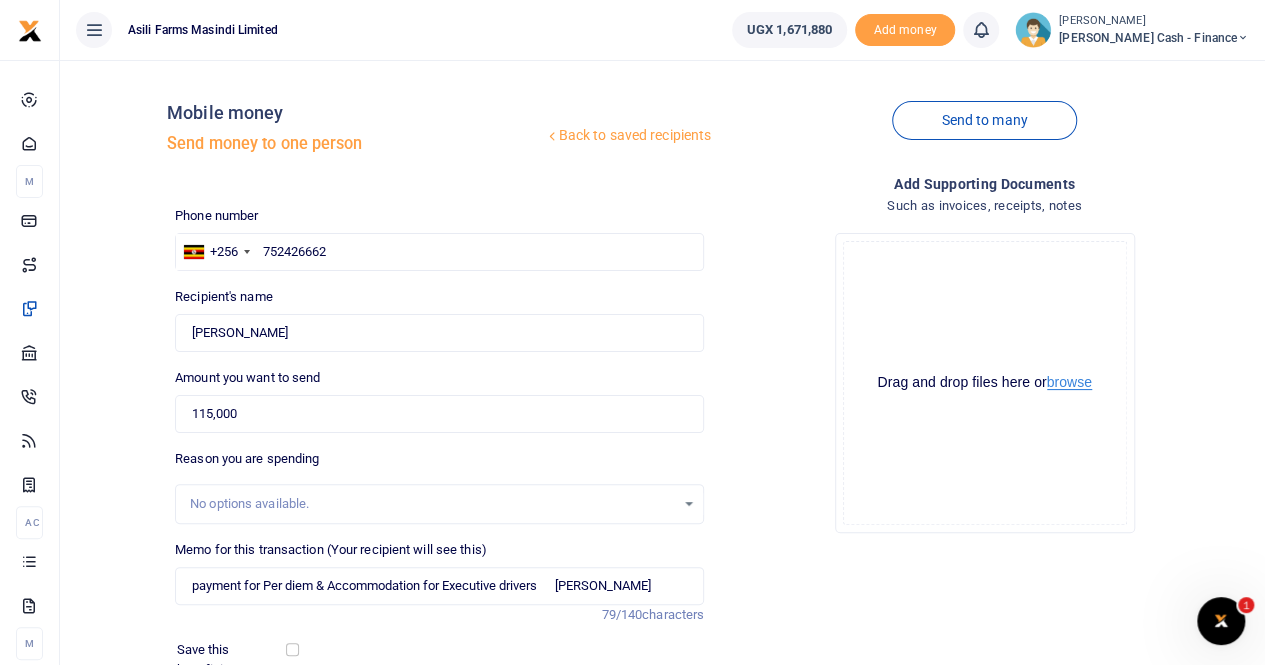 click on "browse" at bounding box center [1069, 382] 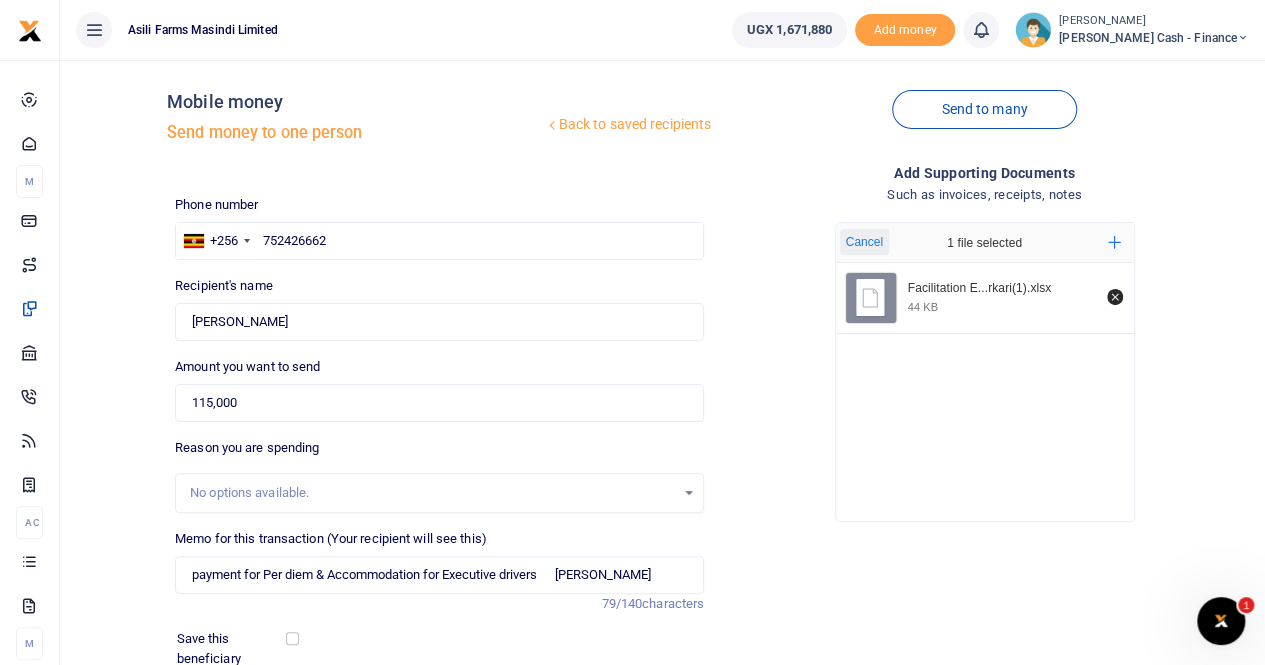 scroll, scrollTop: 0, scrollLeft: 0, axis: both 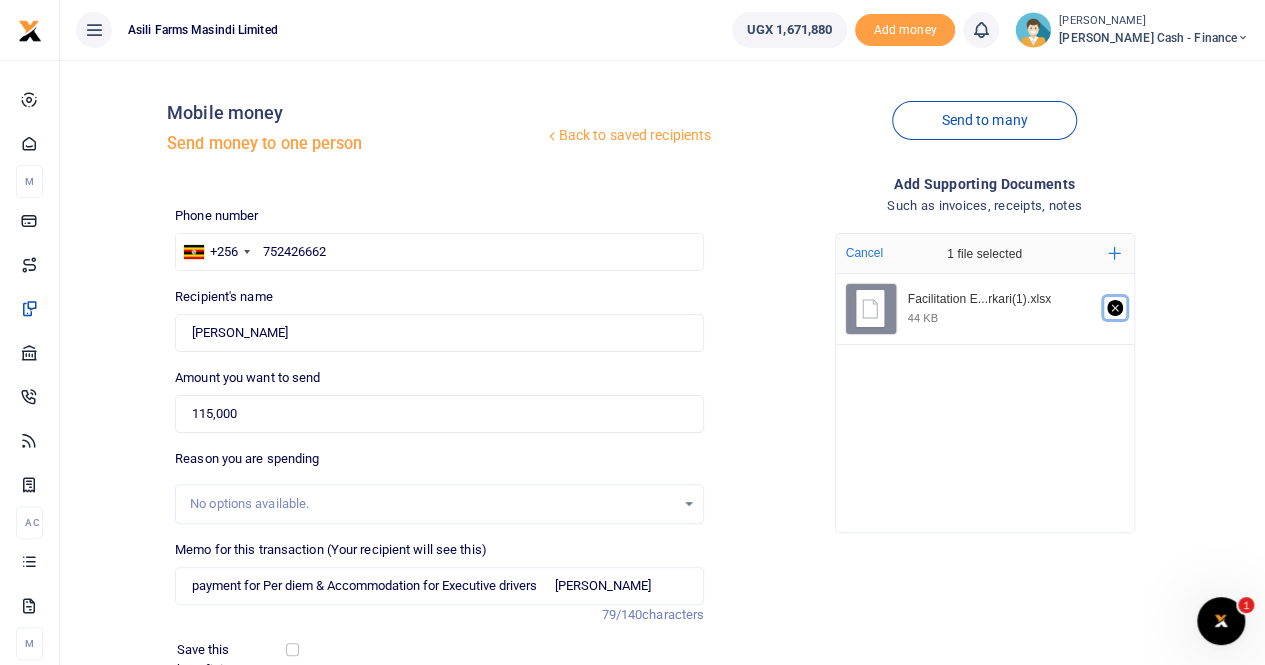 click 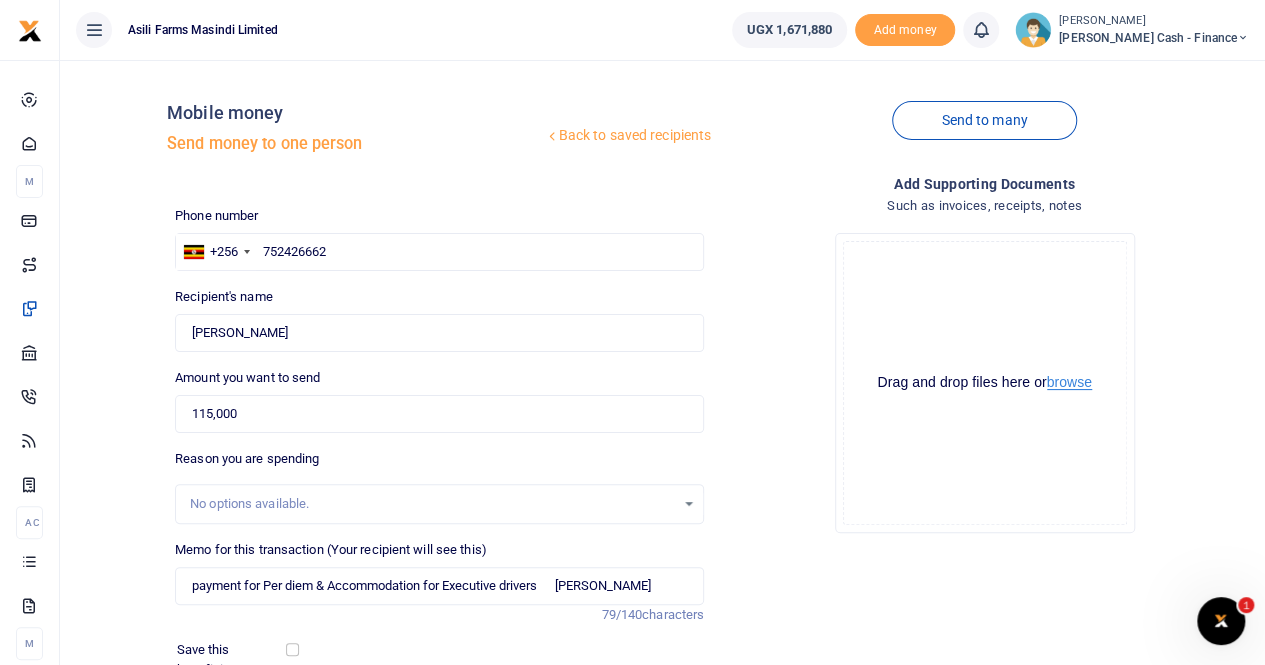 click on "browse" at bounding box center (1069, 382) 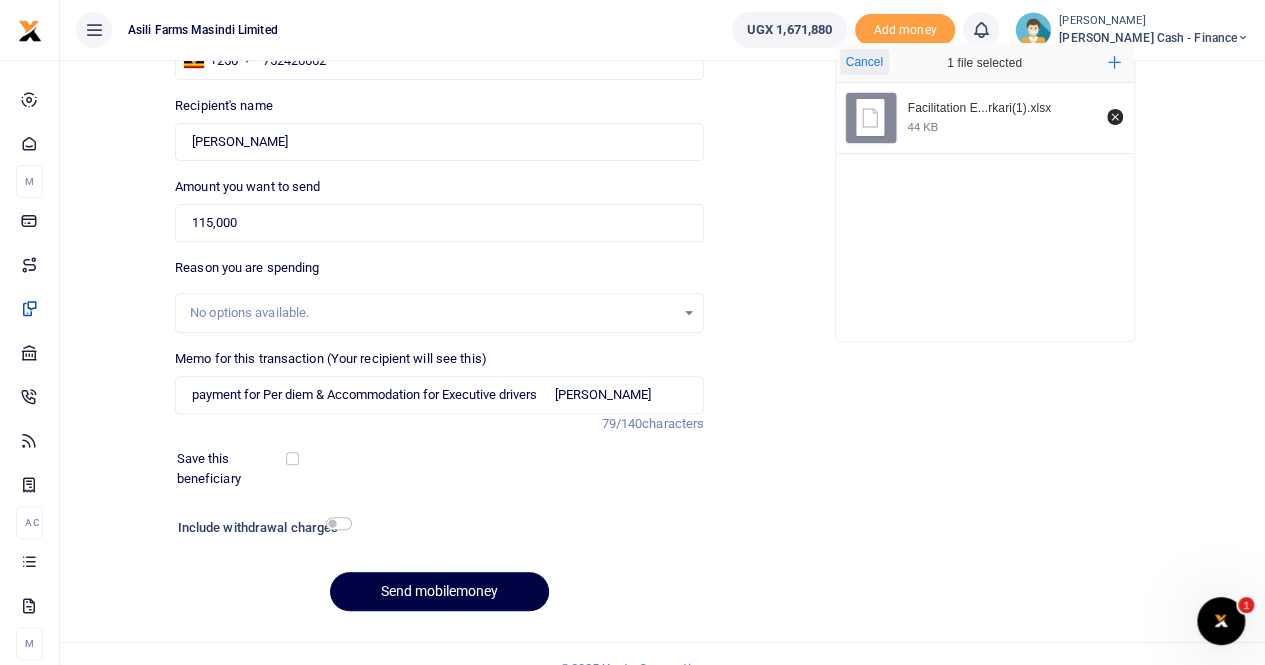 scroll, scrollTop: 218, scrollLeft: 0, axis: vertical 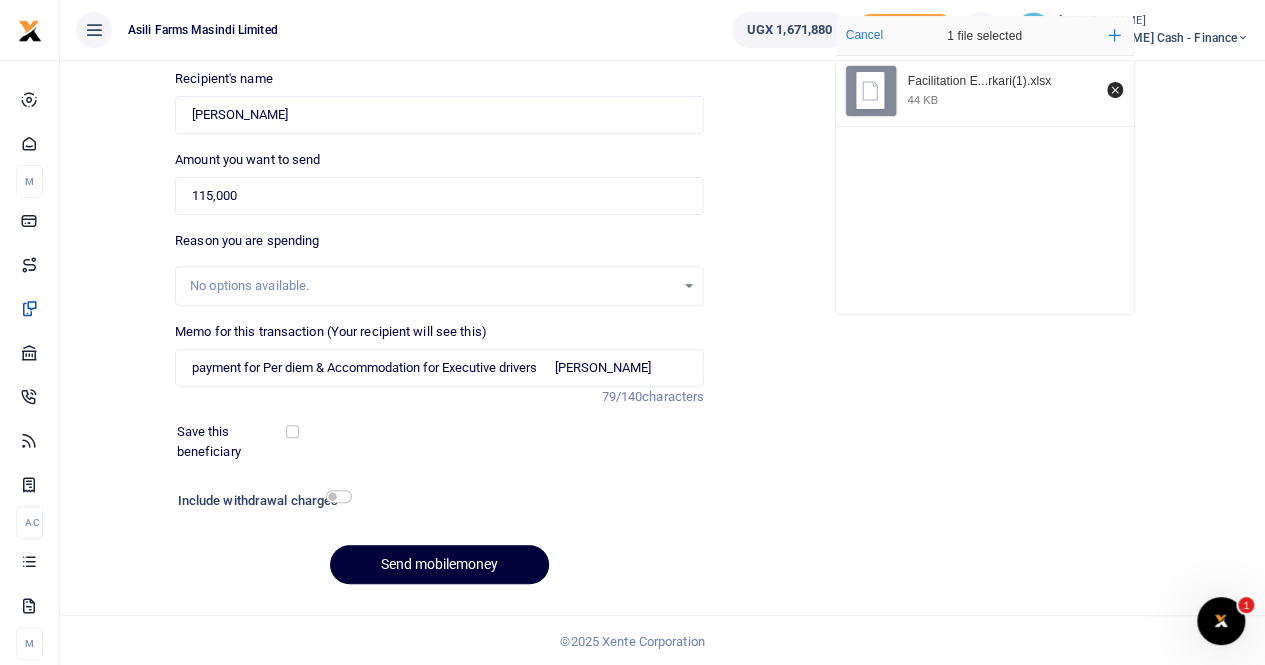 click on "Send mobilemoney" at bounding box center [439, 564] 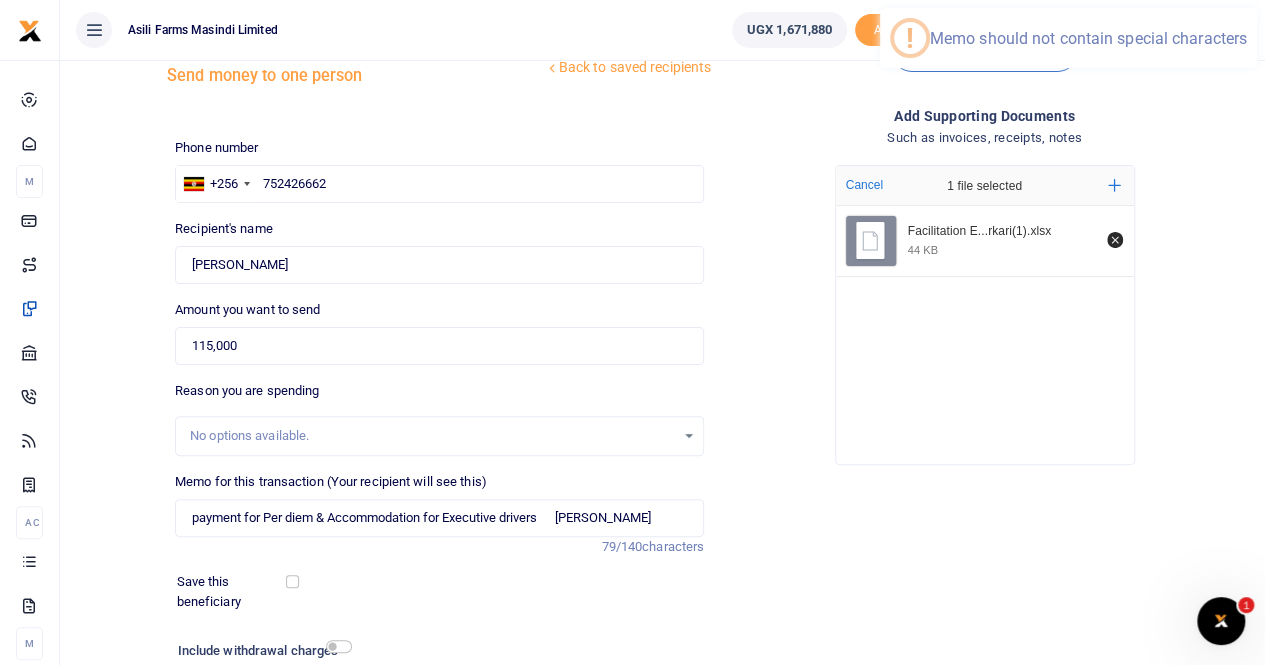 scroll, scrollTop: 100, scrollLeft: 0, axis: vertical 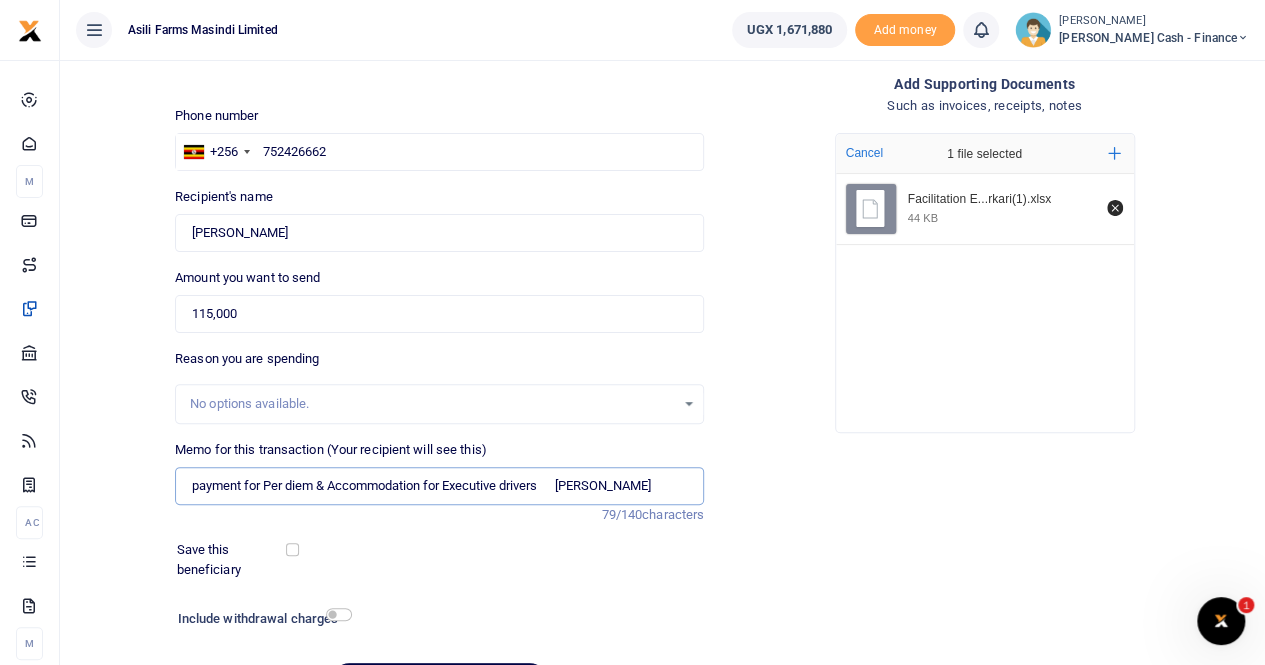 click on "payment for Per diem & Accommodation for Executive drivers	 Sisye Mubakali" at bounding box center (439, 486) 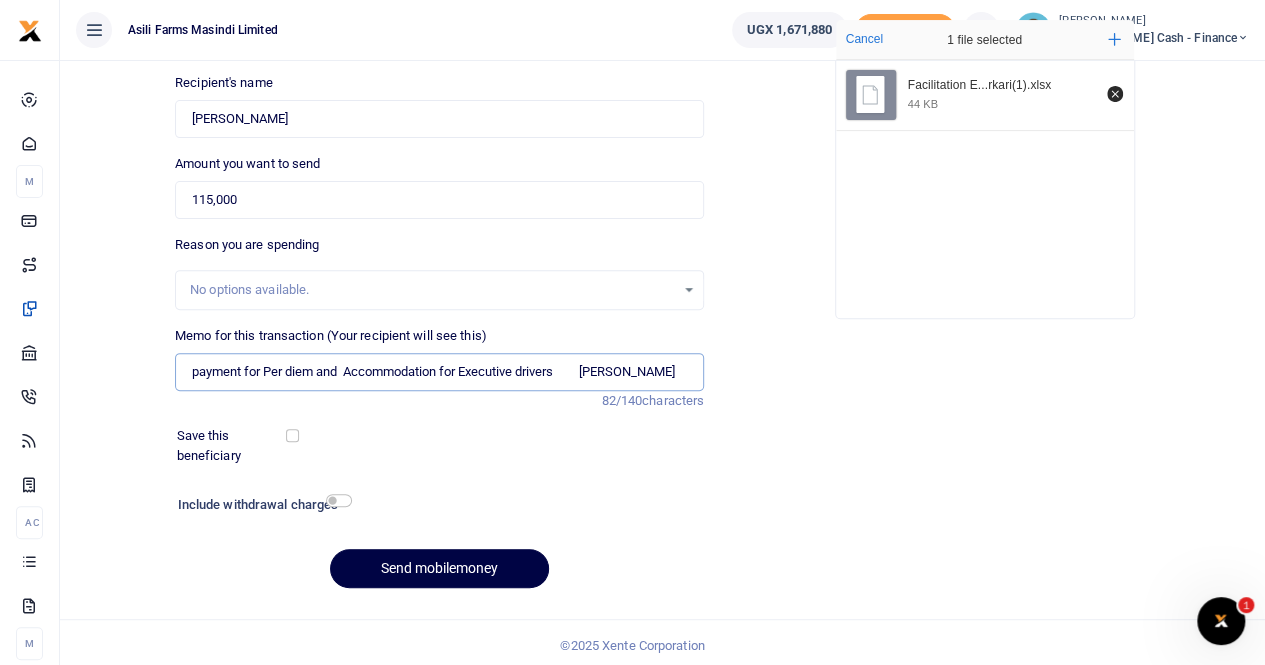 scroll, scrollTop: 218, scrollLeft: 0, axis: vertical 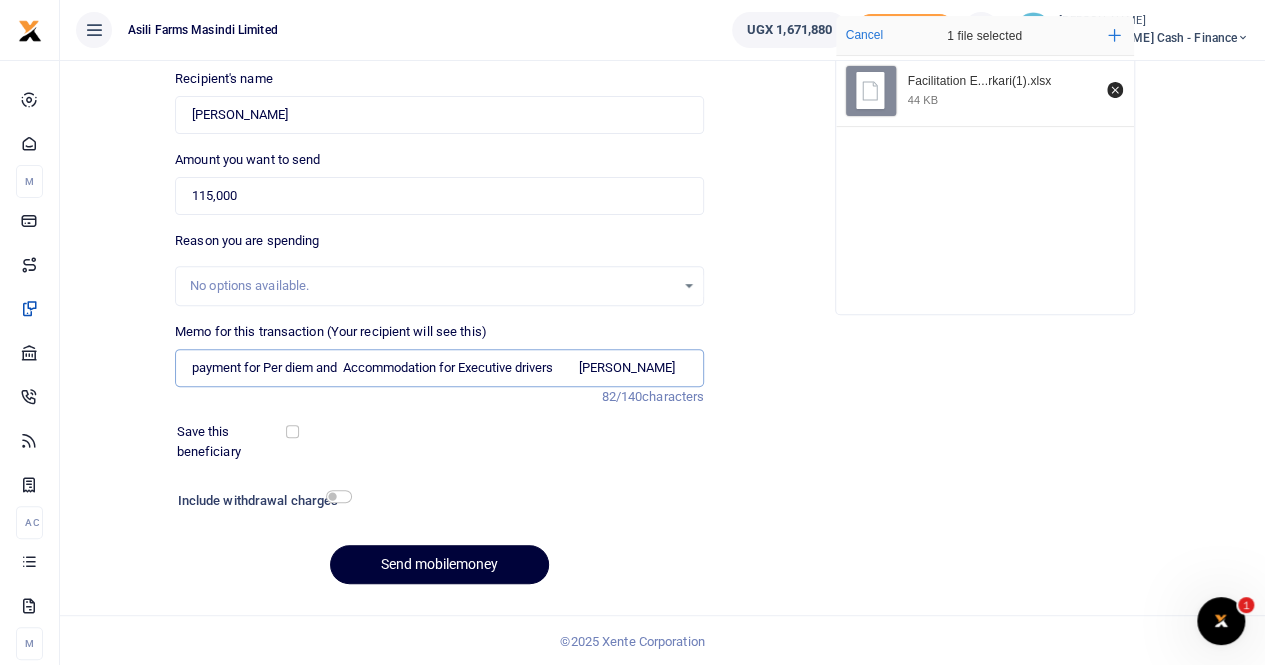 type on "payment for Per diem and  Accommodation for Executive drivers	 Sisye Mubakali" 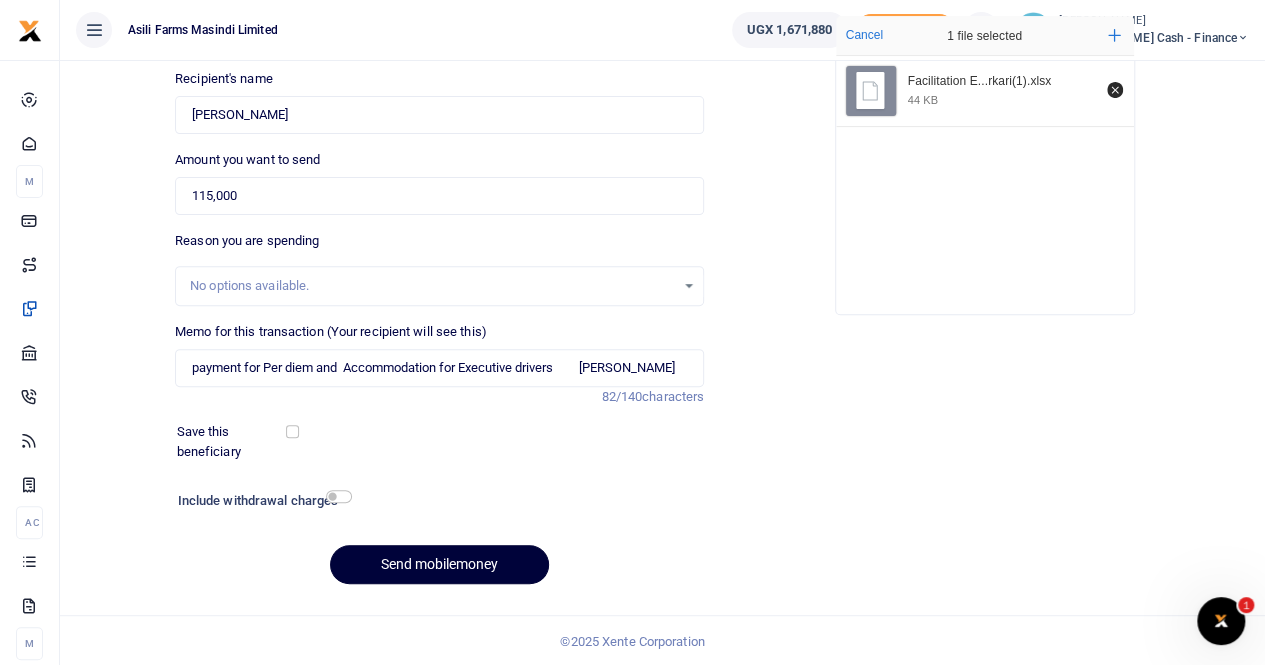 click on "Send mobilemoney" at bounding box center (439, 564) 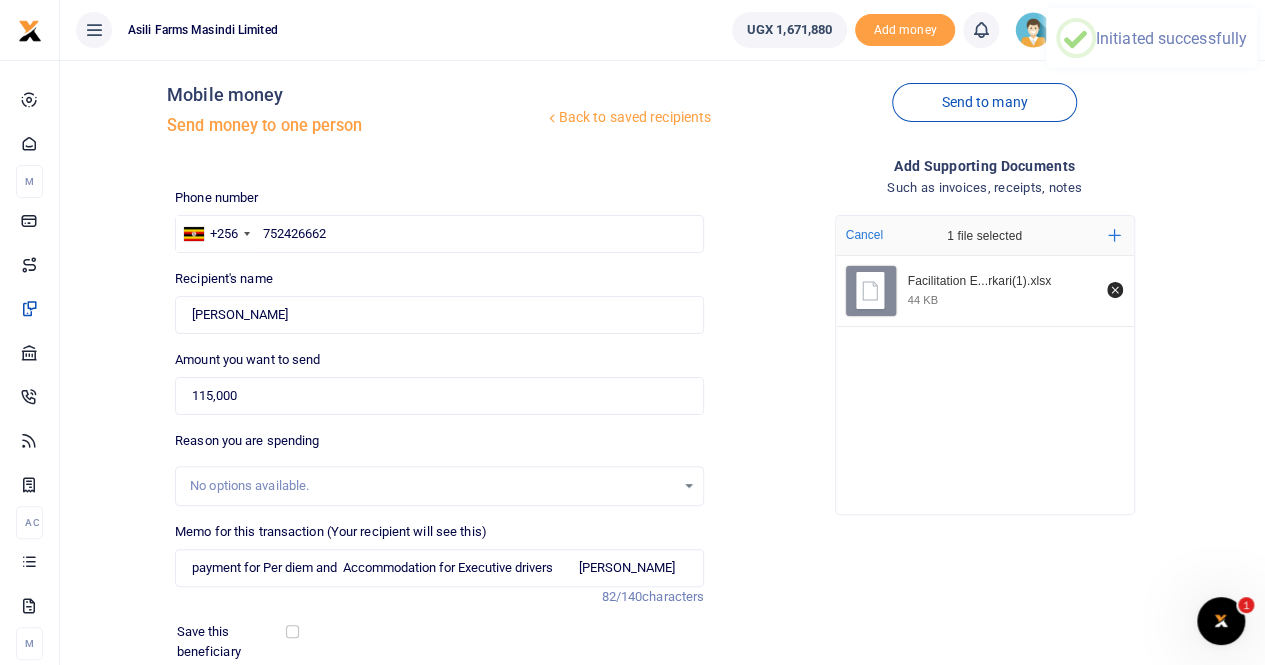 scroll, scrollTop: 0, scrollLeft: 0, axis: both 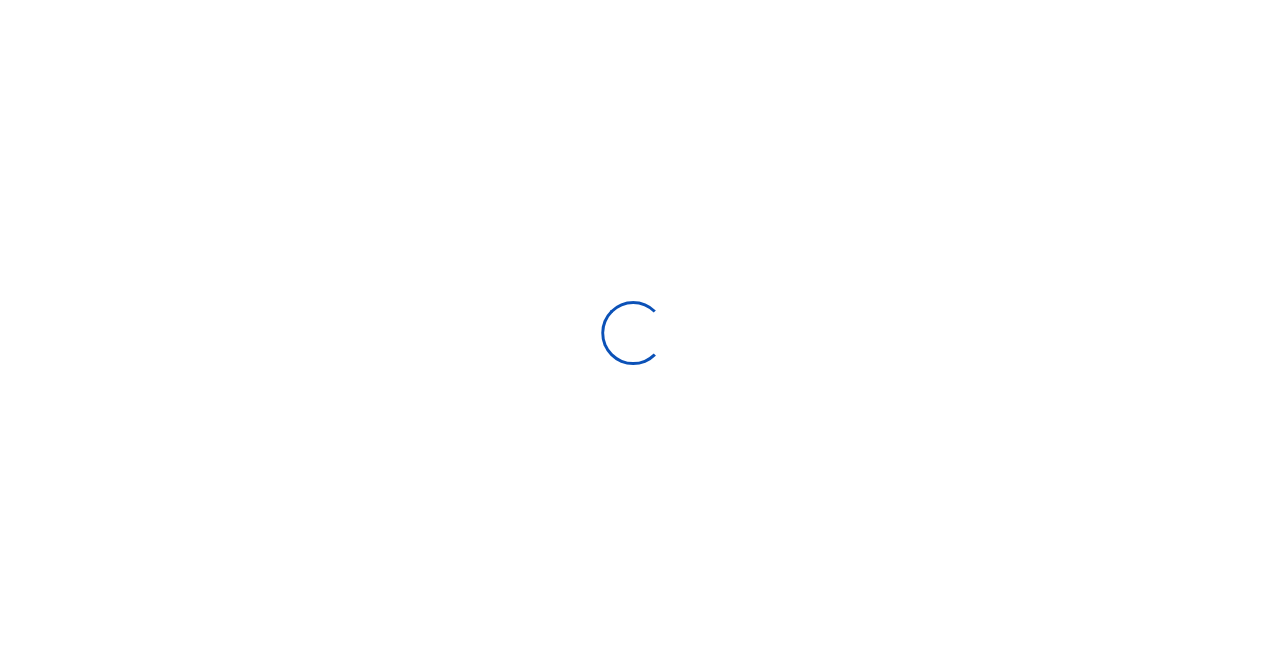 select on "Loading bundles" 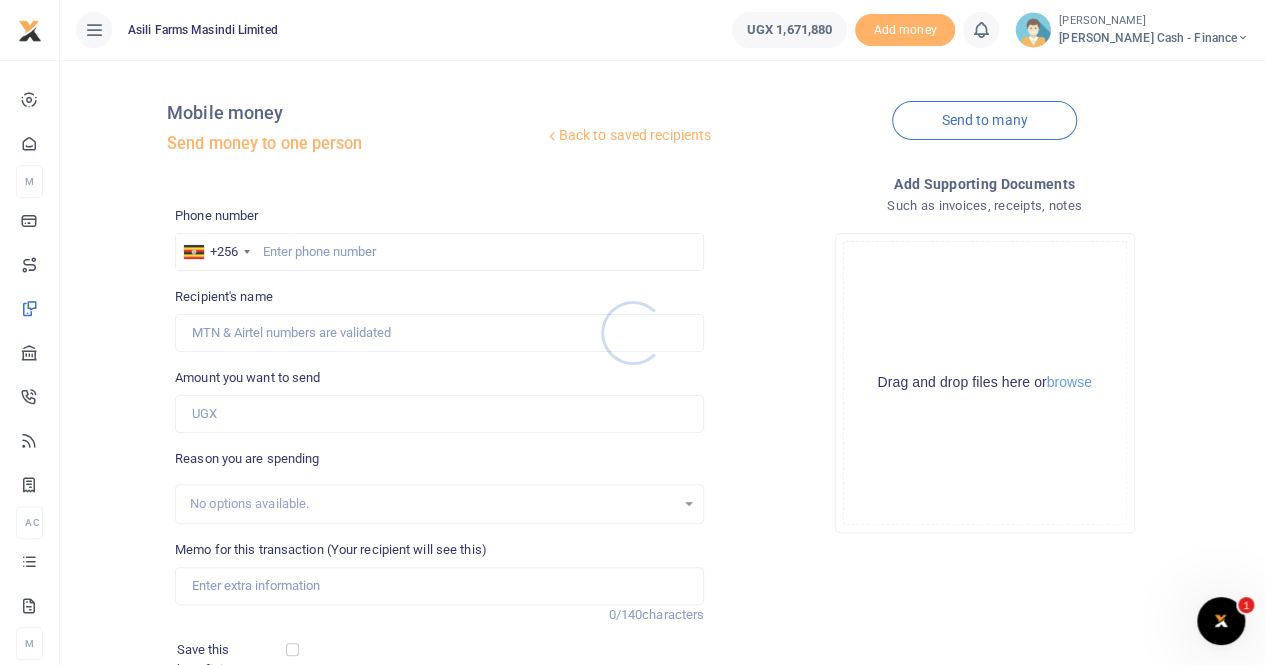 scroll, scrollTop: 0, scrollLeft: 0, axis: both 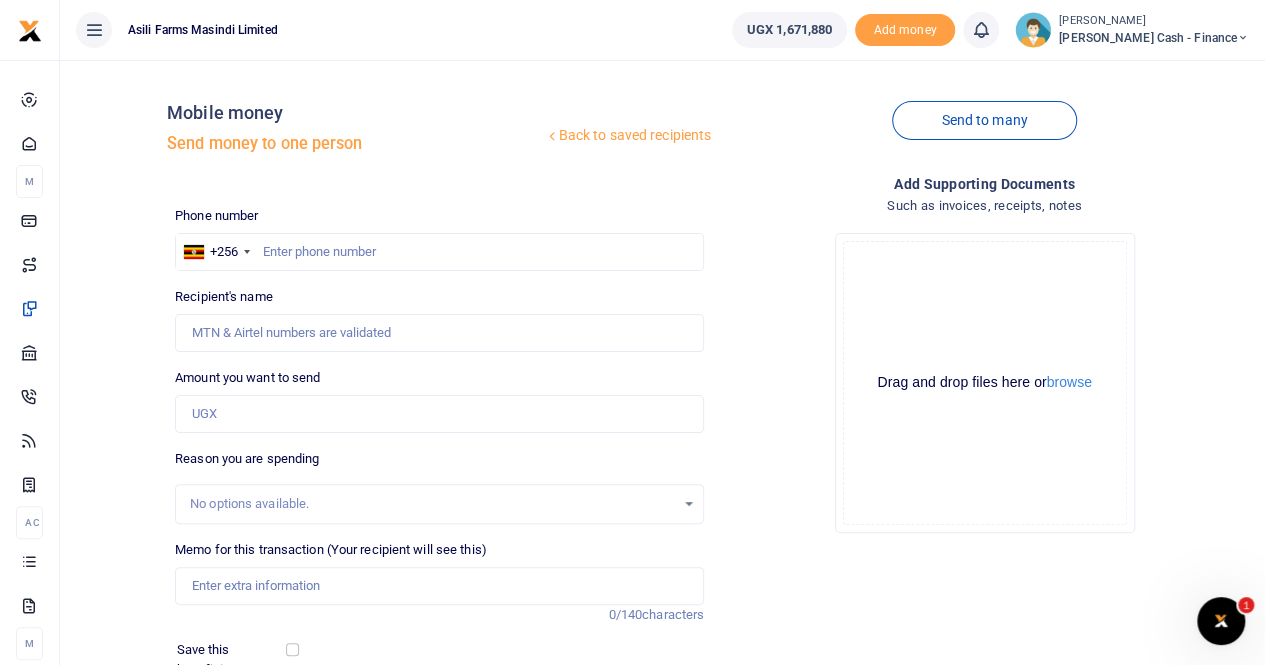 click on "[PERSON_NAME]" at bounding box center [1154, 21] 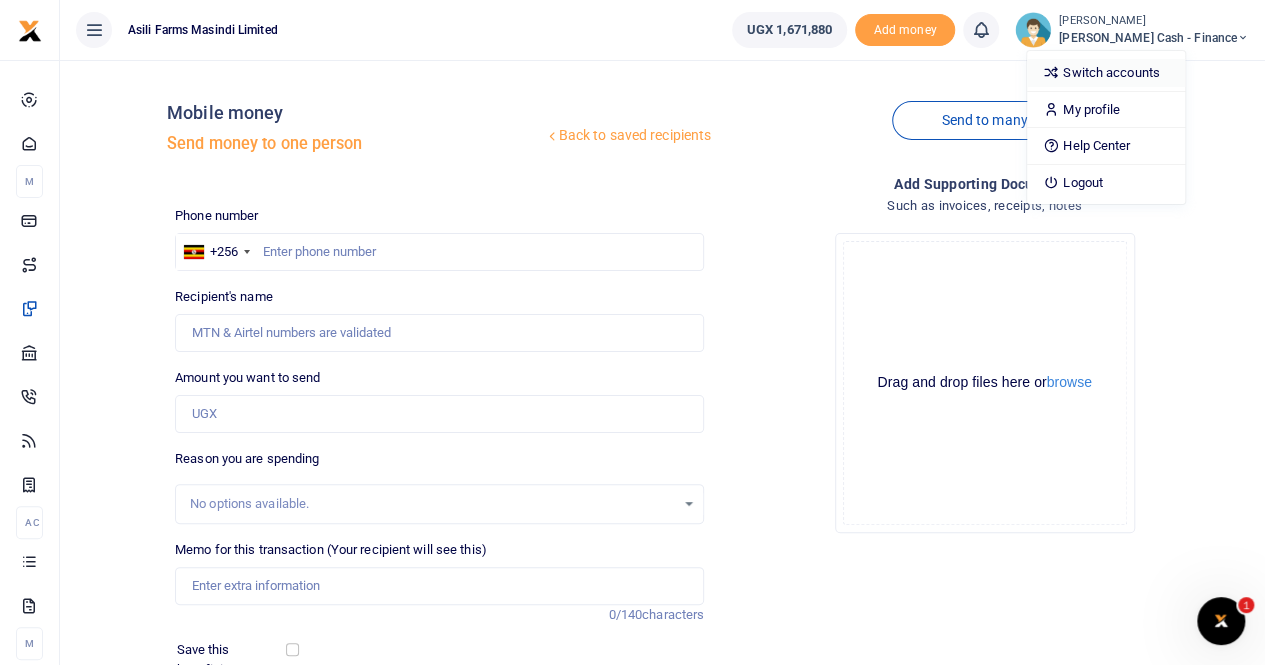 click on "Switch accounts" at bounding box center (1106, 73) 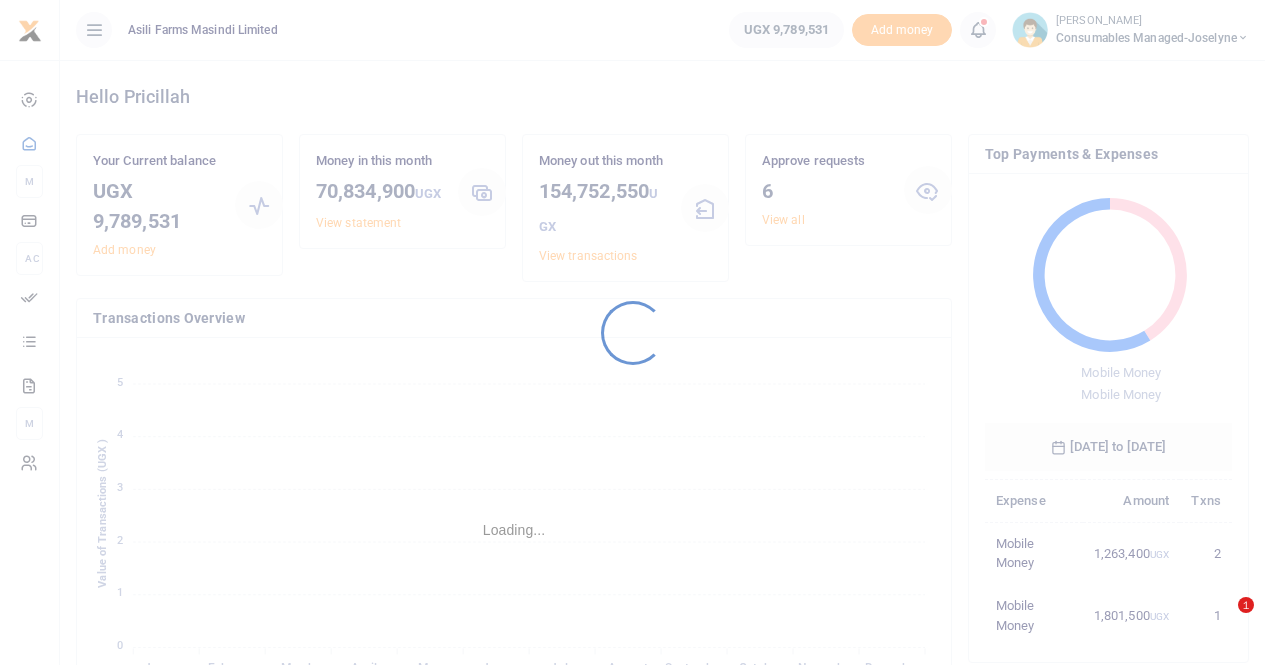 scroll, scrollTop: 0, scrollLeft: 0, axis: both 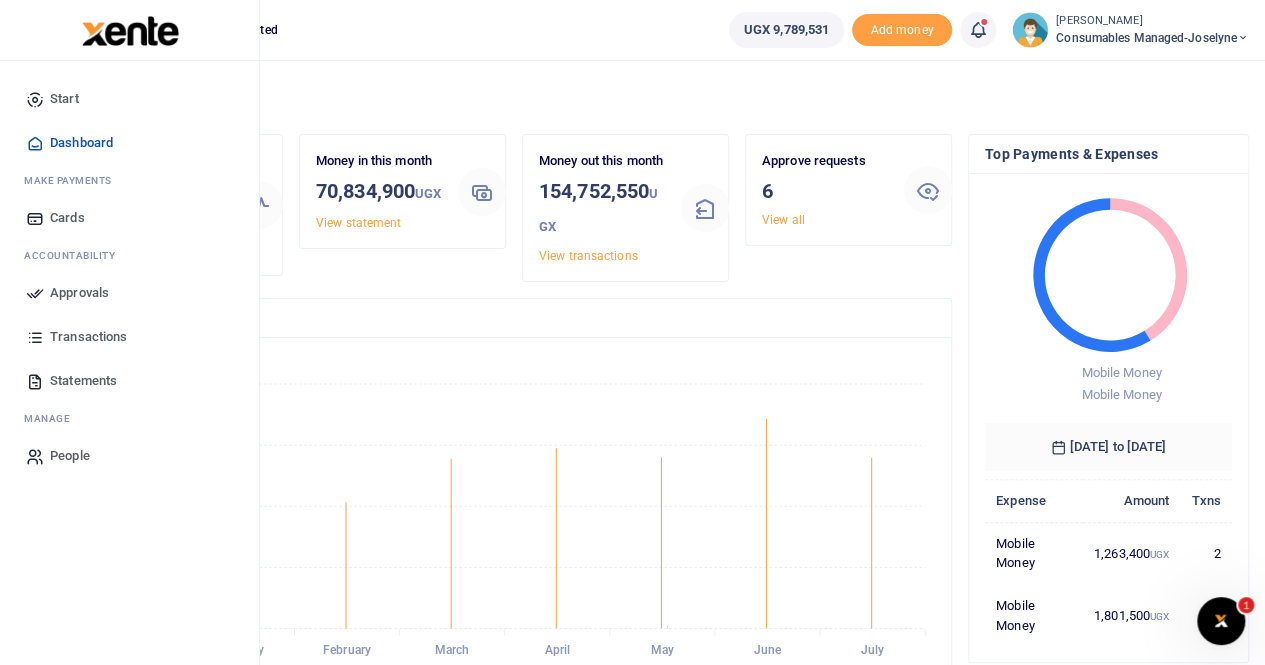 click on "Approvals" at bounding box center [79, 293] 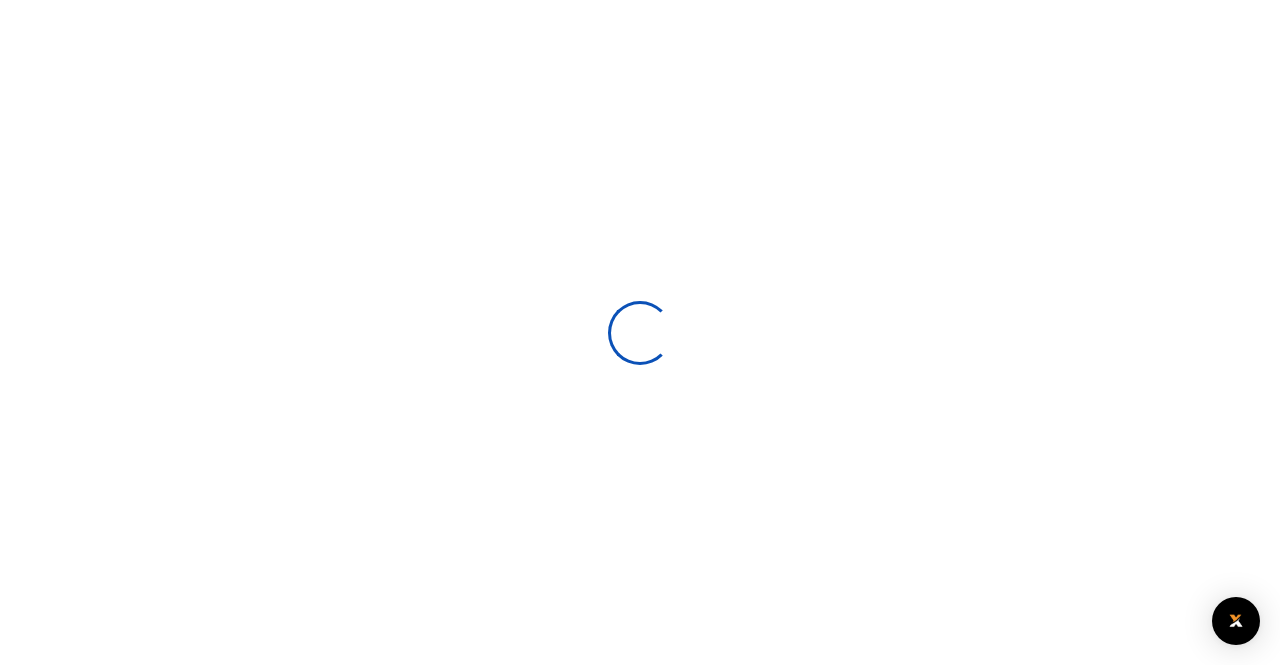 scroll, scrollTop: 0, scrollLeft: 0, axis: both 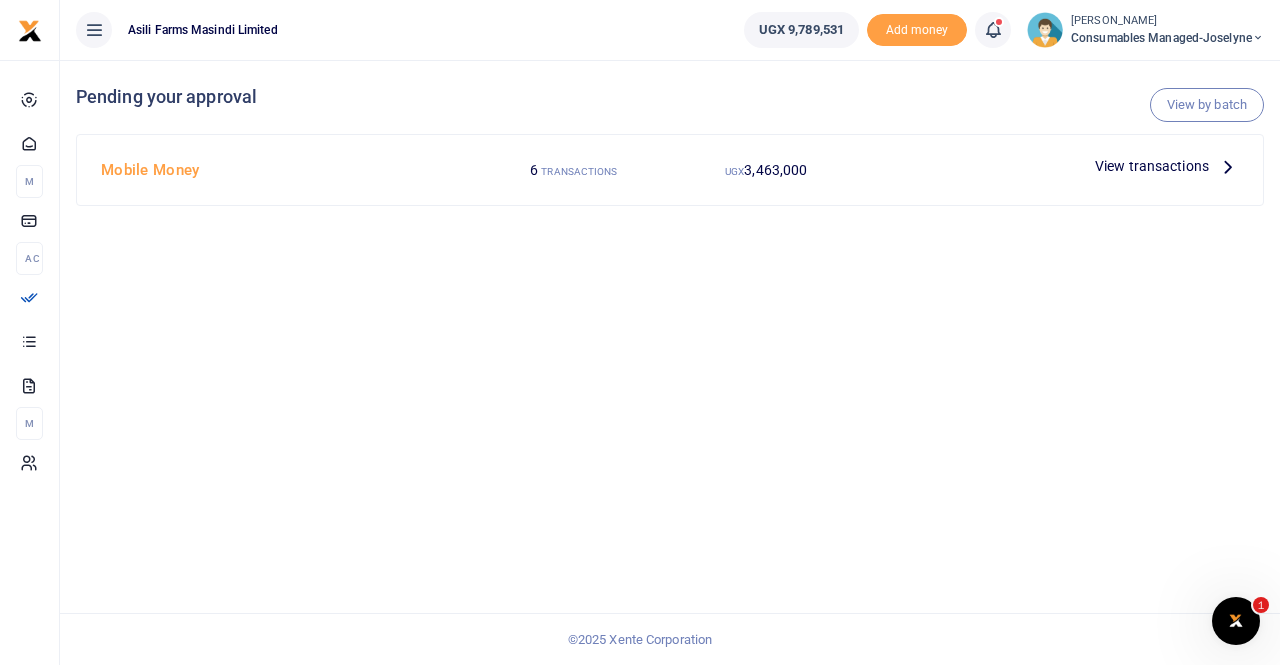 click on "View transactions" at bounding box center [1152, 166] 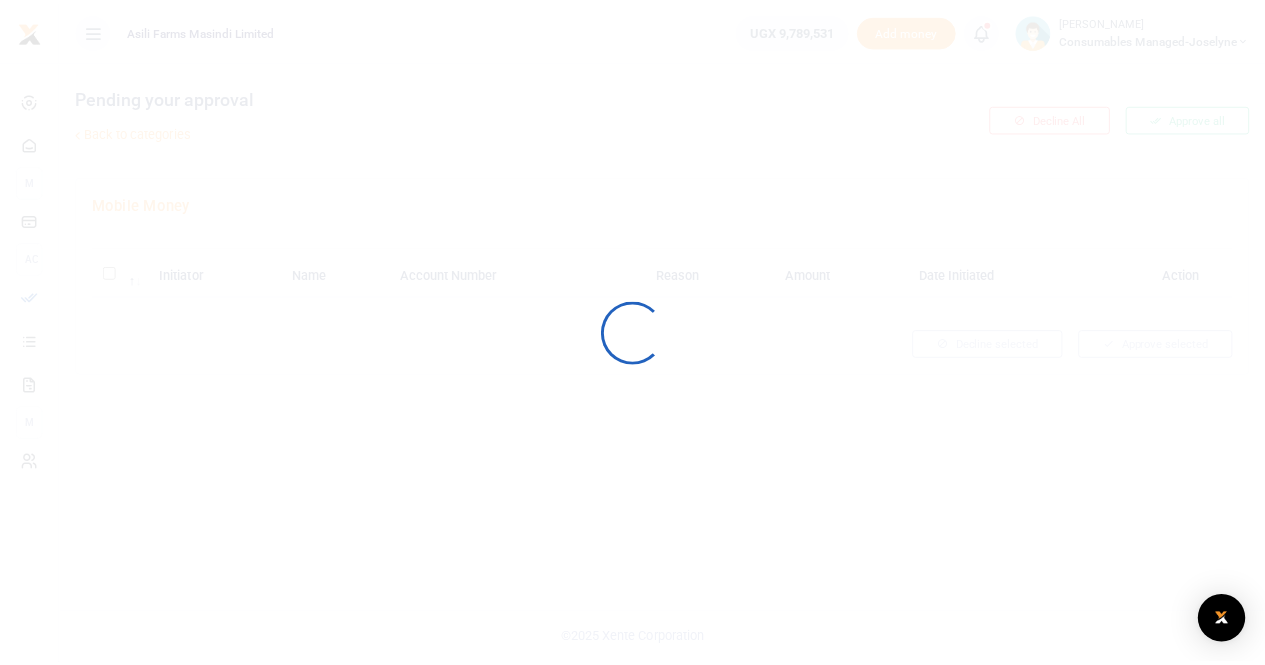 scroll, scrollTop: 0, scrollLeft: 0, axis: both 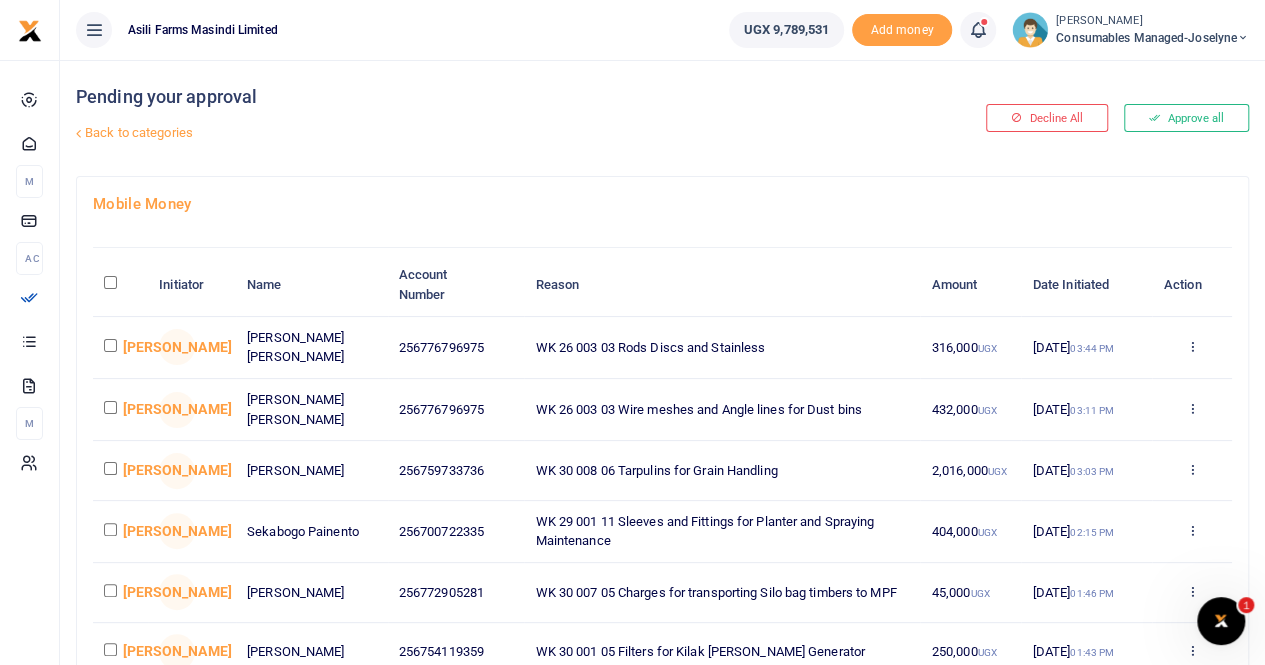click at bounding box center (632, 332) 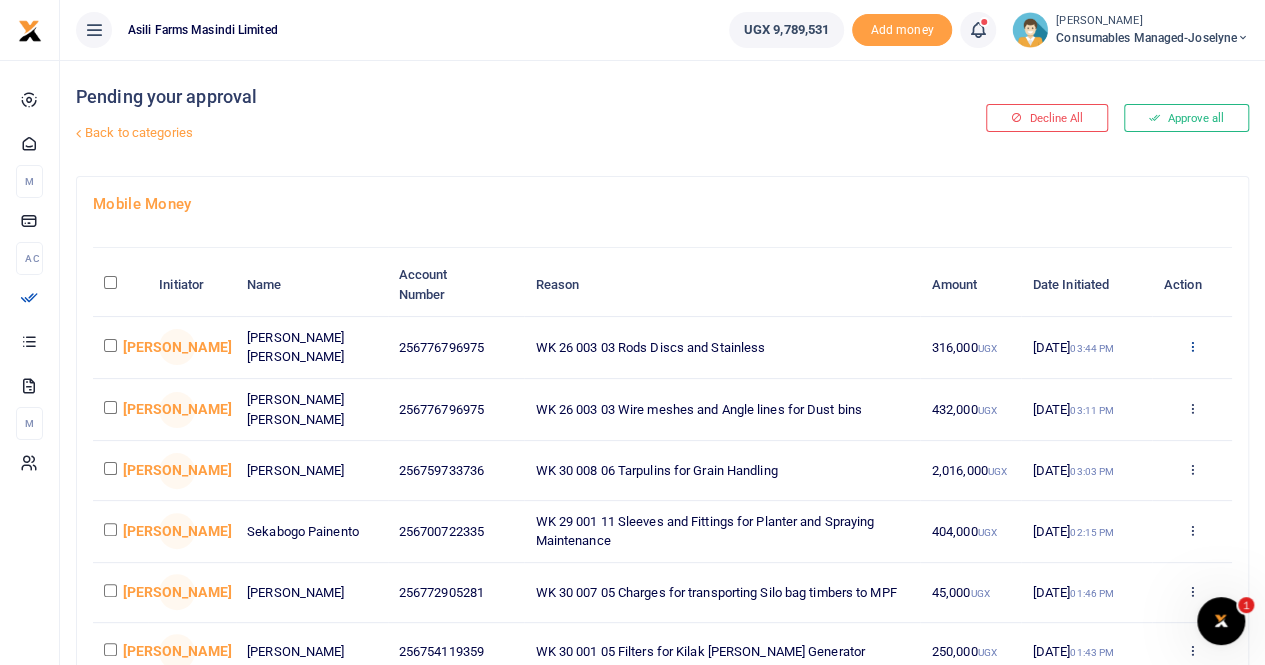 click at bounding box center [1191, 346] 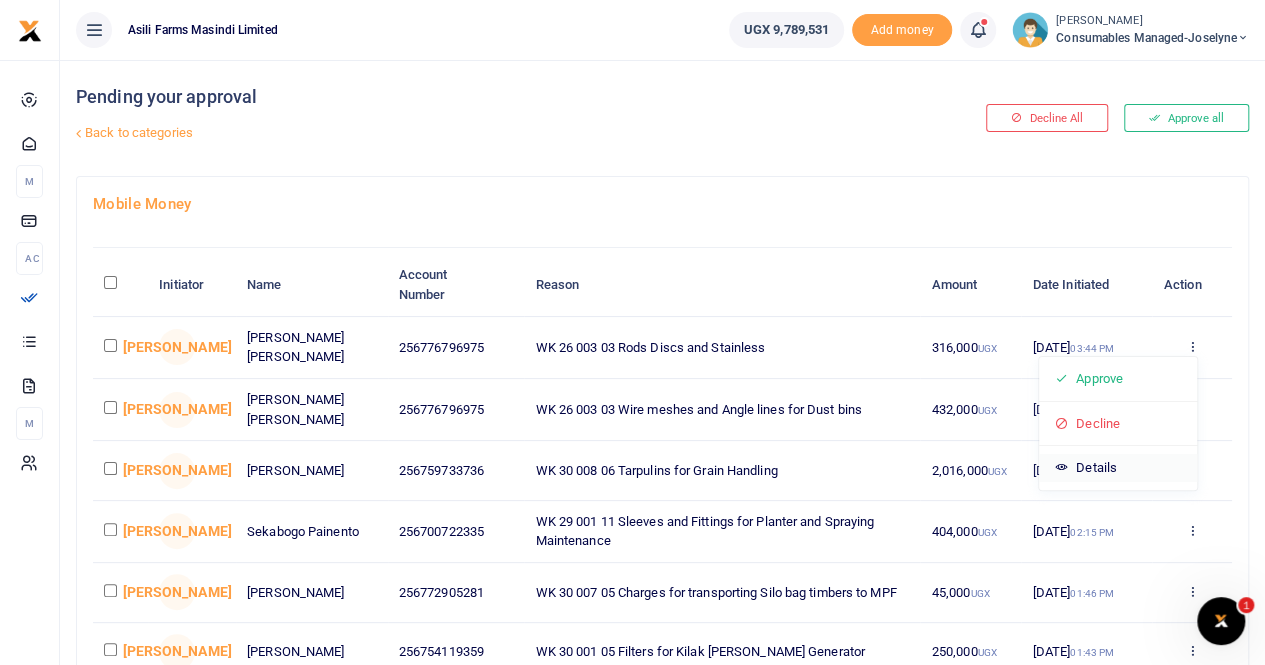 click on "Details" at bounding box center [1118, 468] 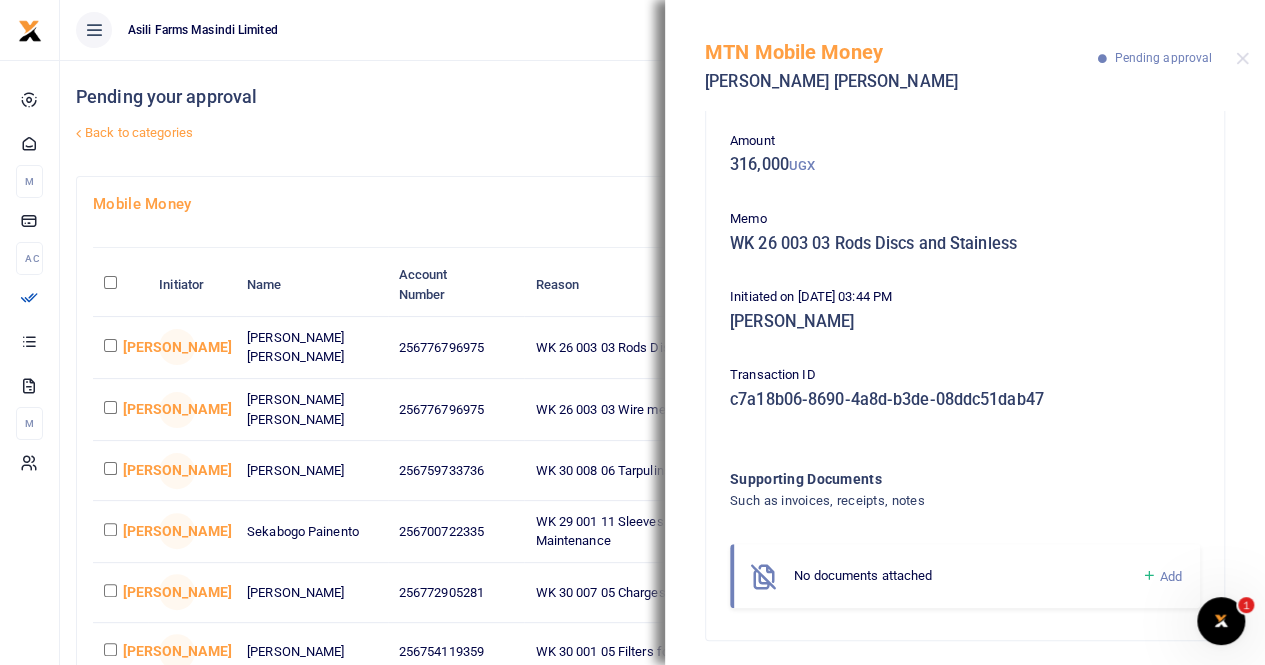 scroll, scrollTop: 94, scrollLeft: 0, axis: vertical 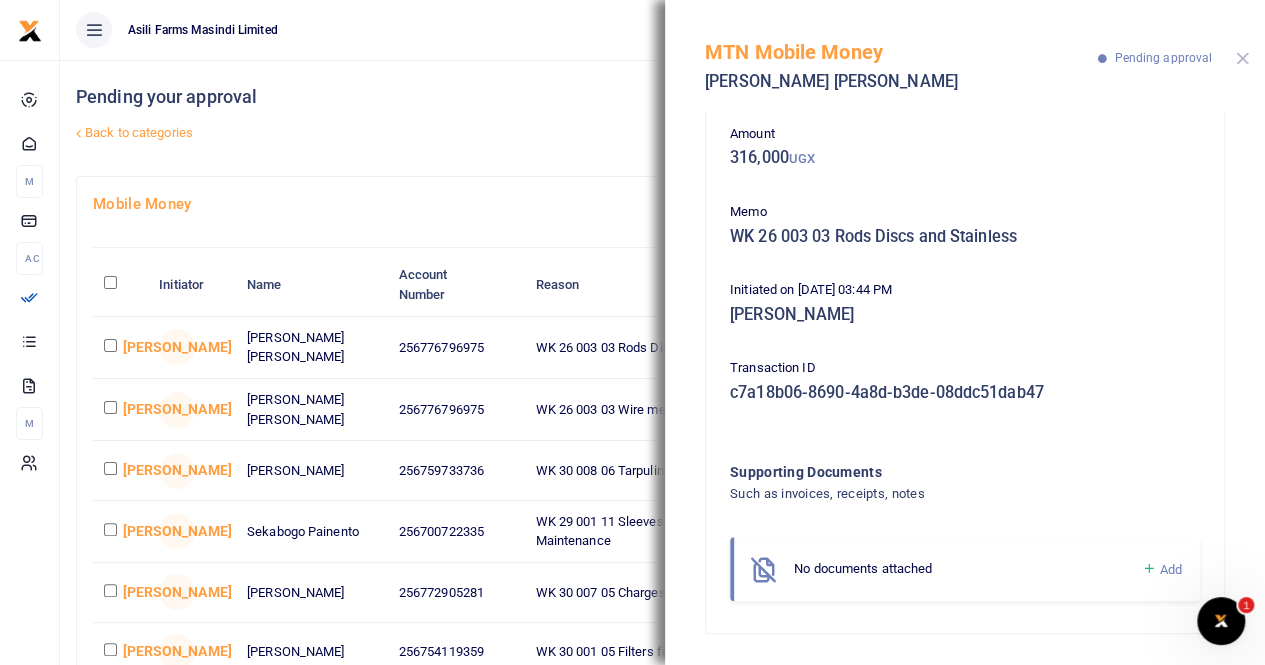 click at bounding box center (1242, 58) 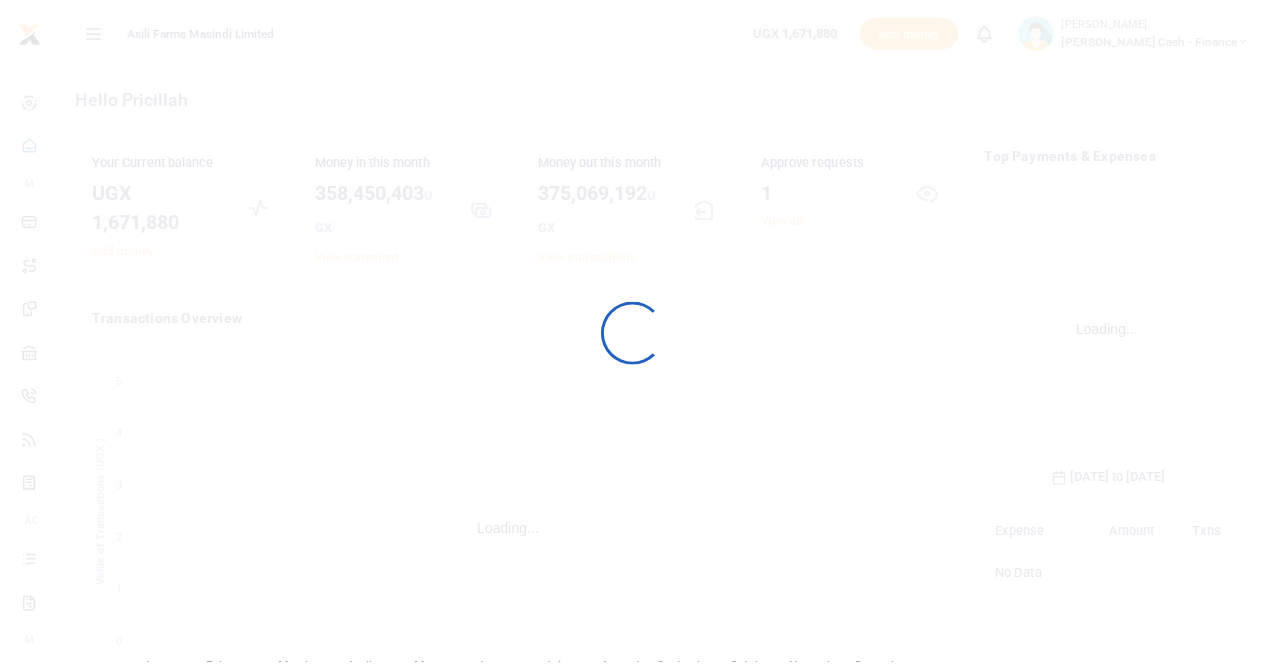 scroll, scrollTop: 0, scrollLeft: 0, axis: both 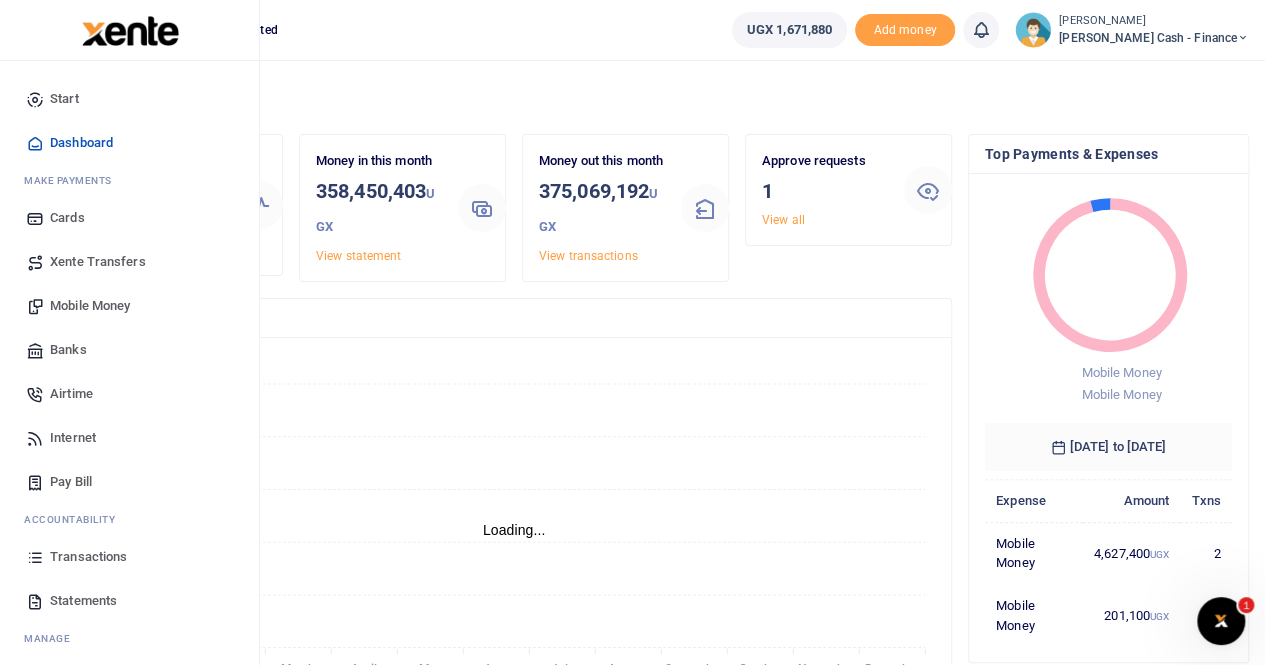 click on "Mobile Money" at bounding box center [90, 306] 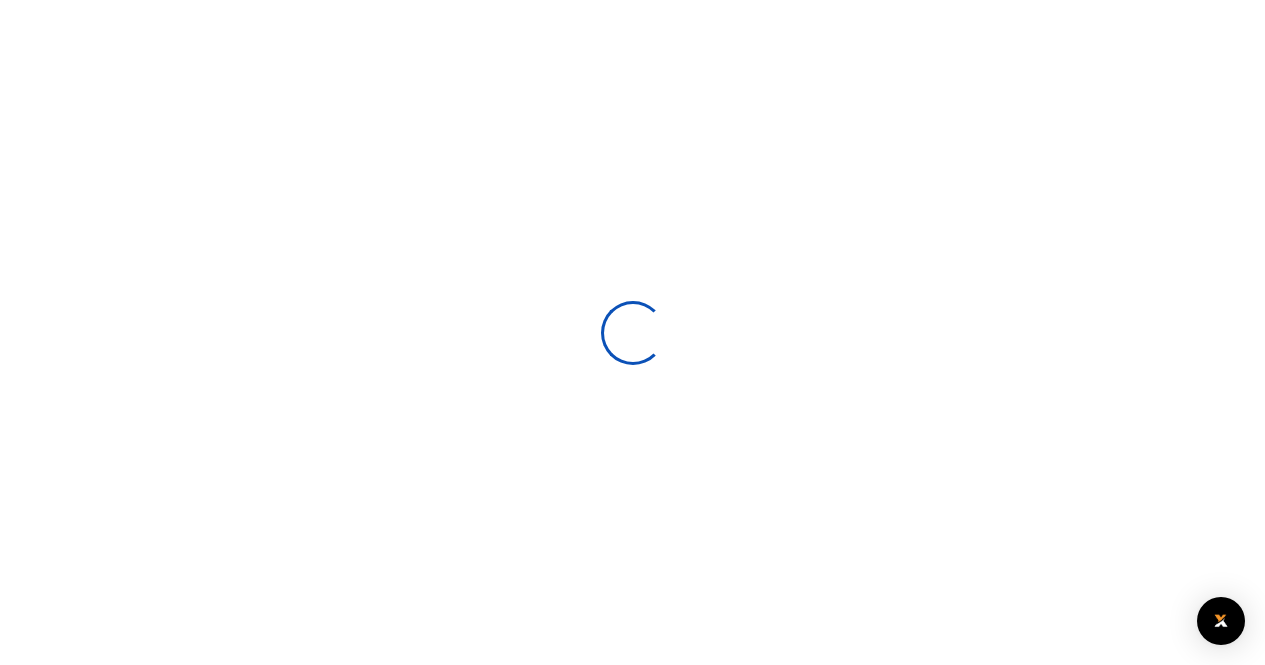 scroll, scrollTop: 0, scrollLeft: 0, axis: both 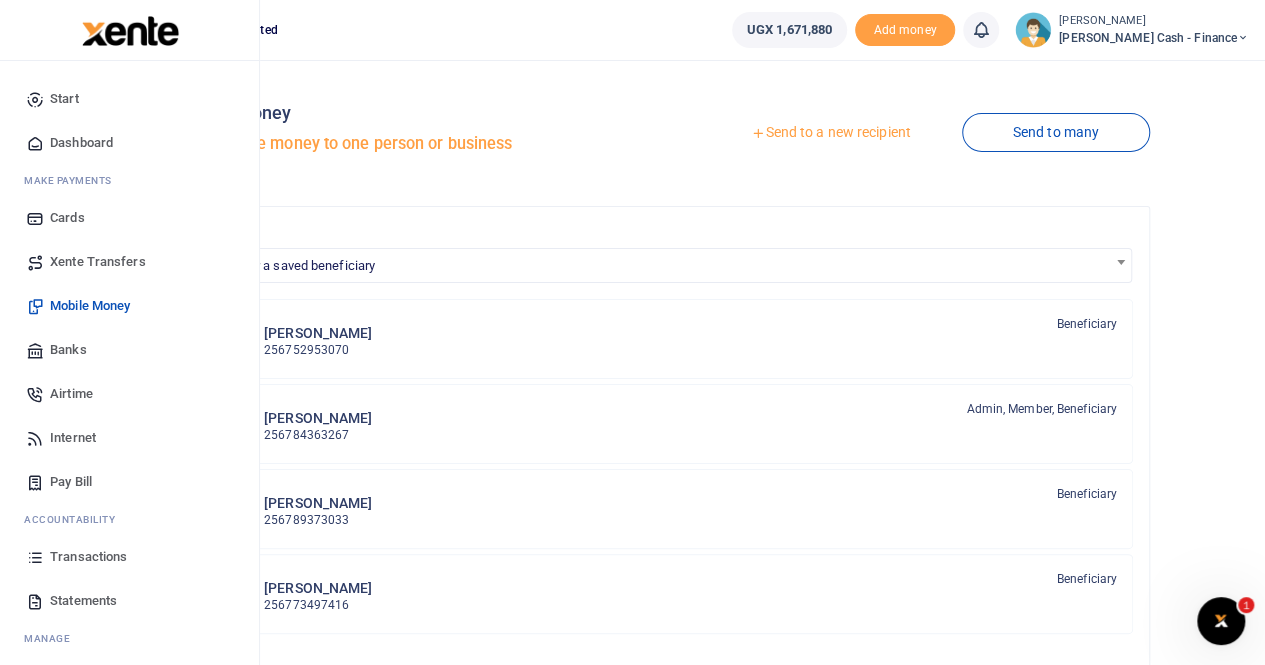 click on "Transactions" at bounding box center [88, 557] 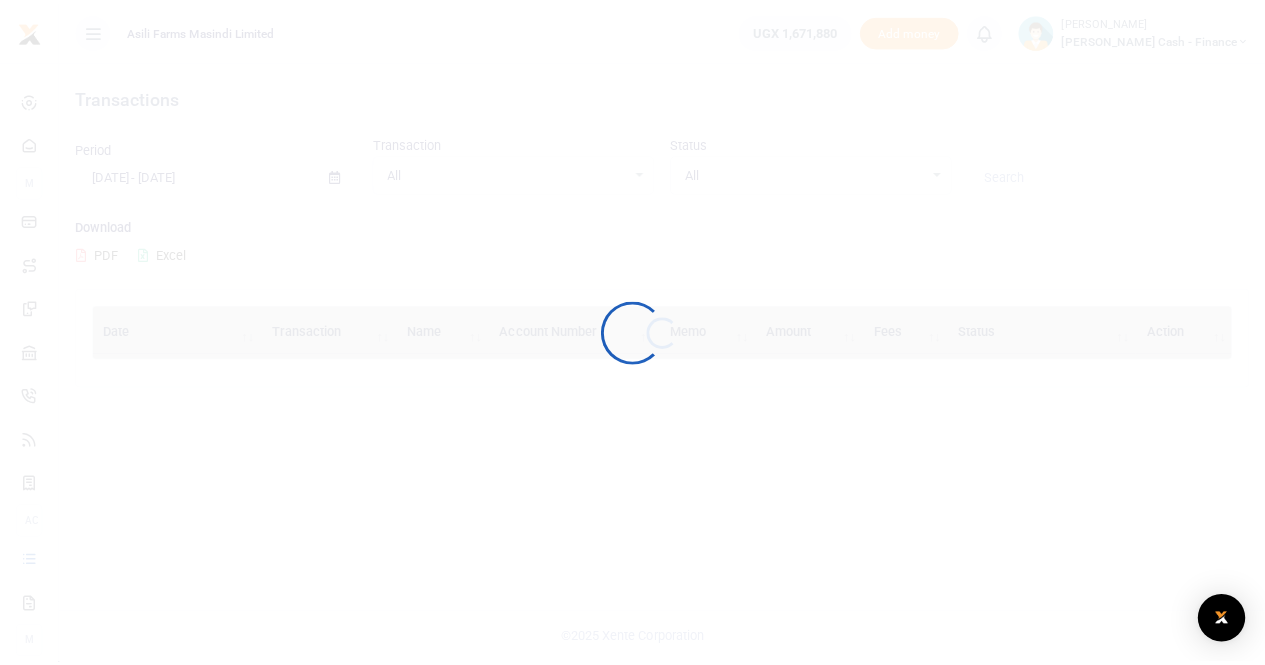 scroll, scrollTop: 0, scrollLeft: 0, axis: both 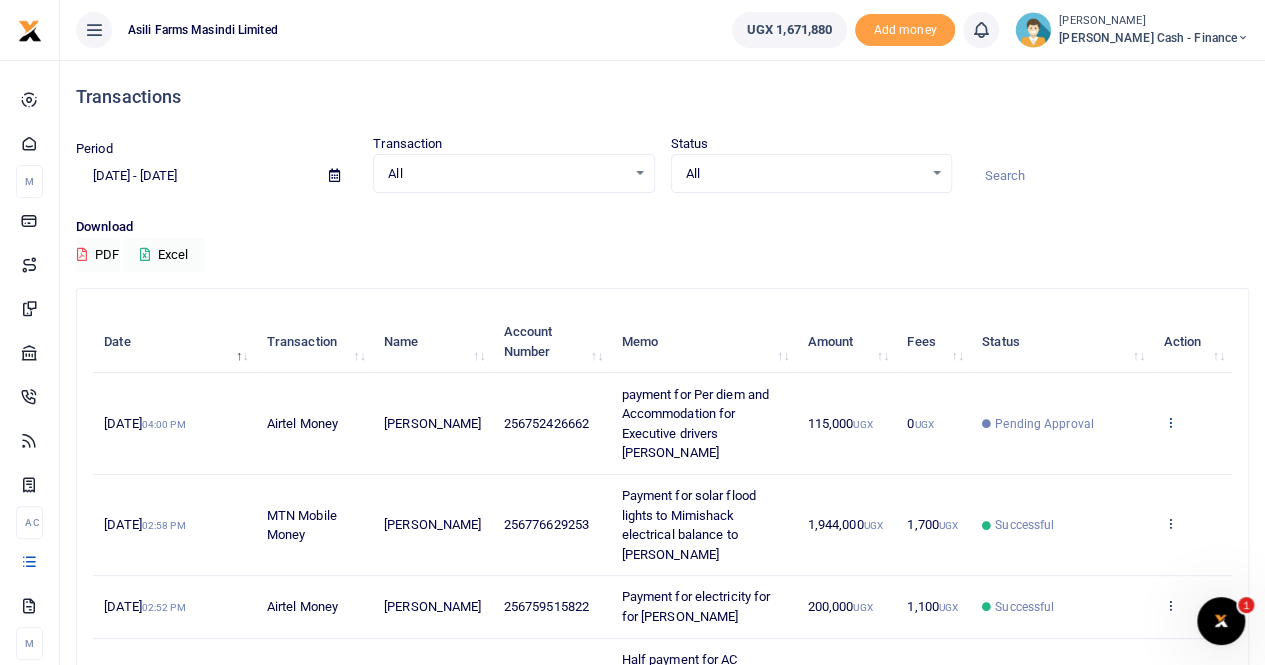 click at bounding box center (1169, 422) 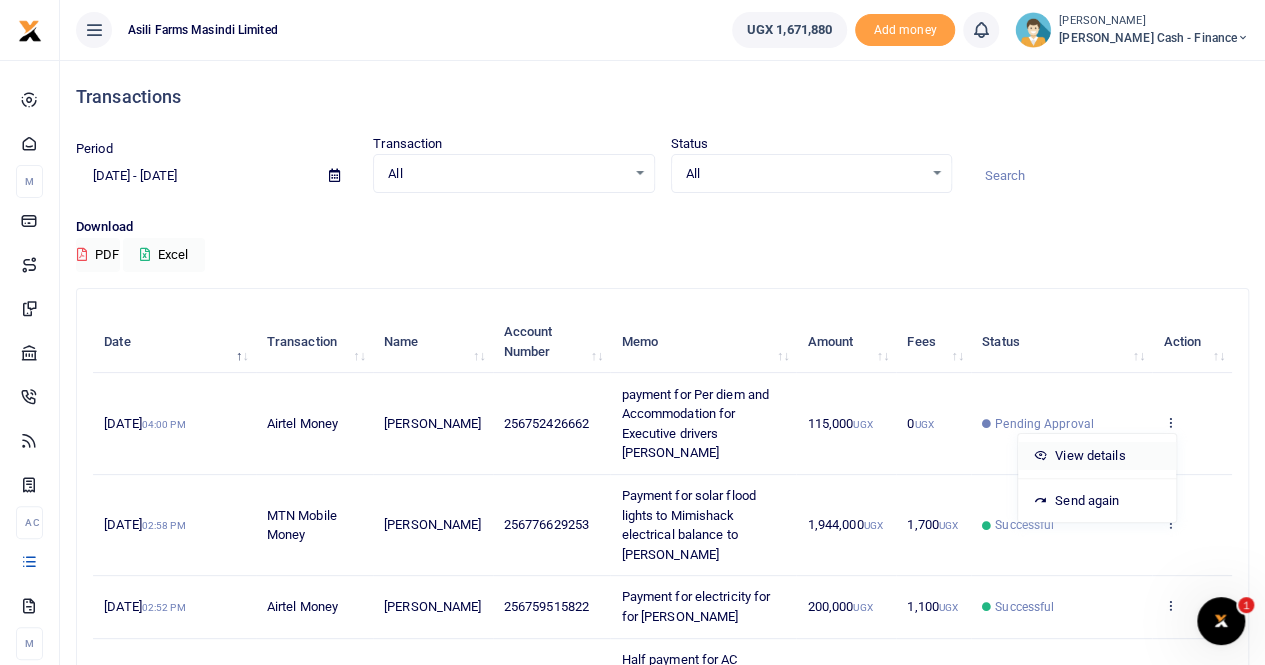 click on "View details" at bounding box center [1097, 456] 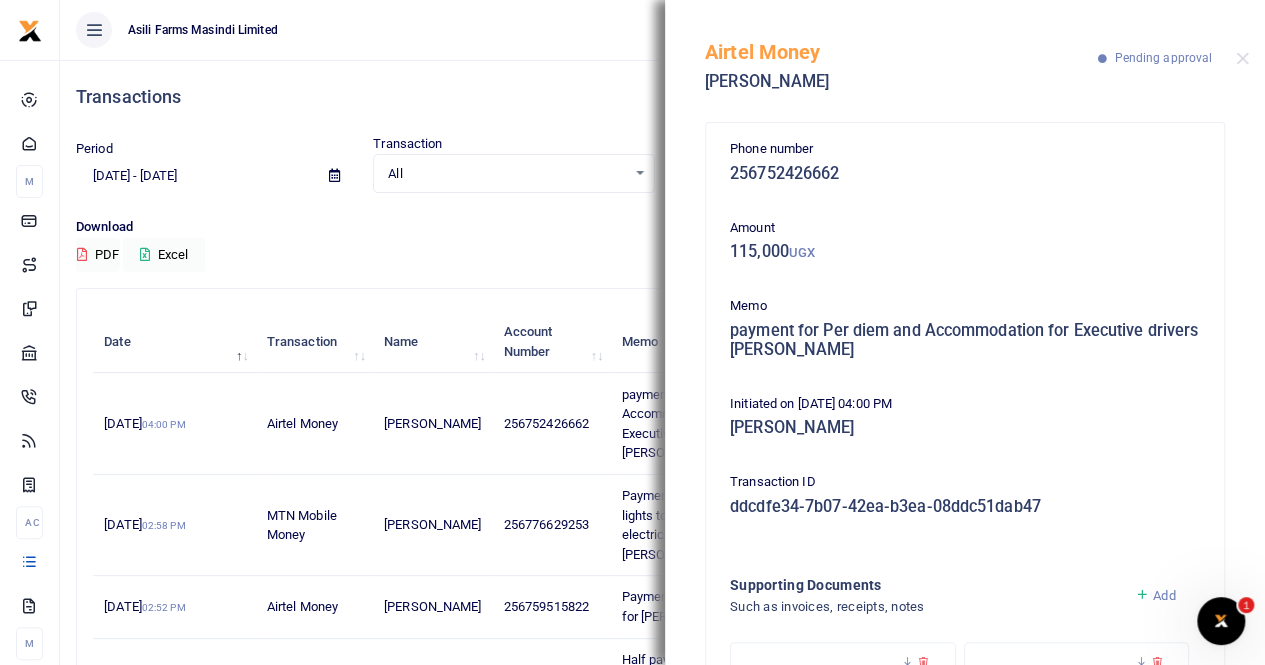 scroll, scrollTop: 198, scrollLeft: 0, axis: vertical 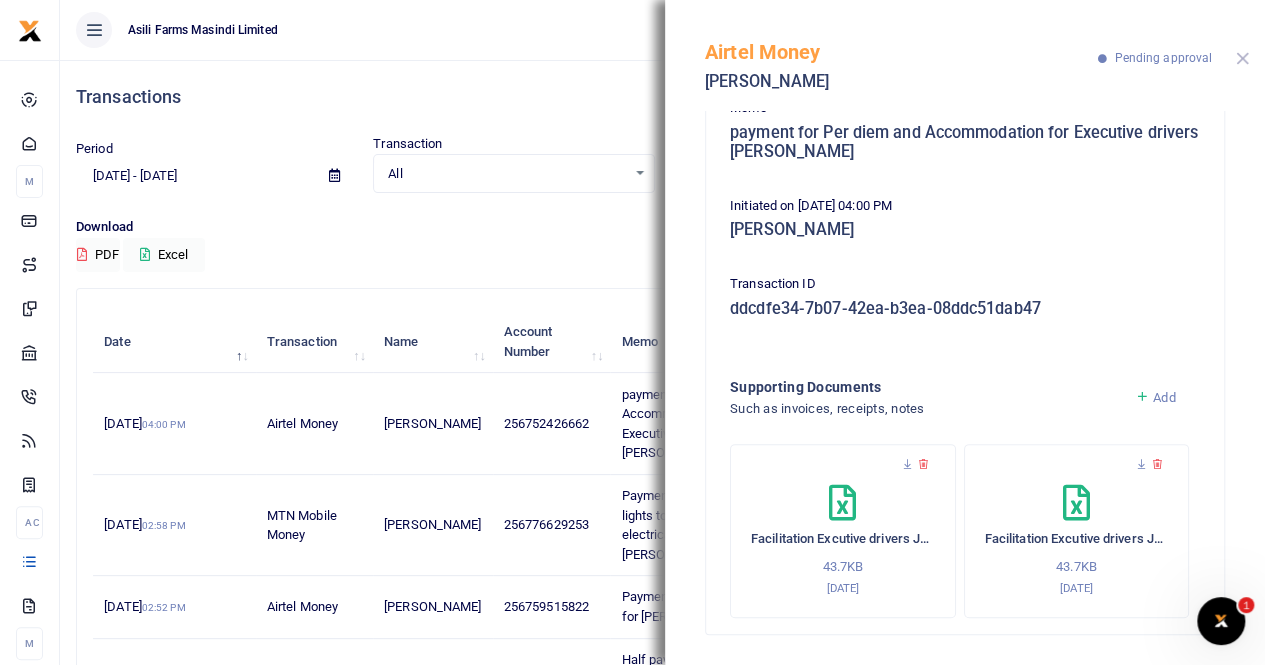 click at bounding box center (1242, 58) 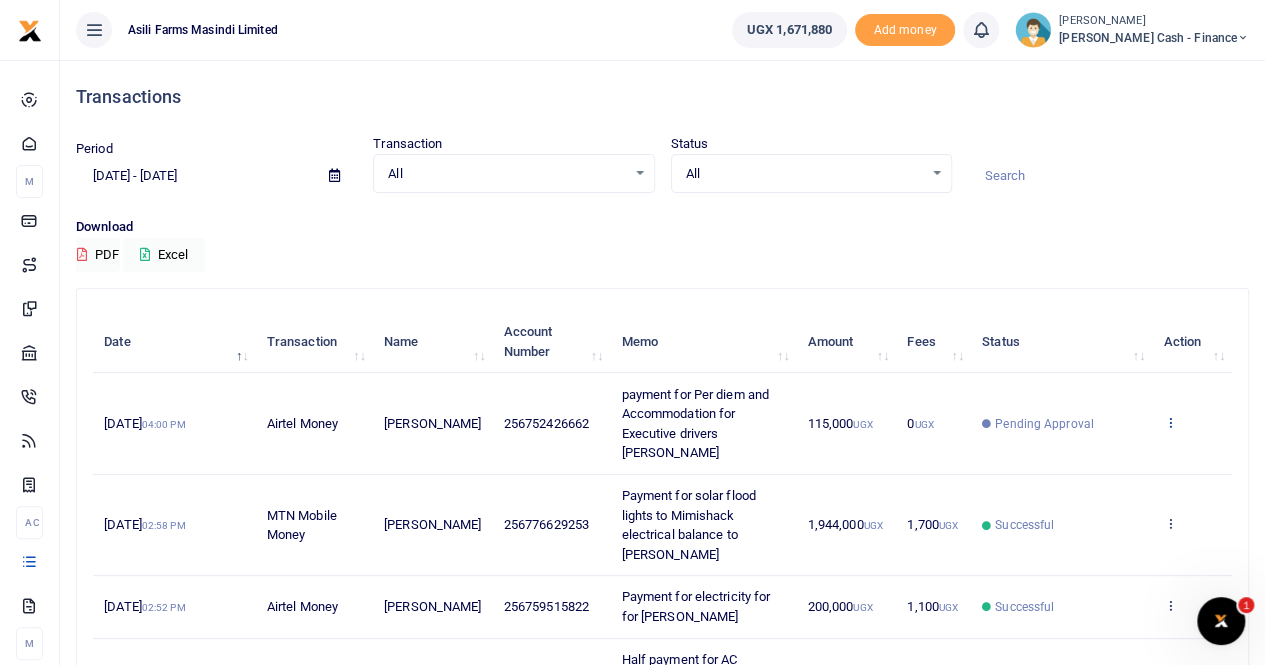 click at bounding box center (1169, 422) 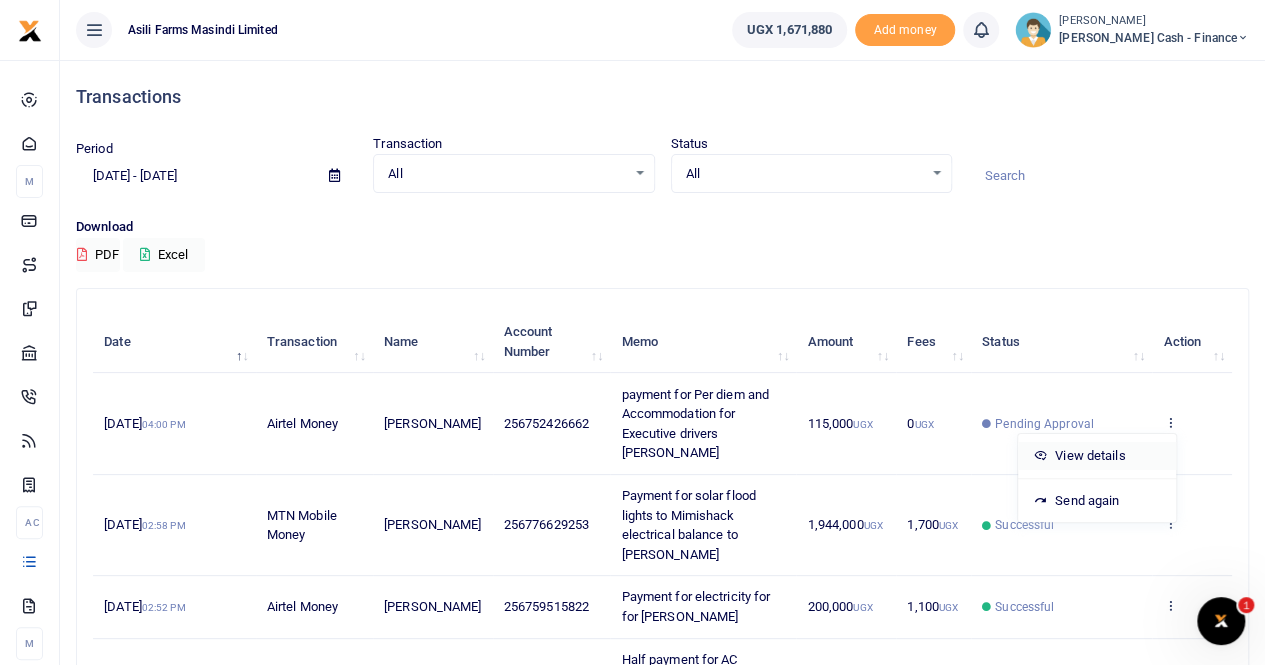 click on "View details" at bounding box center [1097, 456] 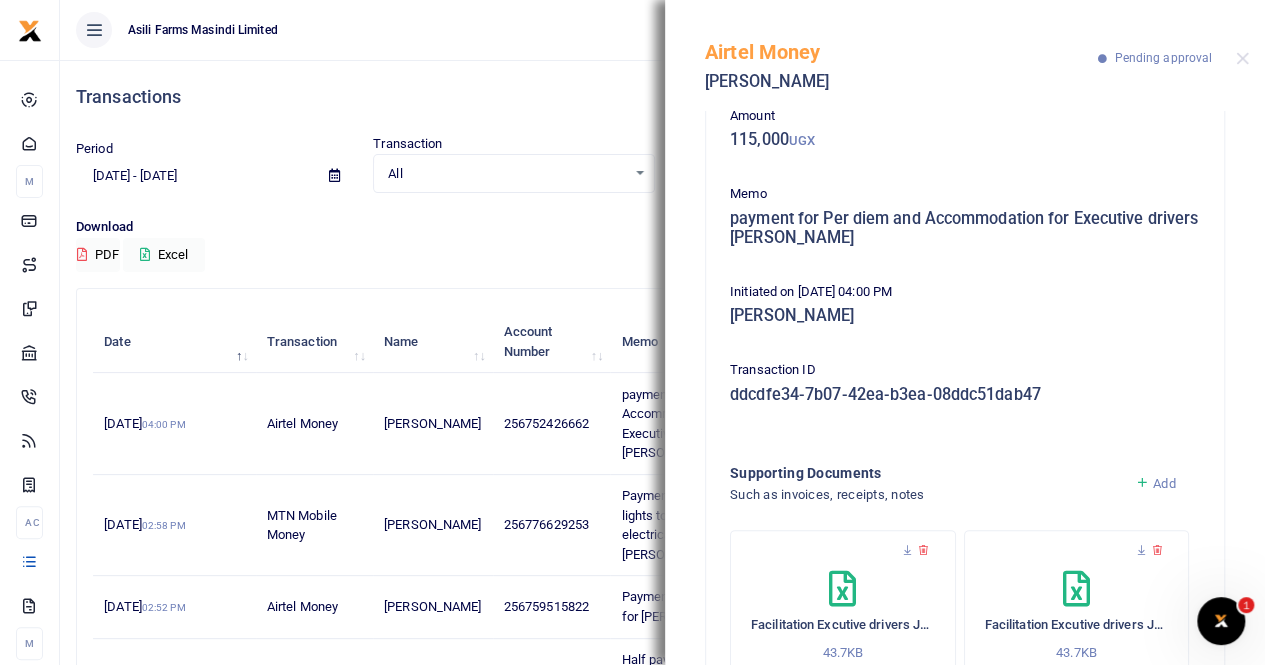 scroll, scrollTop: 198, scrollLeft: 0, axis: vertical 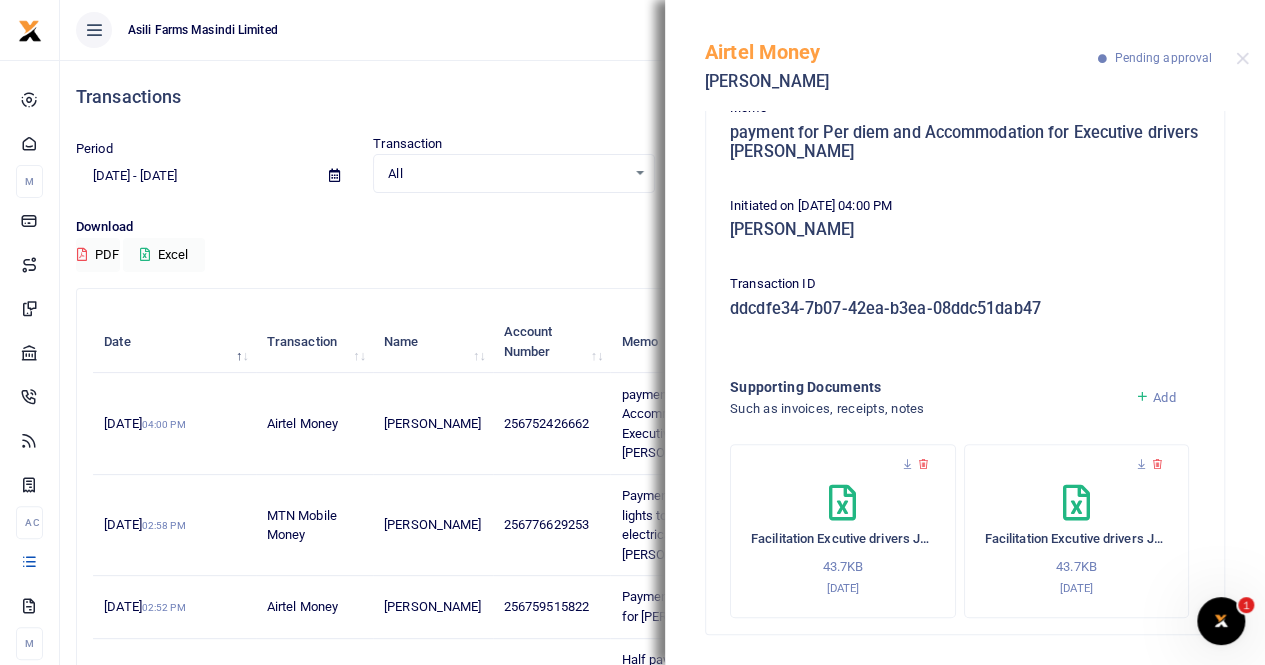 click on "Asili Farms Masindi Limited" at bounding box center [388, 30] 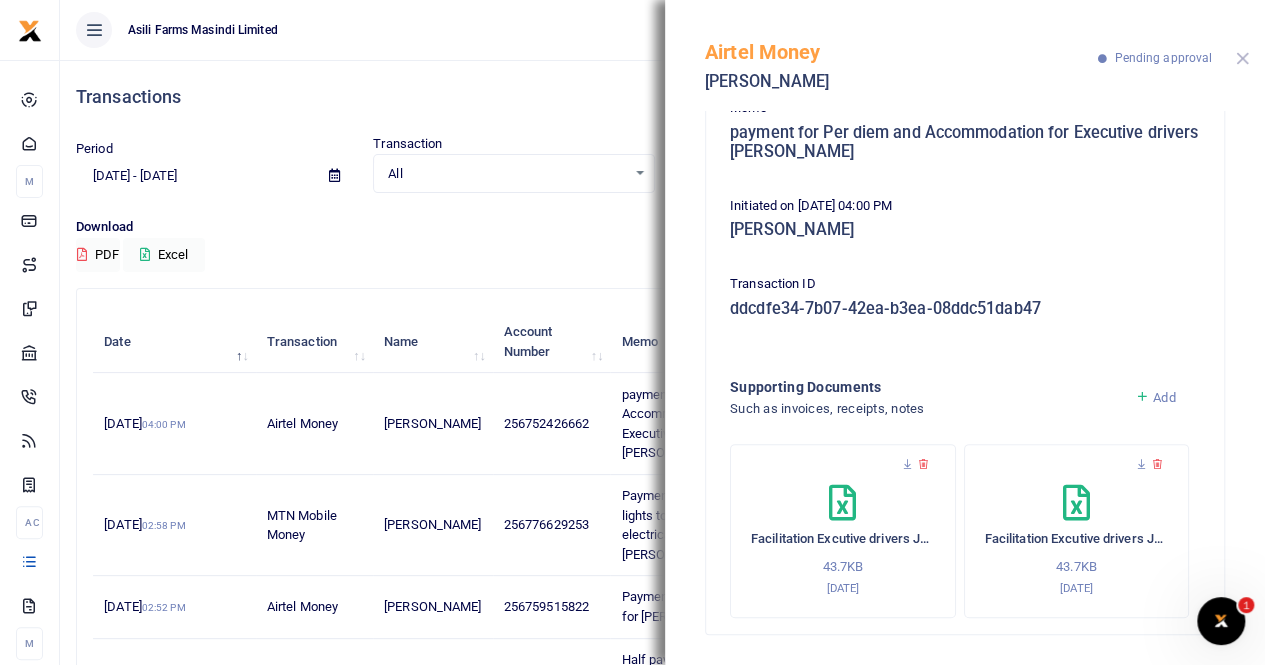 click at bounding box center [1242, 58] 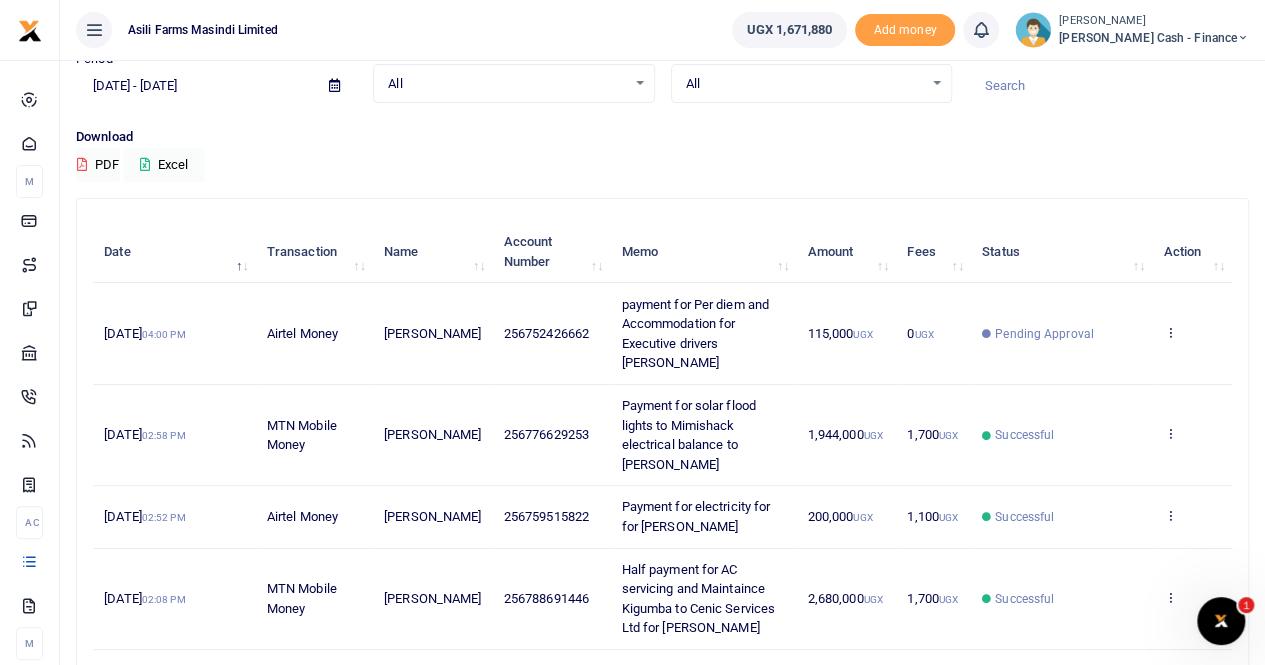 scroll, scrollTop: 0, scrollLeft: 0, axis: both 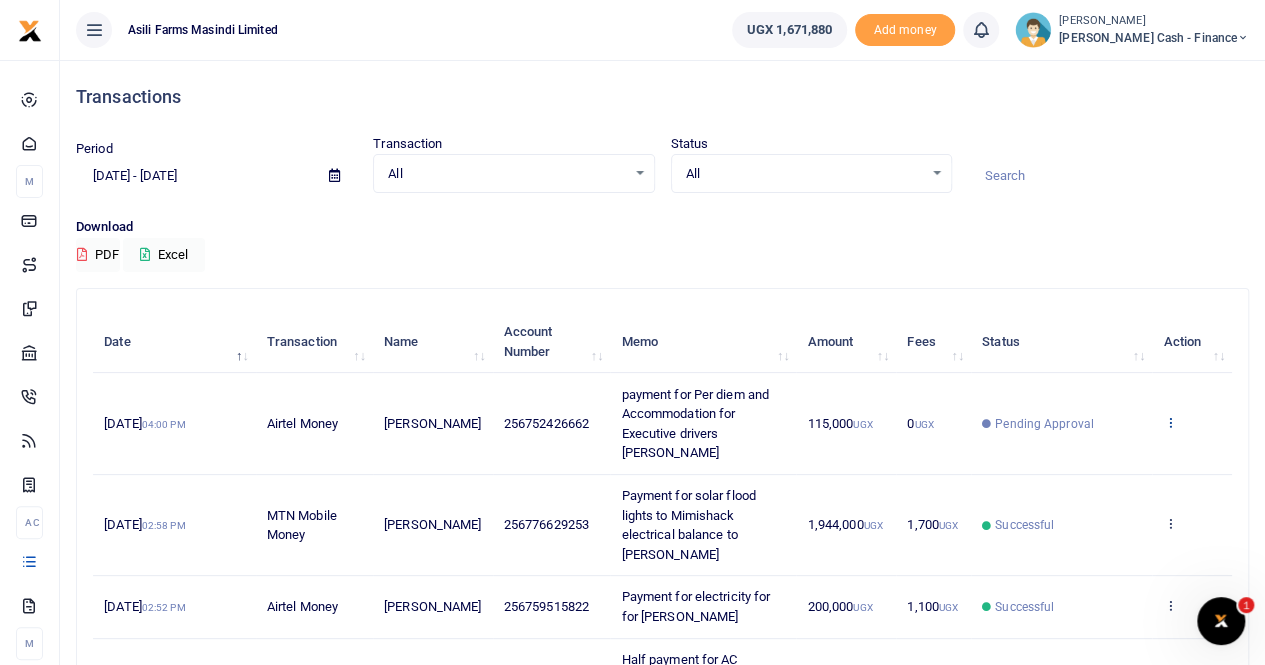 click at bounding box center (1169, 422) 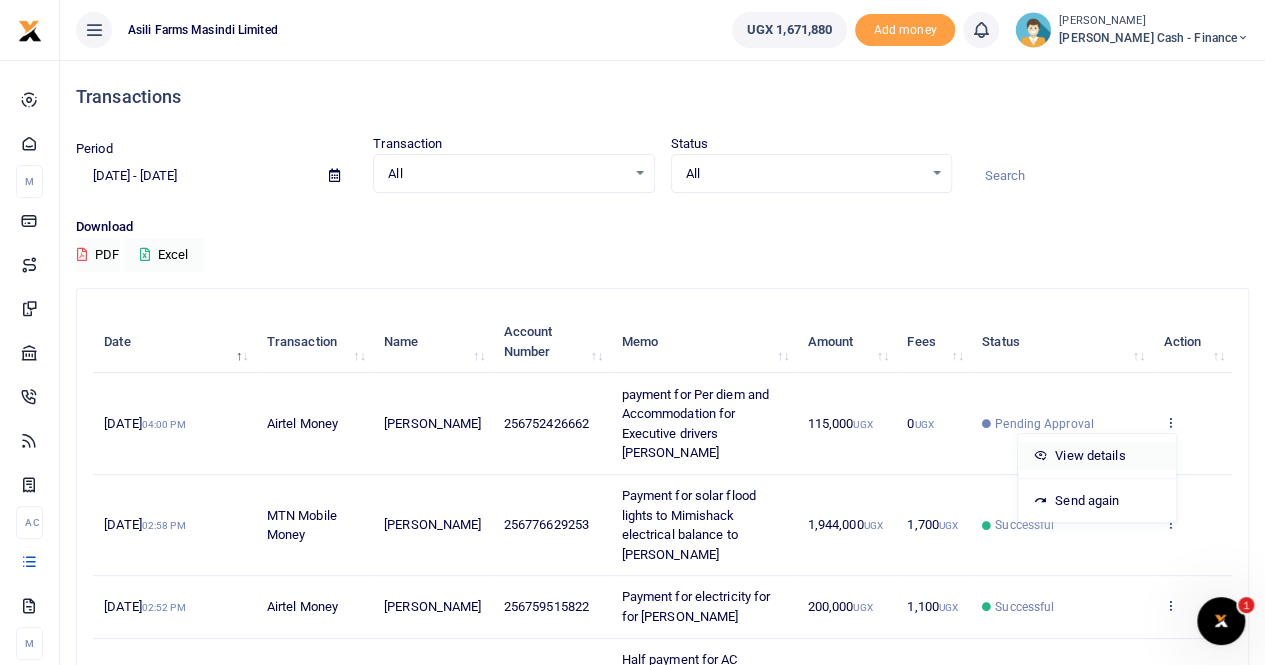 click on "View details" at bounding box center (1097, 456) 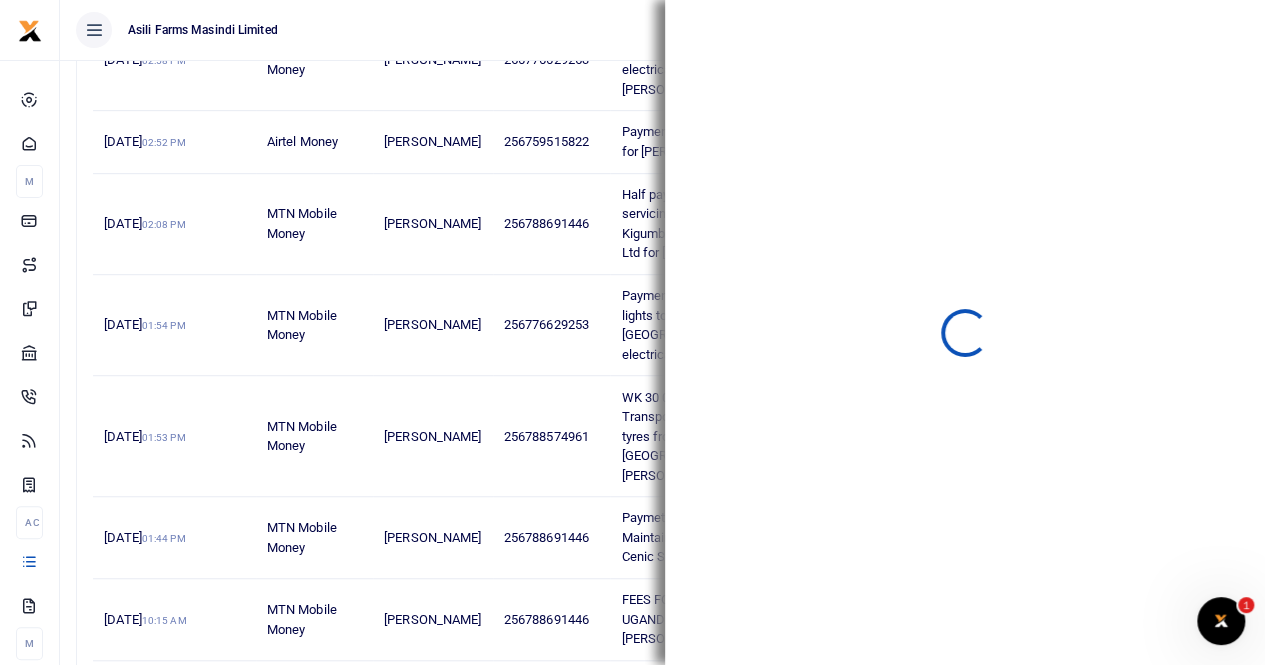 scroll, scrollTop: 600, scrollLeft: 0, axis: vertical 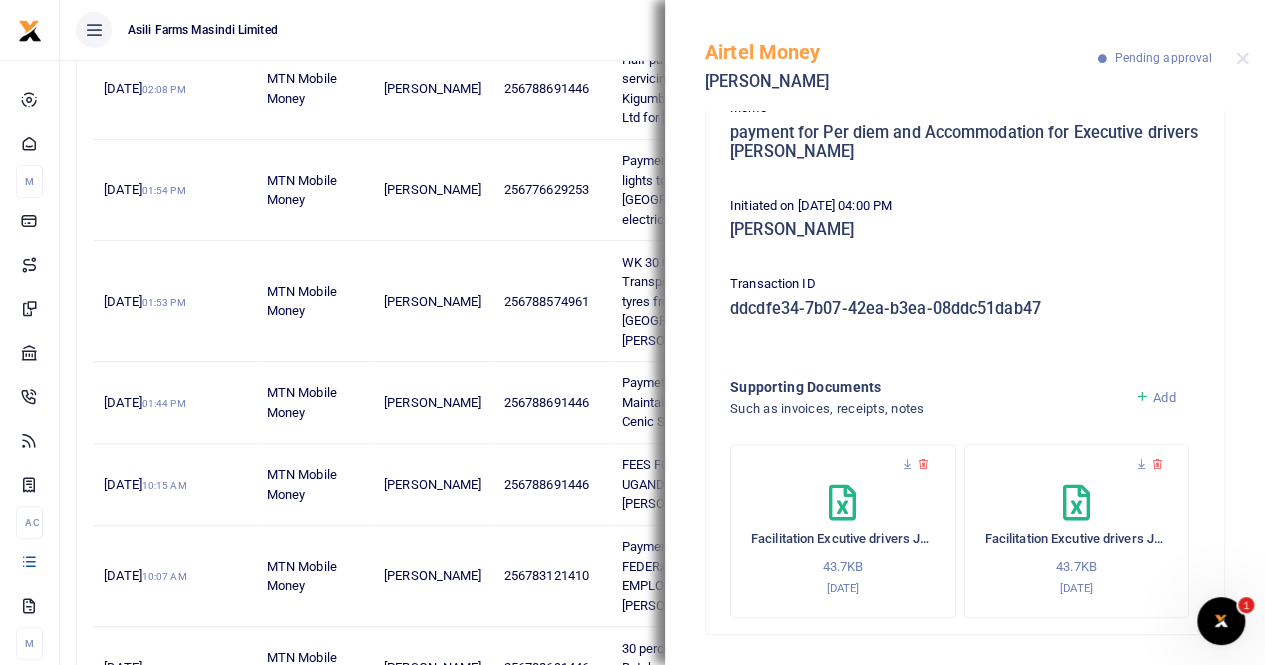 click at bounding box center [923, 464] 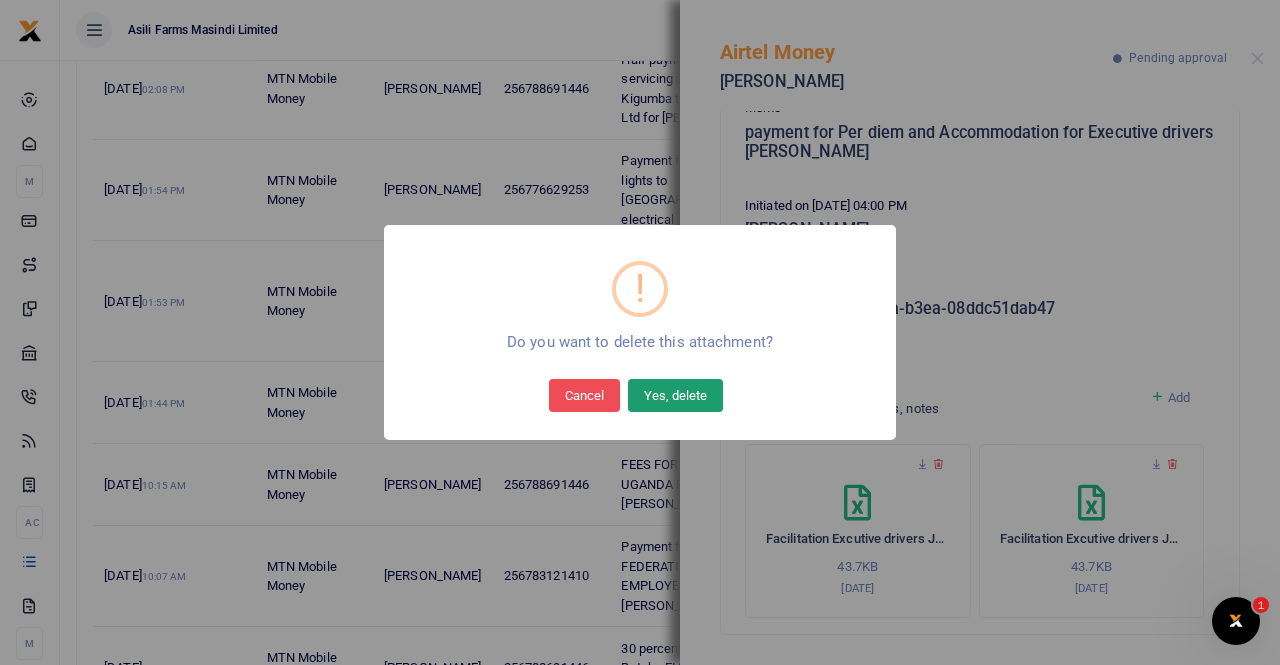 click on "Yes, delete" at bounding box center (675, 395) 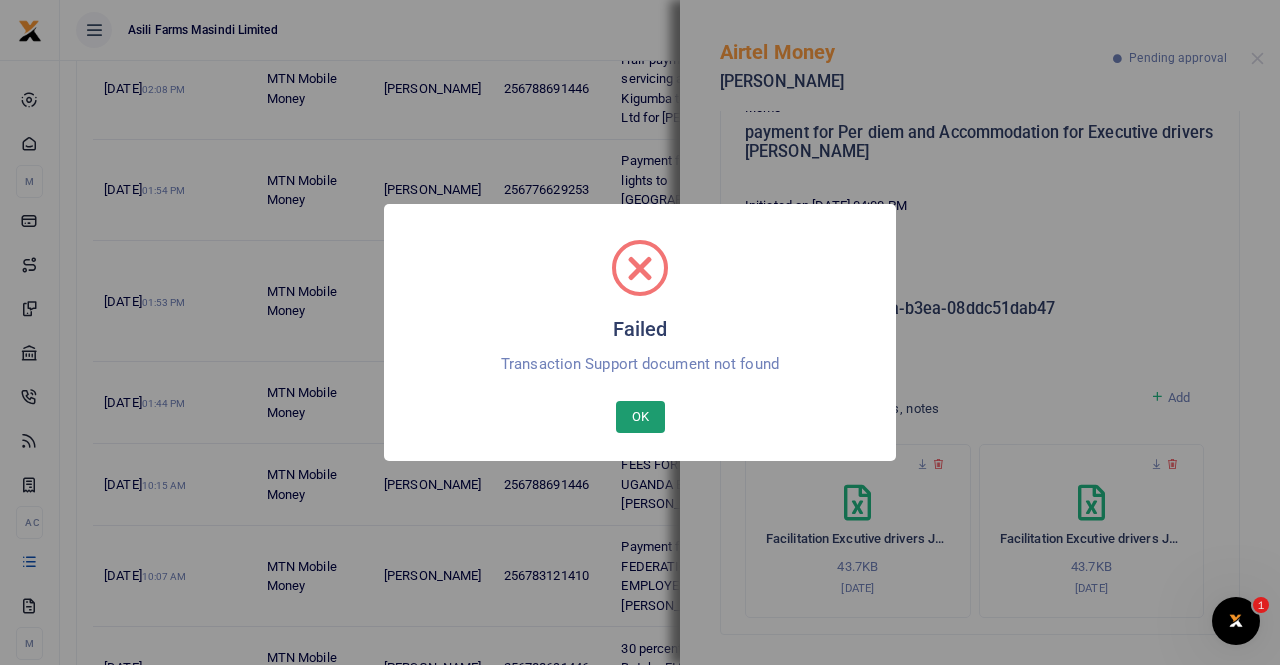click on "OK" at bounding box center [640, 417] 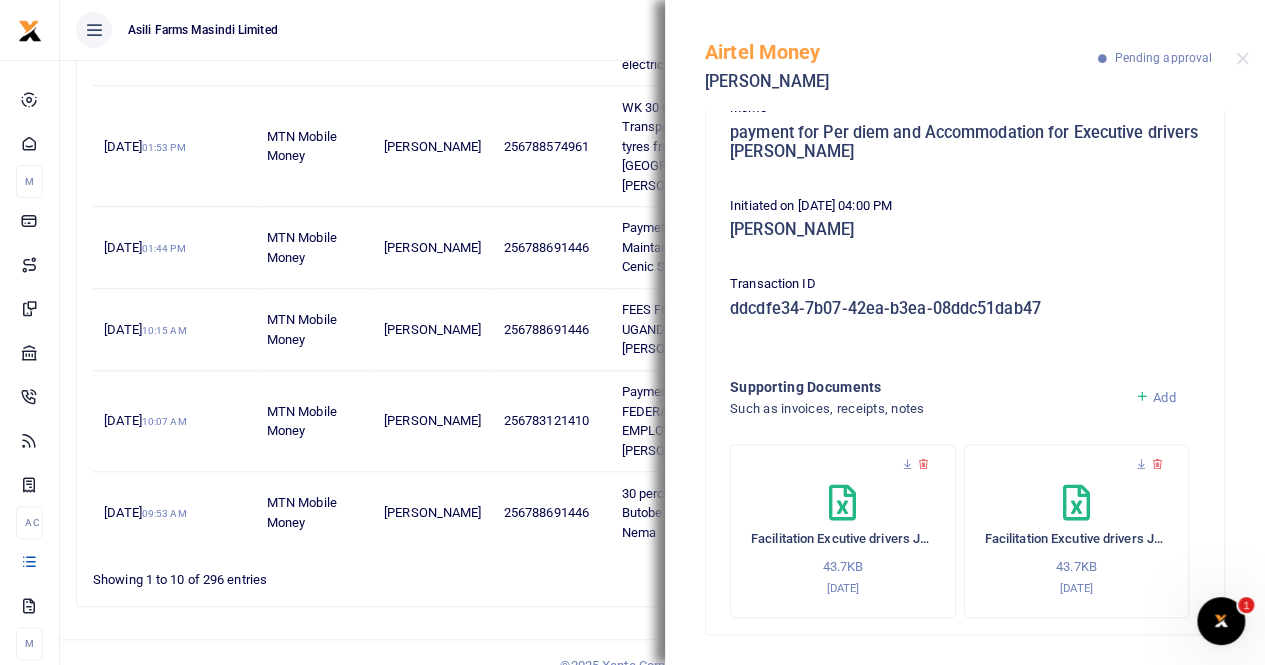 scroll, scrollTop: 756, scrollLeft: 0, axis: vertical 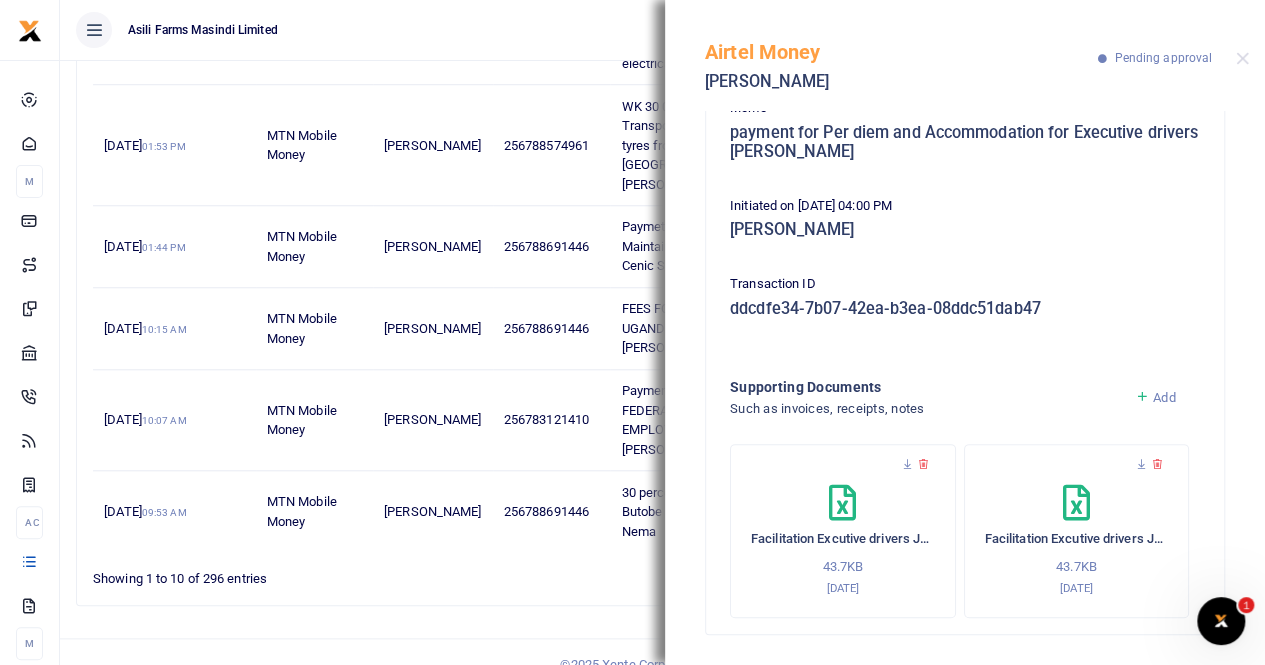 click on "Add" at bounding box center (1164, 397) 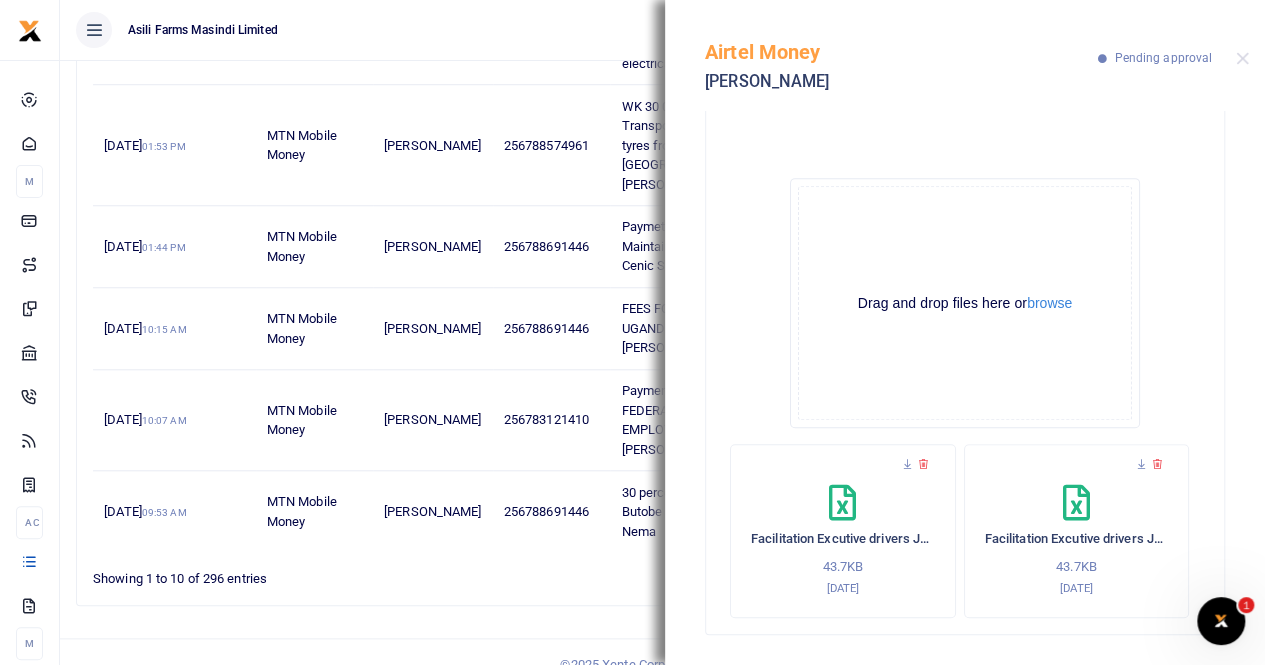 scroll, scrollTop: 504, scrollLeft: 0, axis: vertical 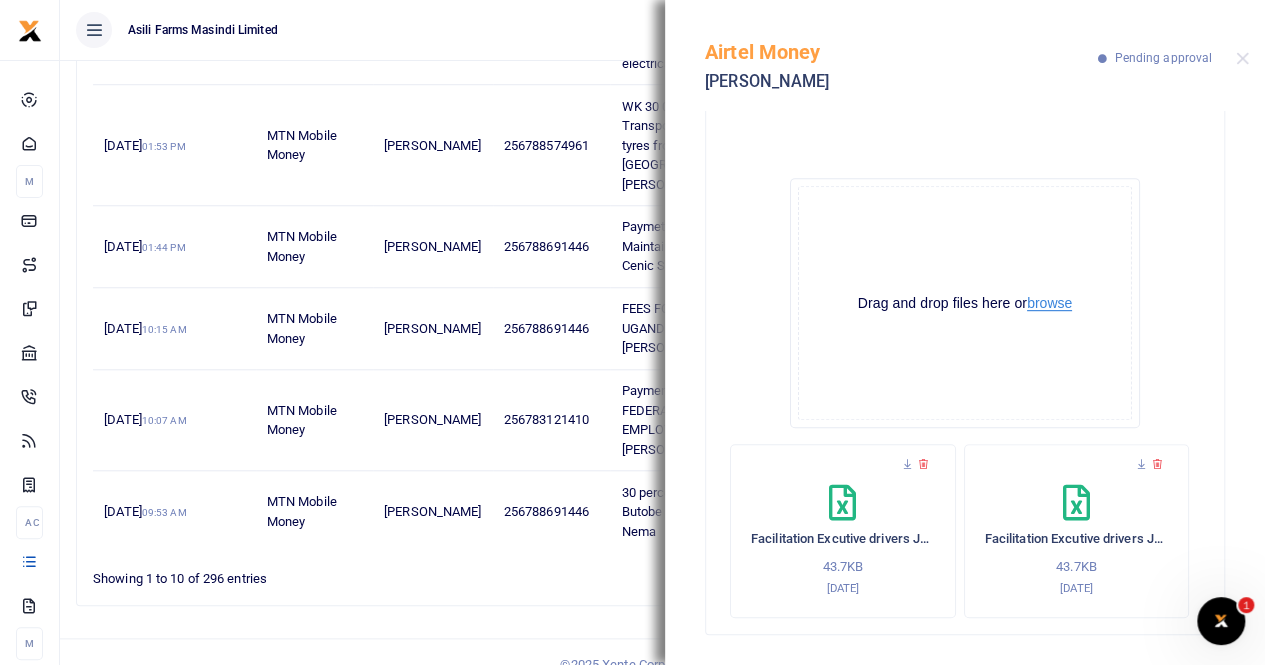 click on "browse" at bounding box center [1049, 303] 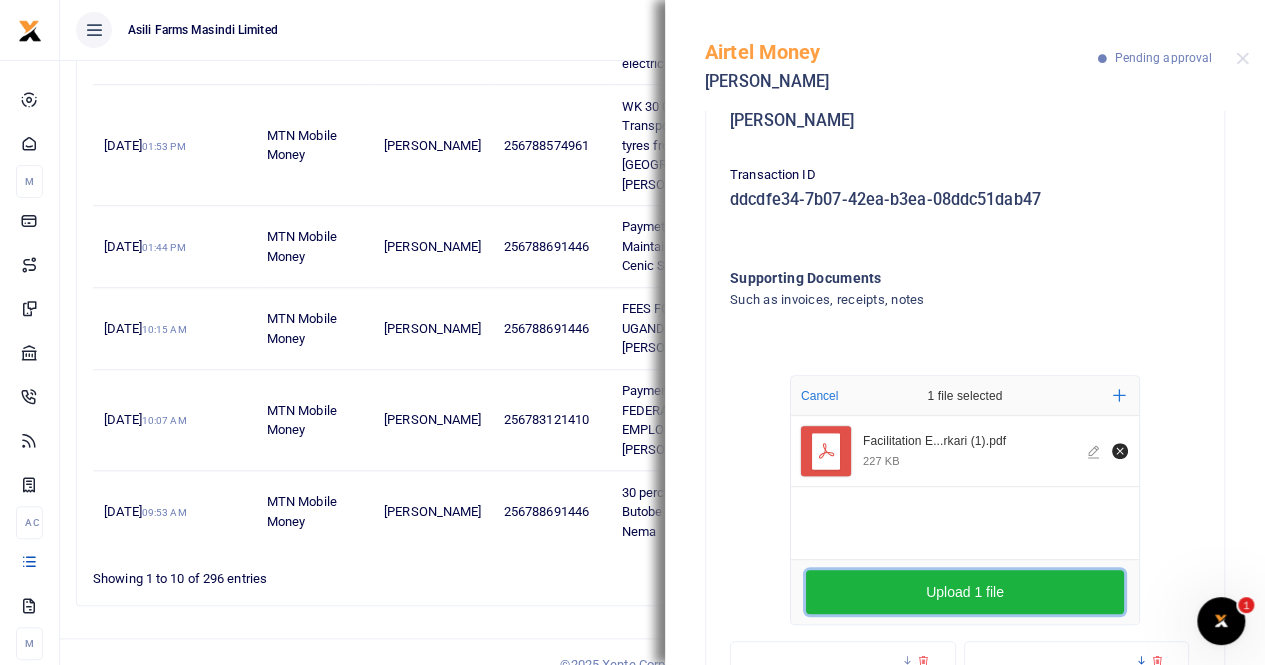 scroll, scrollTop: 504, scrollLeft: 0, axis: vertical 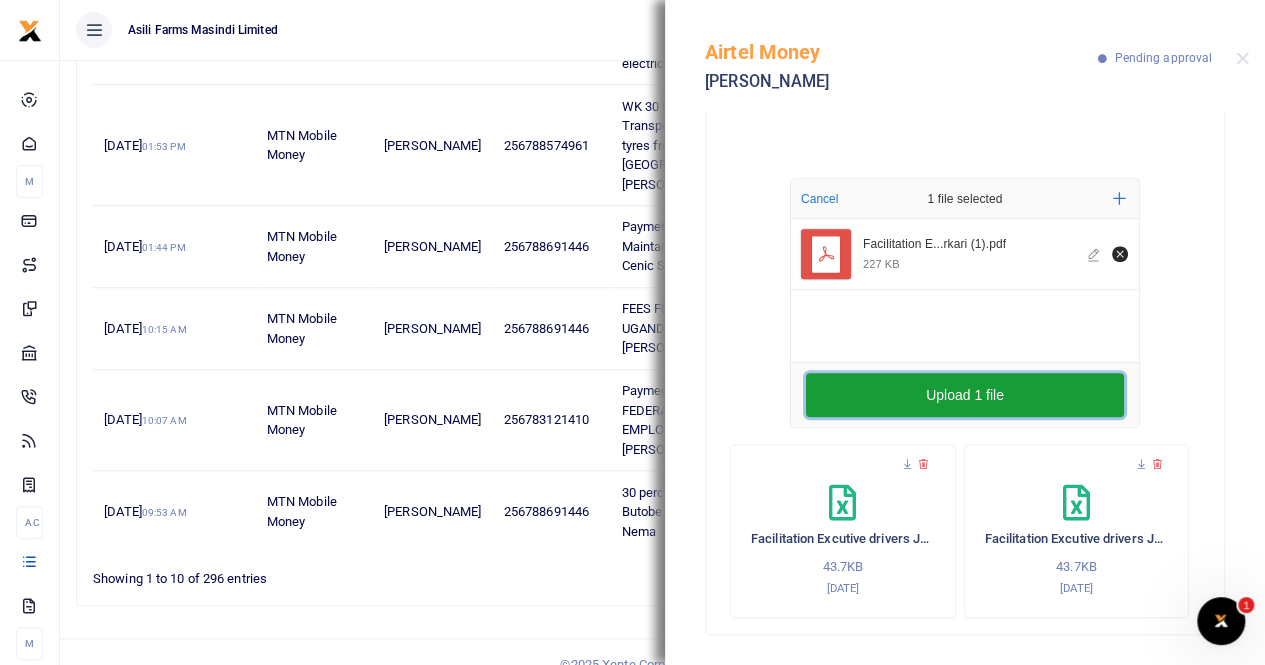 click on "Upload 1 file" at bounding box center (965, 395) 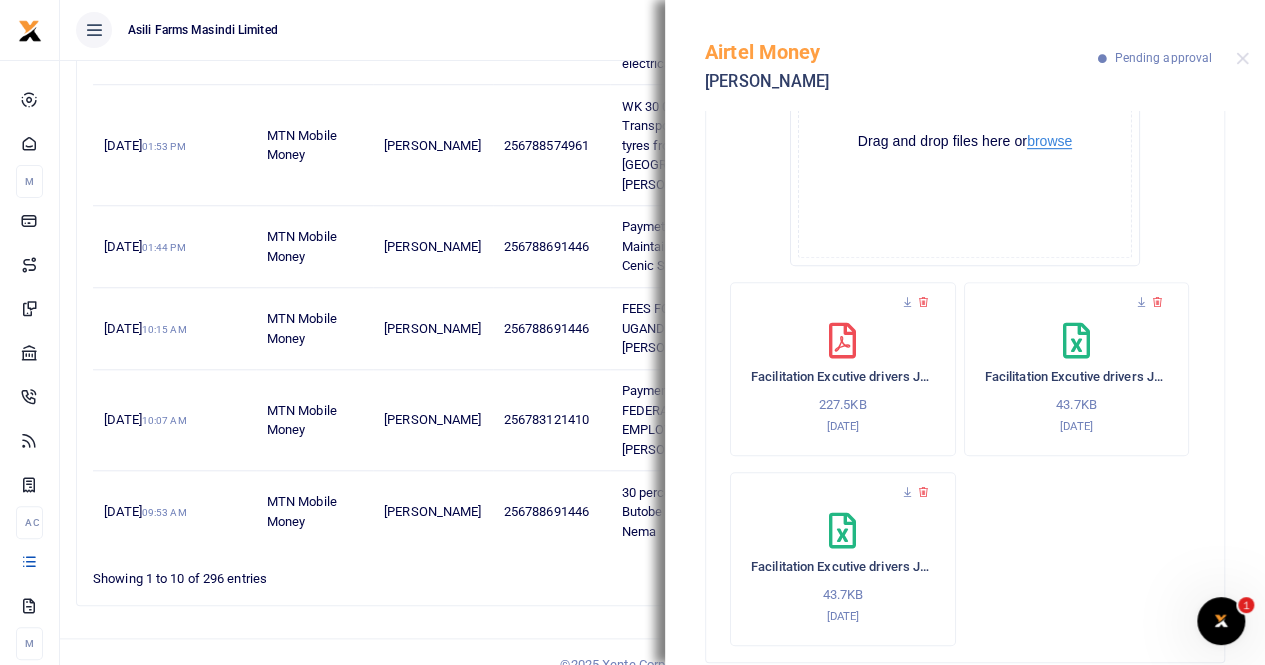scroll, scrollTop: 694, scrollLeft: 0, axis: vertical 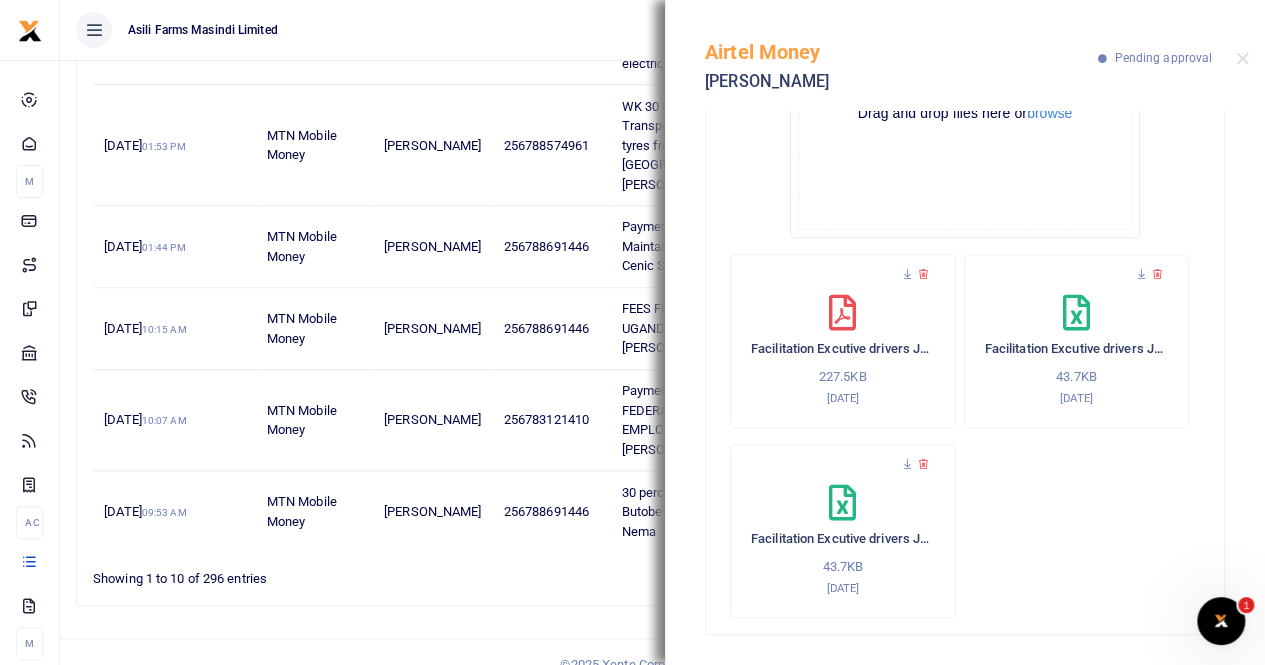 click at bounding box center [923, 274] 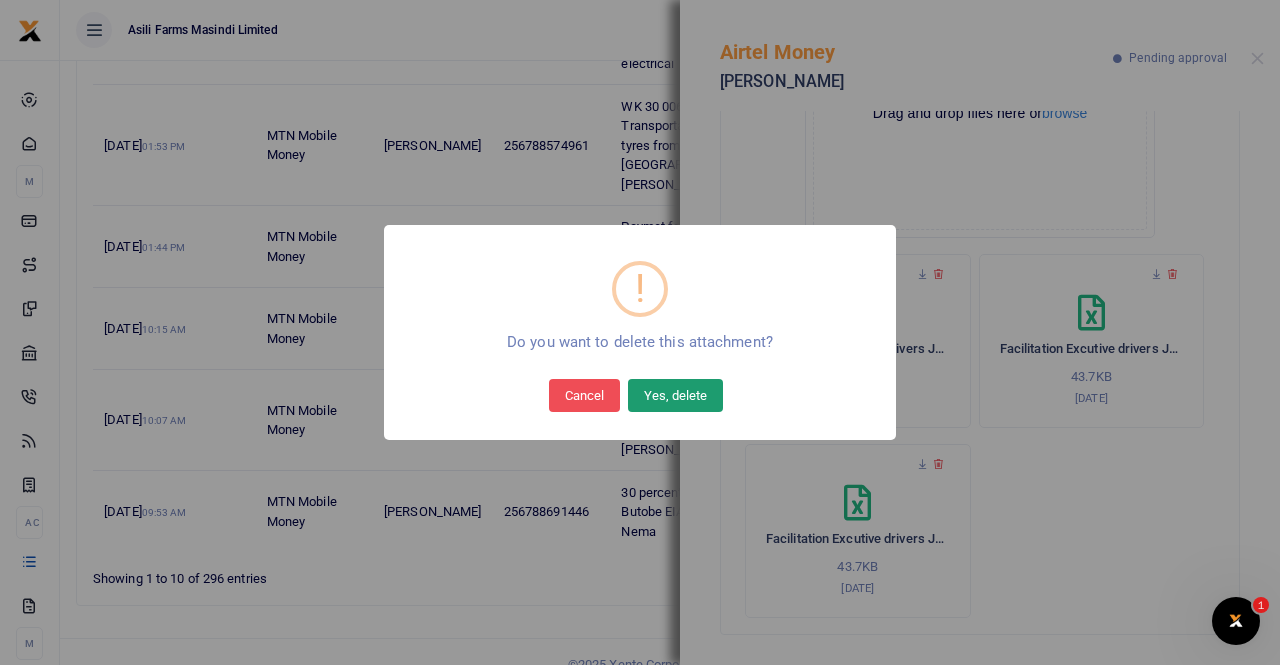 click on "Yes, delete" at bounding box center (675, 395) 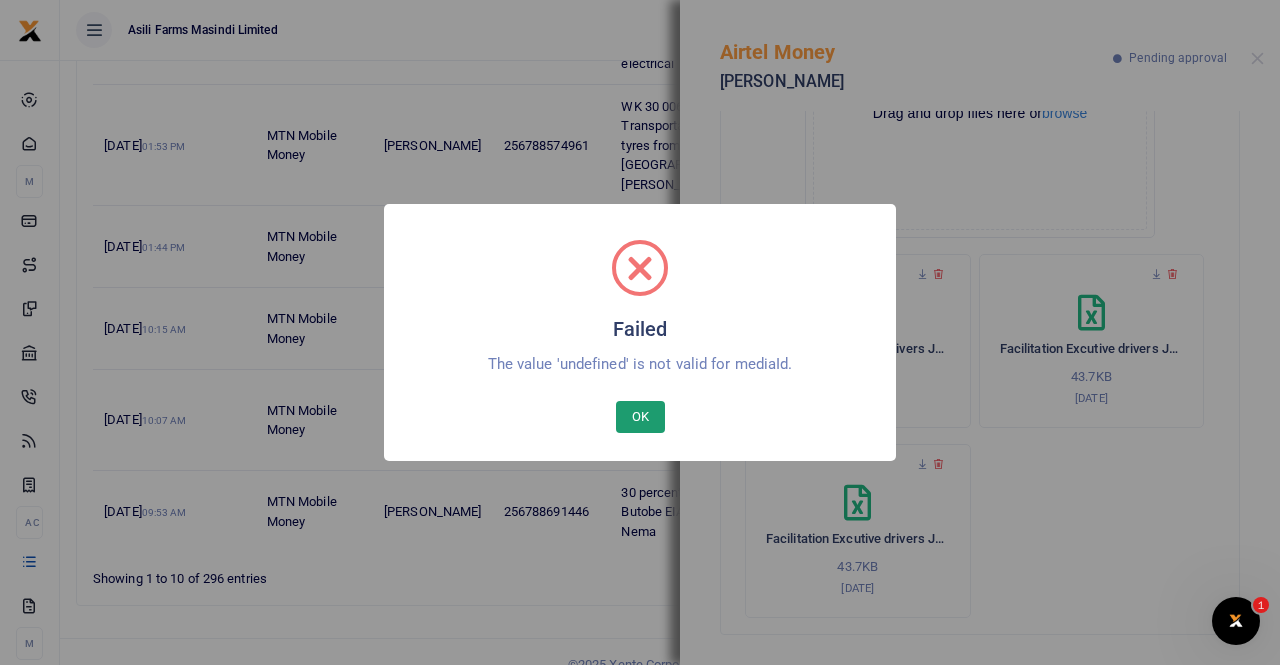 click on "OK" at bounding box center (640, 417) 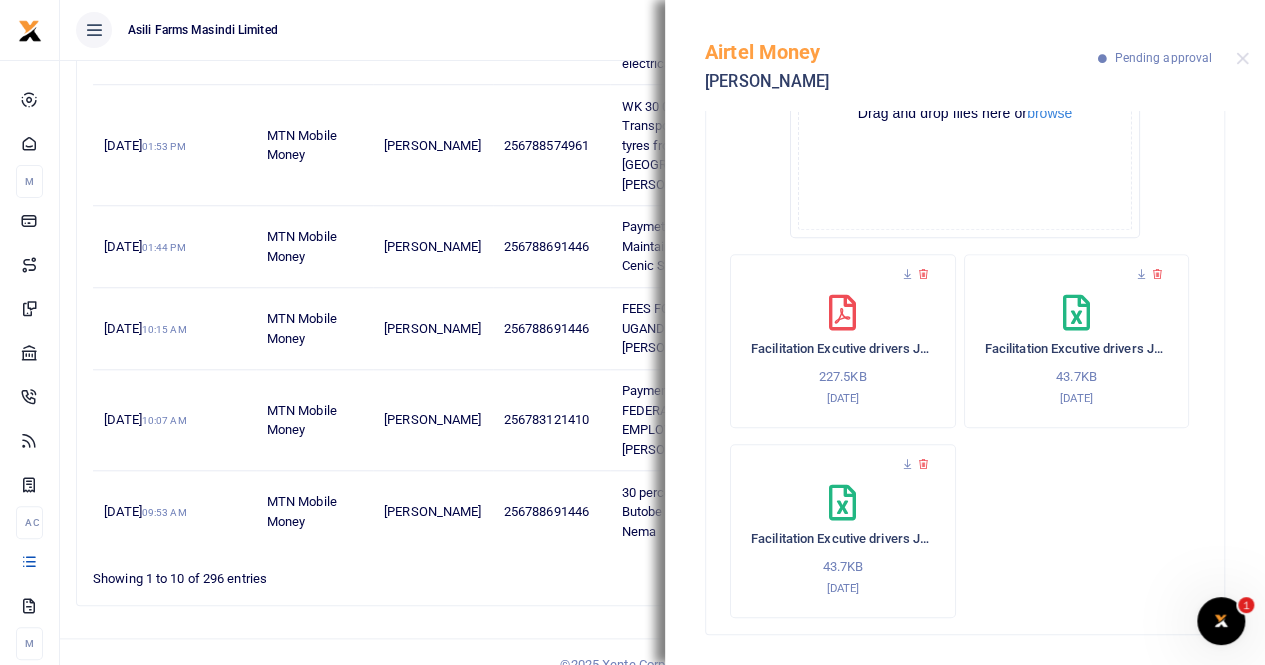 scroll, scrollTop: 394, scrollLeft: 0, axis: vertical 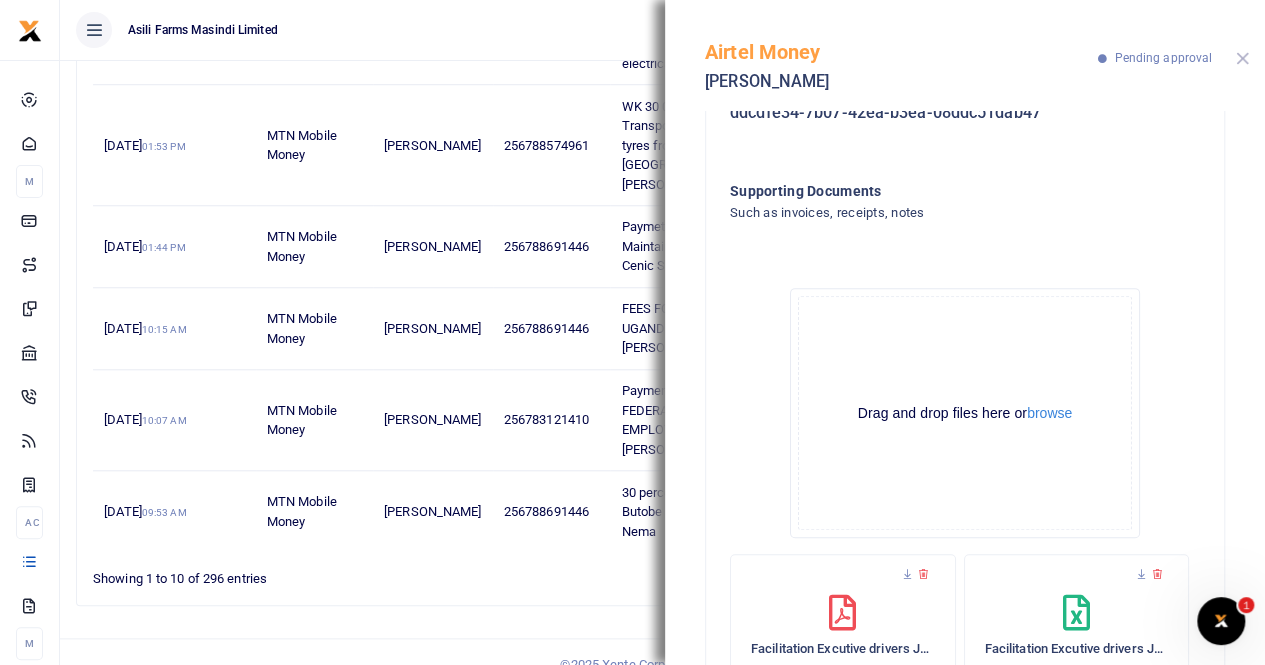 drag, startPoint x: 1244, startPoint y: 55, endPoint x: 1168, endPoint y: 119, distance: 99.35794 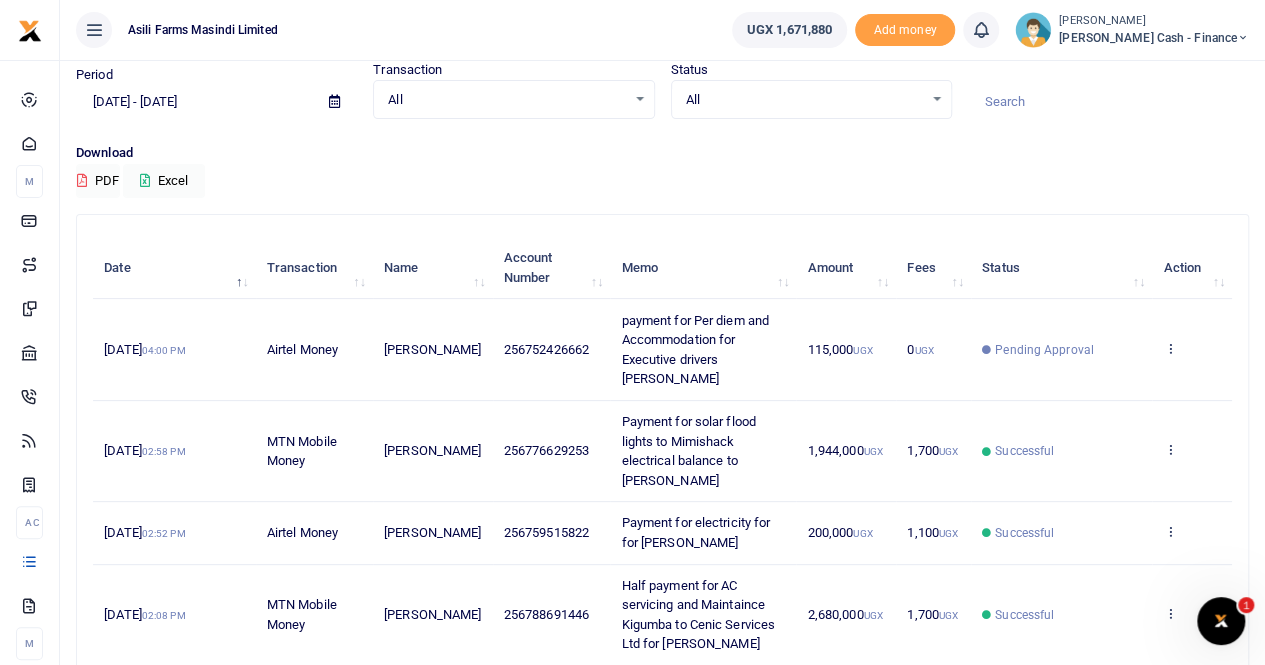 scroll, scrollTop: 56, scrollLeft: 0, axis: vertical 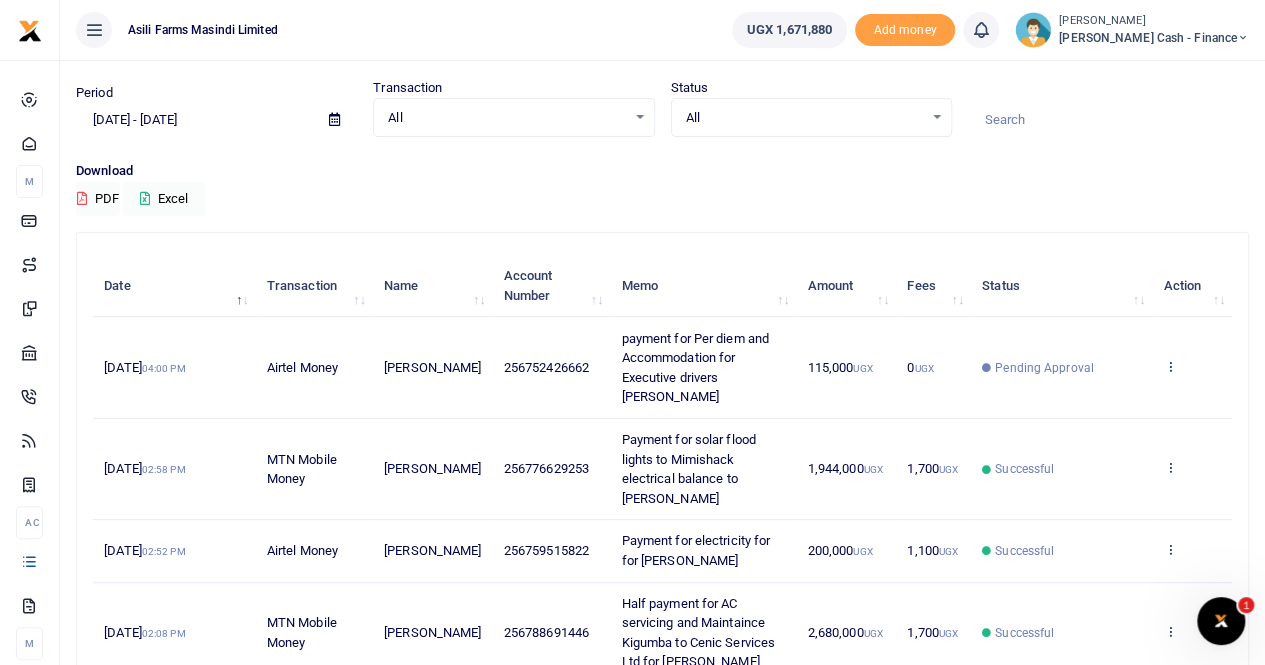 click at bounding box center [1169, 366] 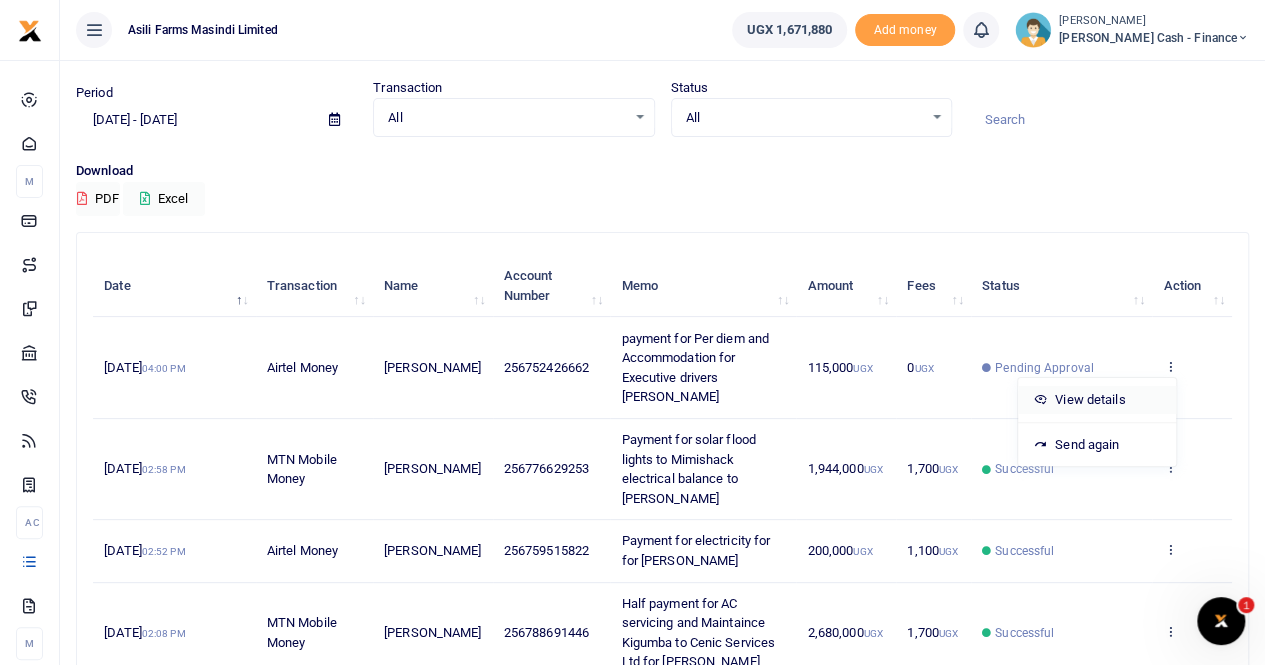 click on "View details" at bounding box center (1097, 400) 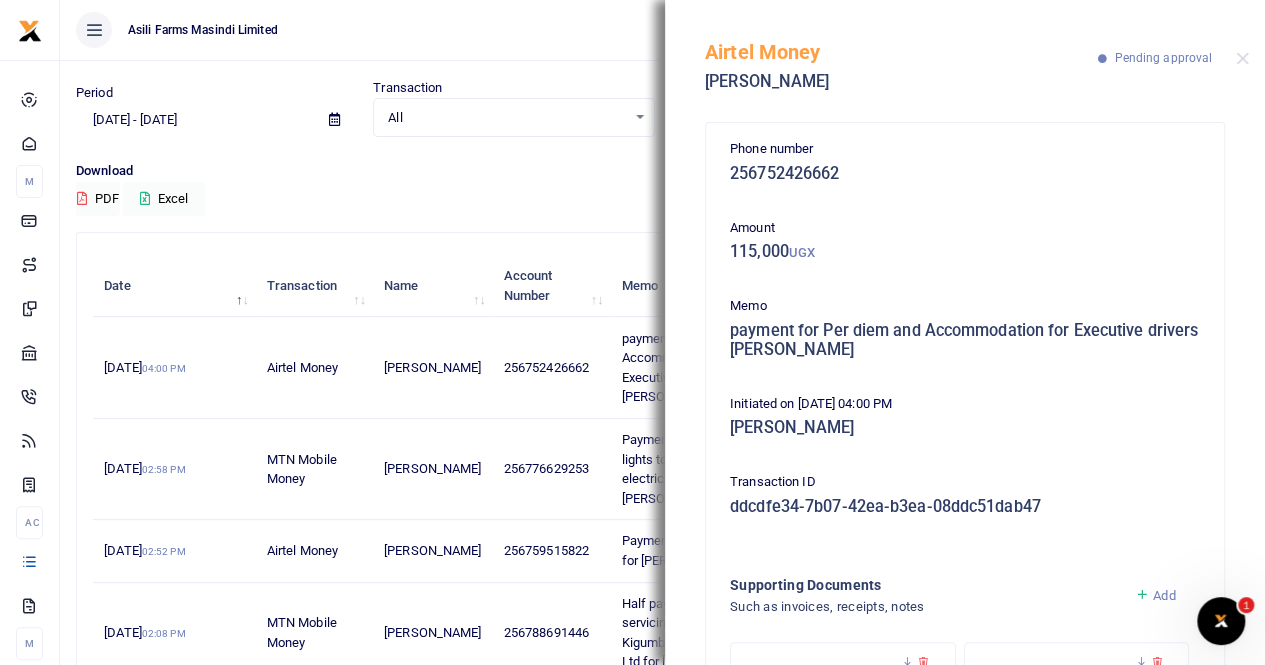 scroll, scrollTop: 388, scrollLeft: 0, axis: vertical 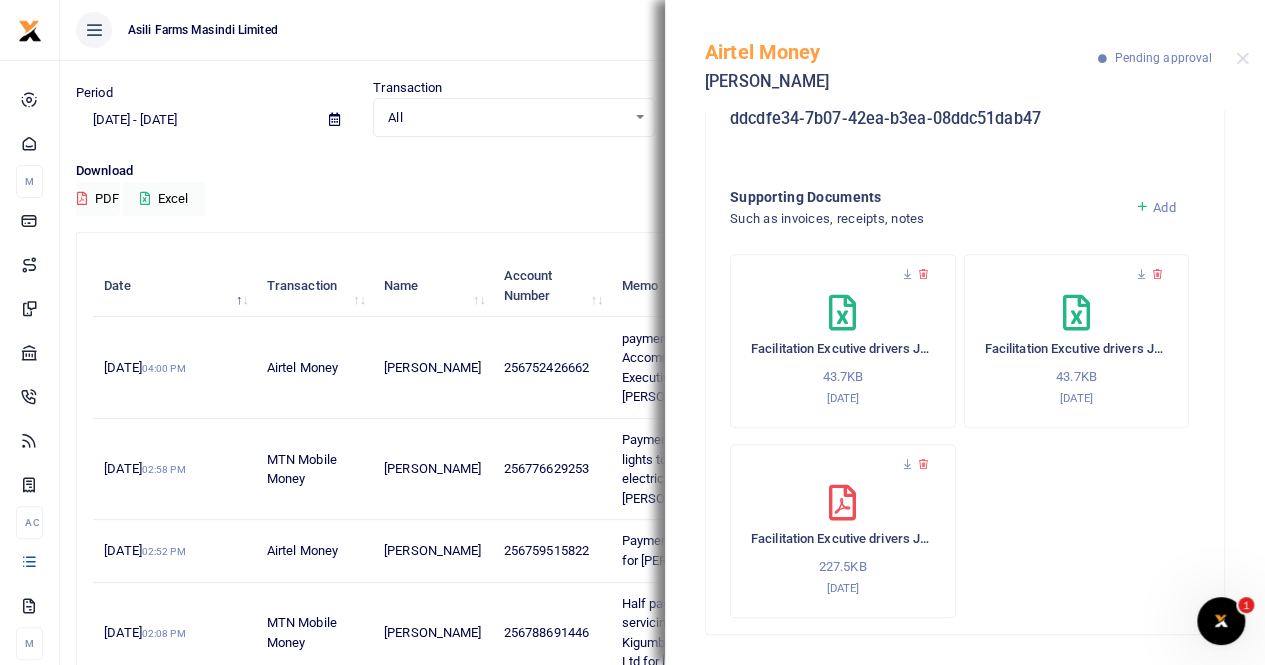 click on "Airtel Money
Sisye Mubakali
Pending approval" at bounding box center [965, 55] 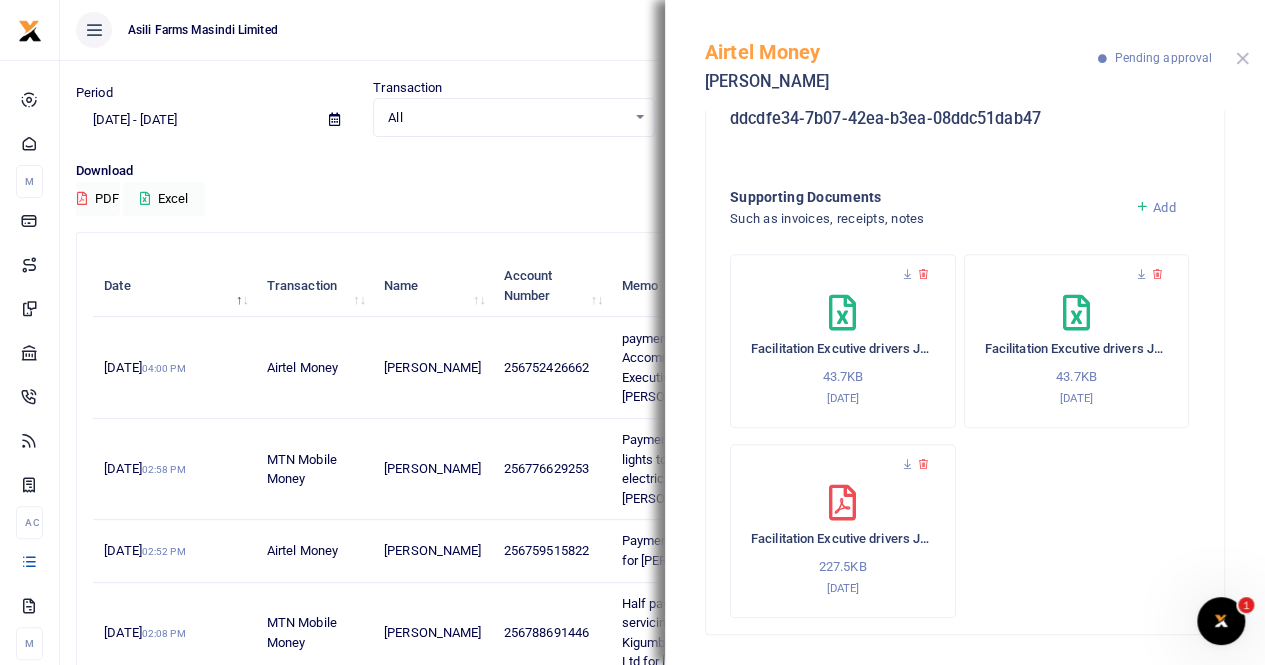 click at bounding box center (1242, 58) 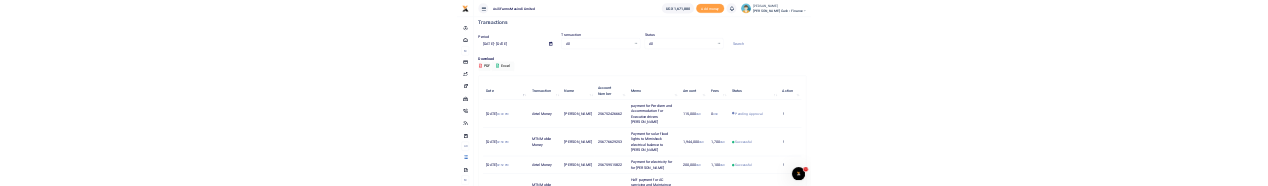 scroll, scrollTop: 0, scrollLeft: 0, axis: both 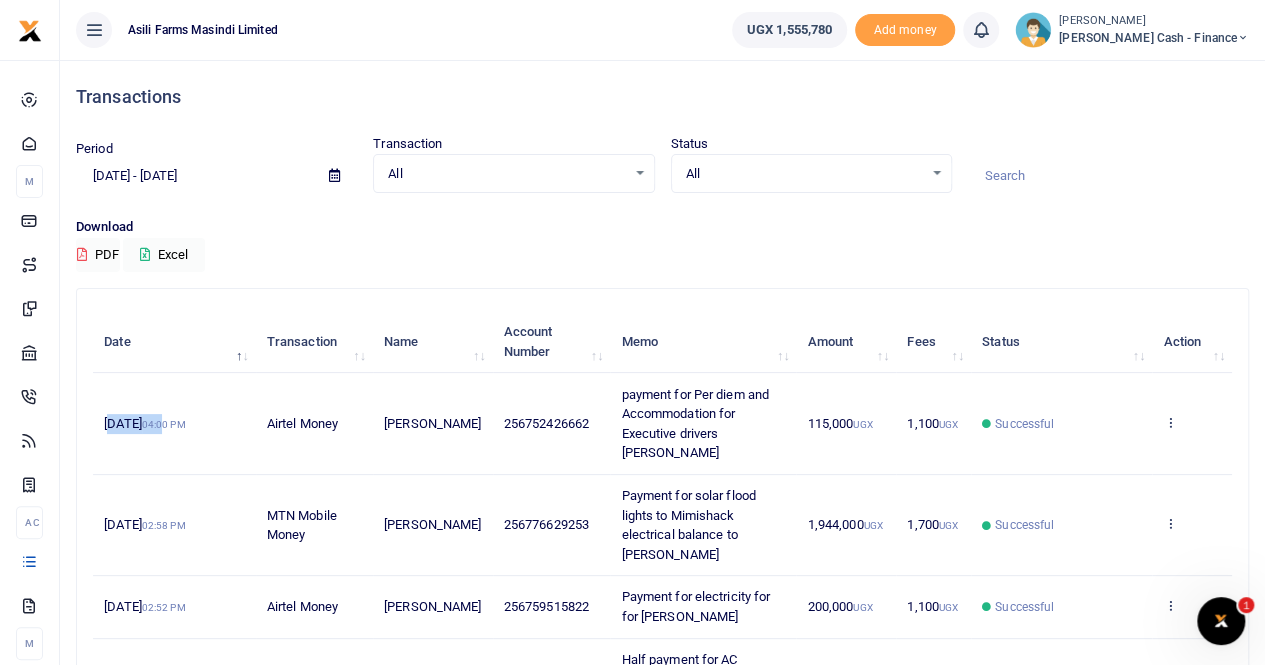 drag, startPoint x: 108, startPoint y: 387, endPoint x: 146, endPoint y: 393, distance: 38.470768 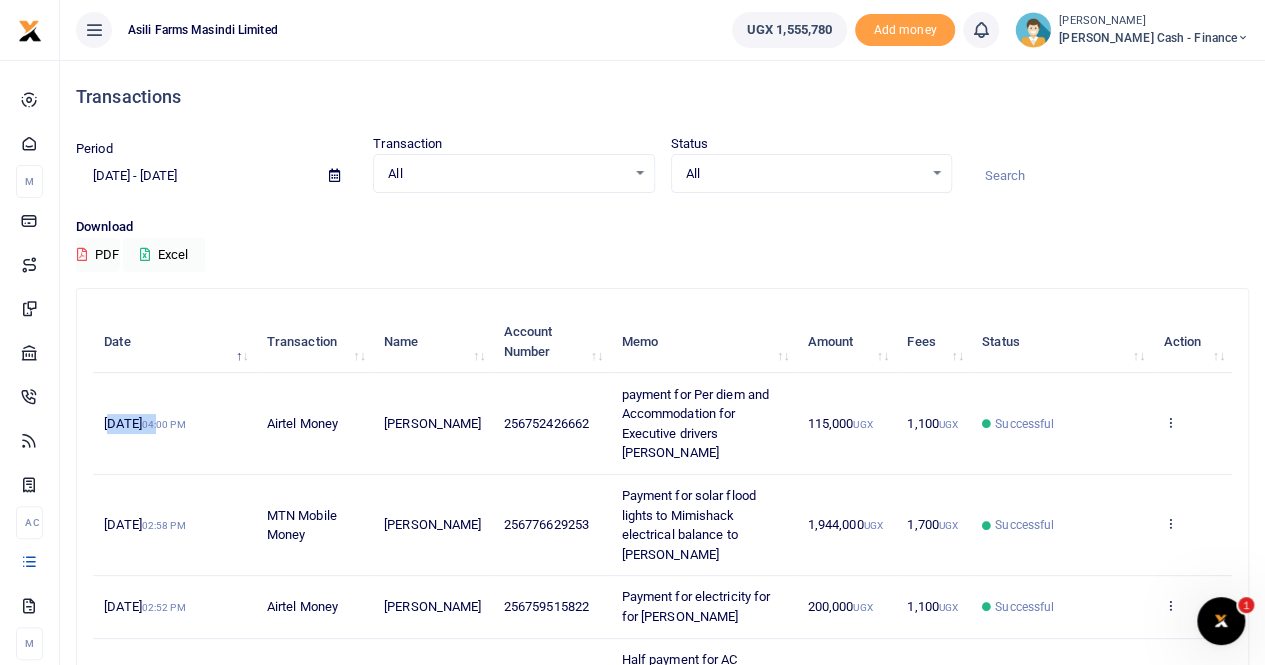 drag, startPoint x: 142, startPoint y: 384, endPoint x: 142, endPoint y: 401, distance: 17 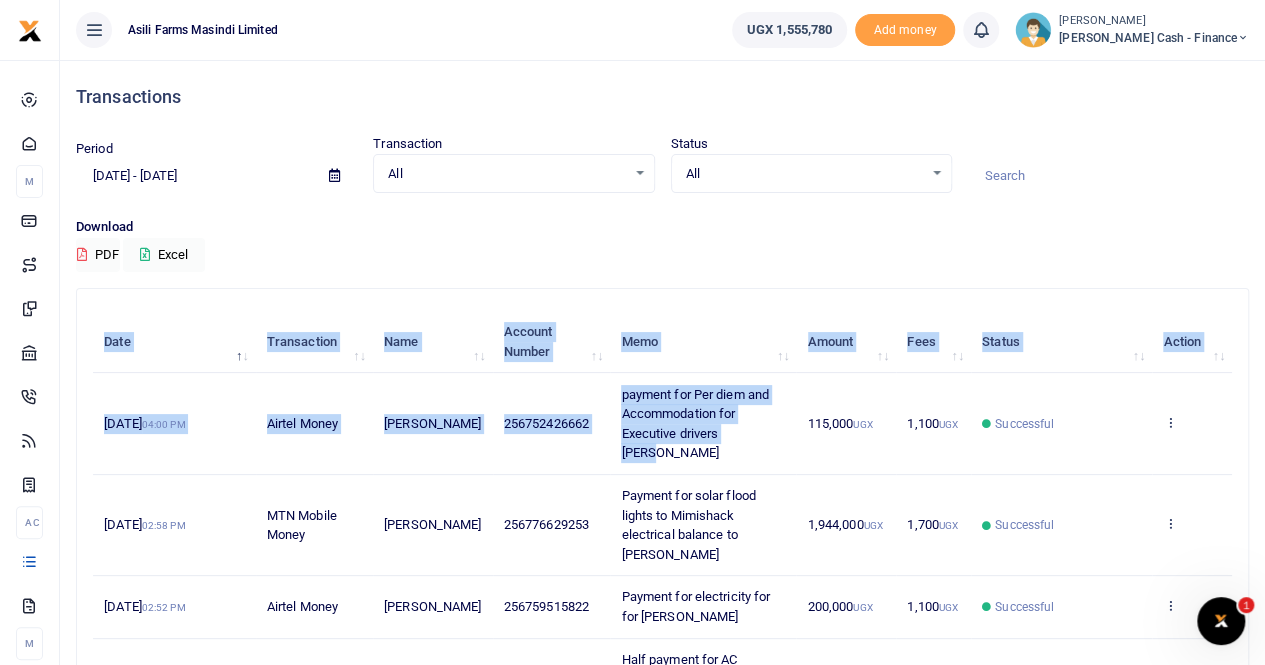 drag, startPoint x: 85, startPoint y: 387, endPoint x: 766, endPoint y: 425, distance: 682.0594 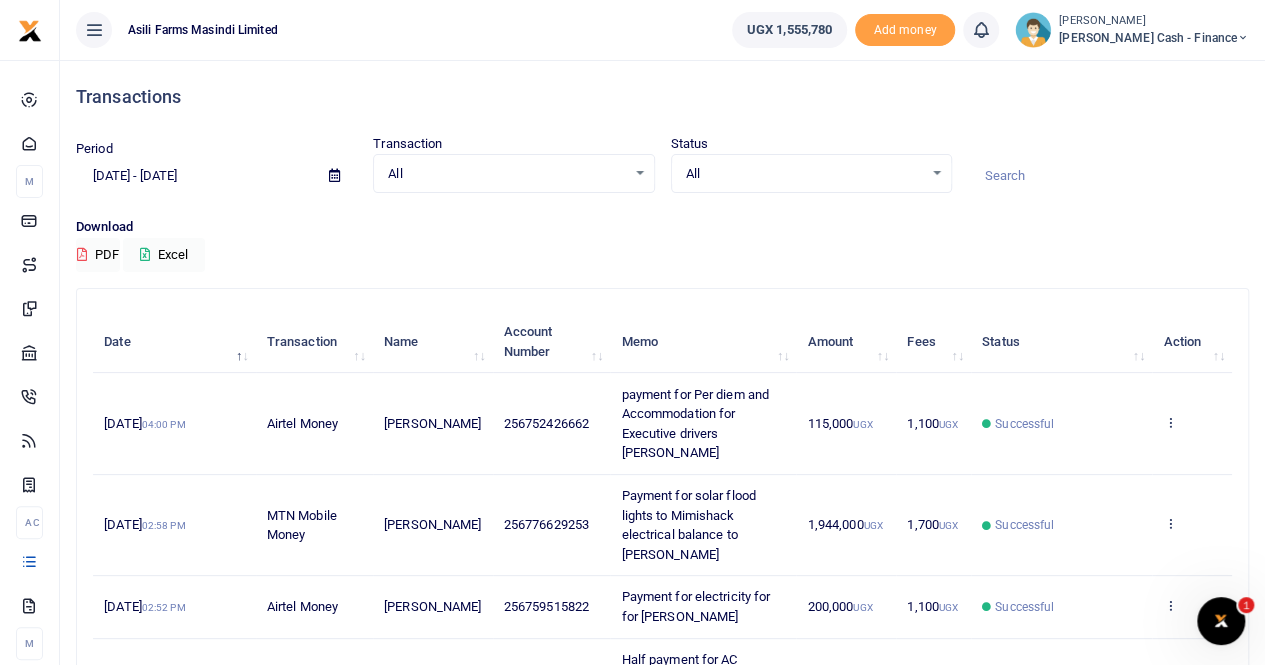 click on "Petty Cash - Finance" at bounding box center (1154, 38) 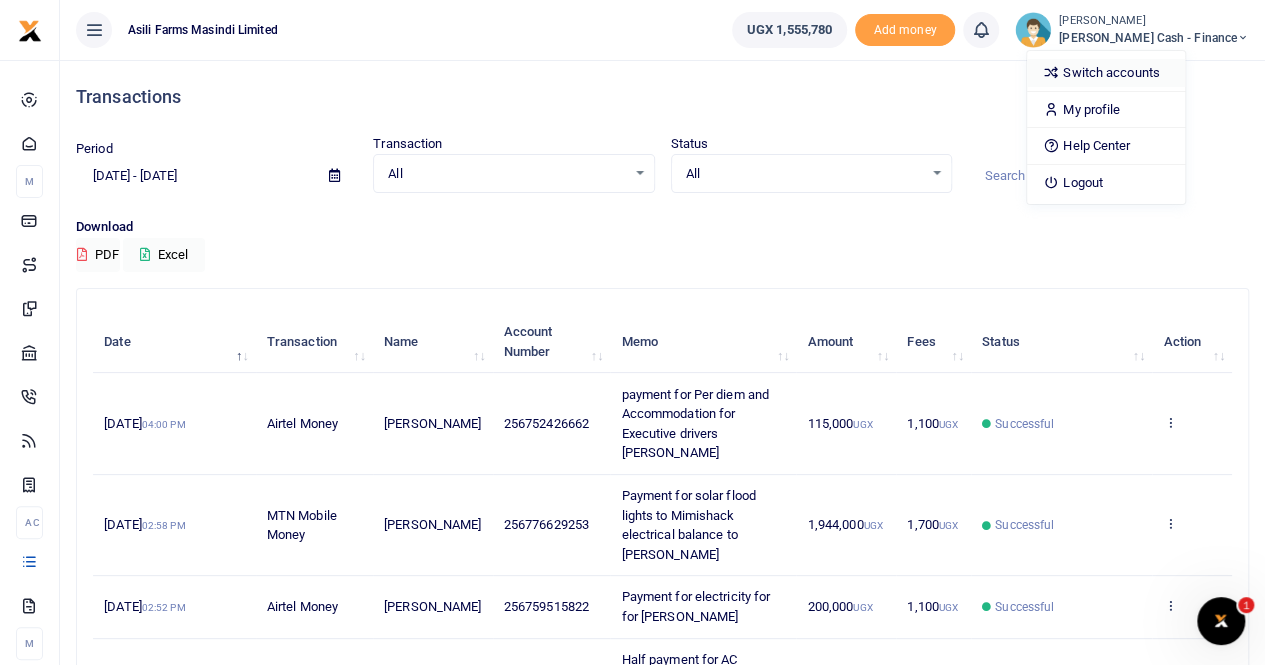 click on "Switch accounts" at bounding box center (1106, 73) 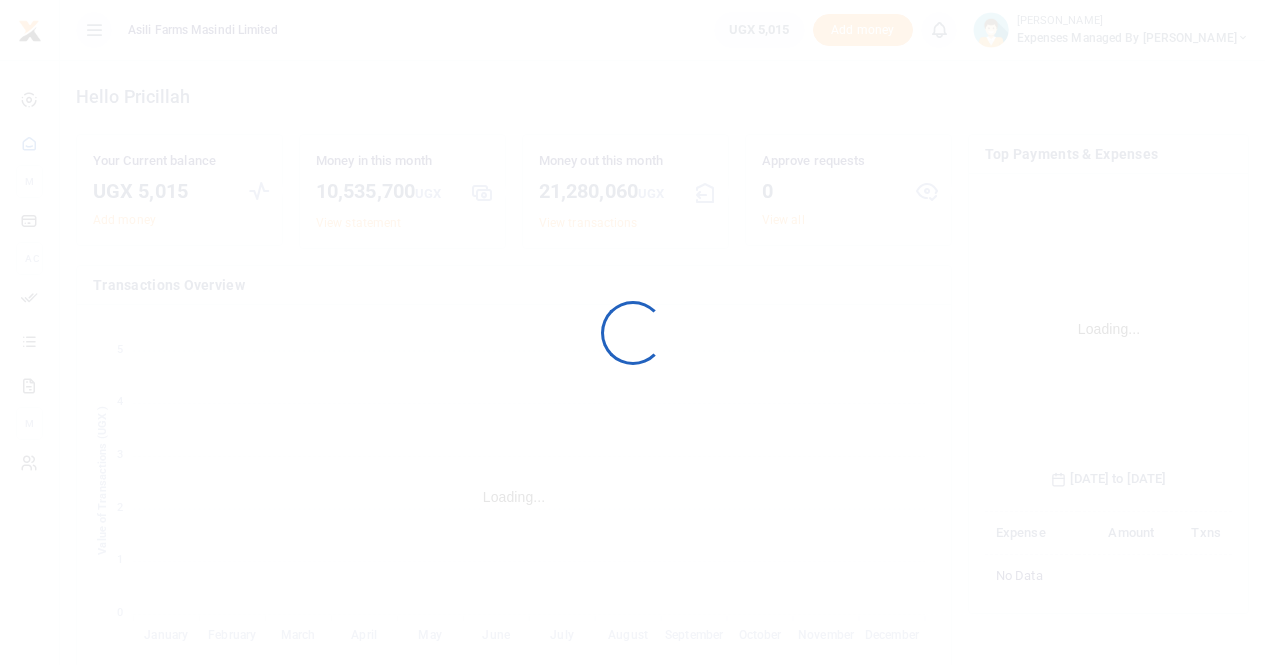 scroll, scrollTop: 0, scrollLeft: 0, axis: both 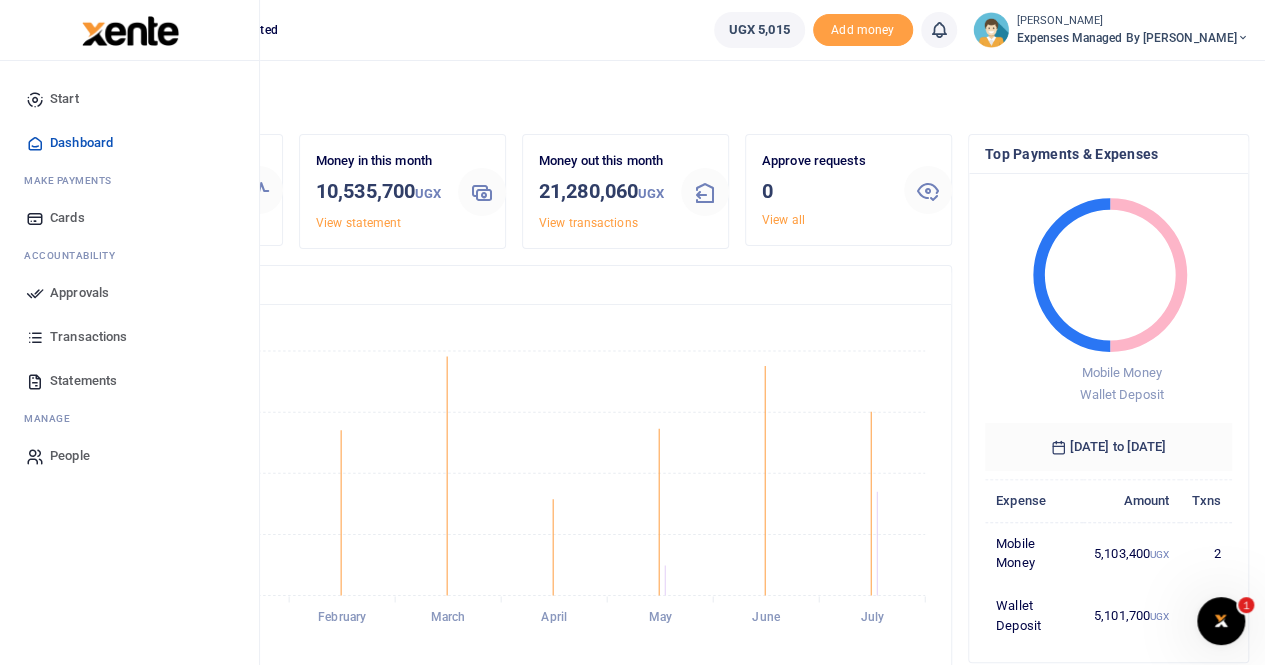 click on "Statements" at bounding box center (83, 381) 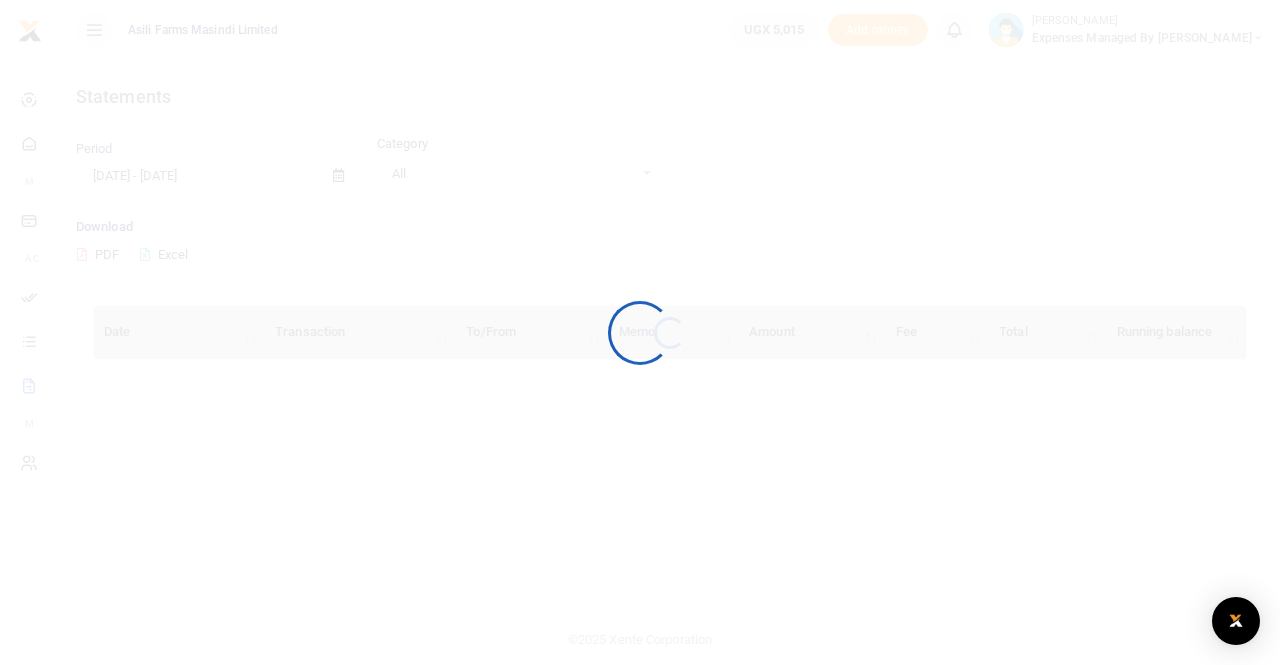 scroll, scrollTop: 0, scrollLeft: 0, axis: both 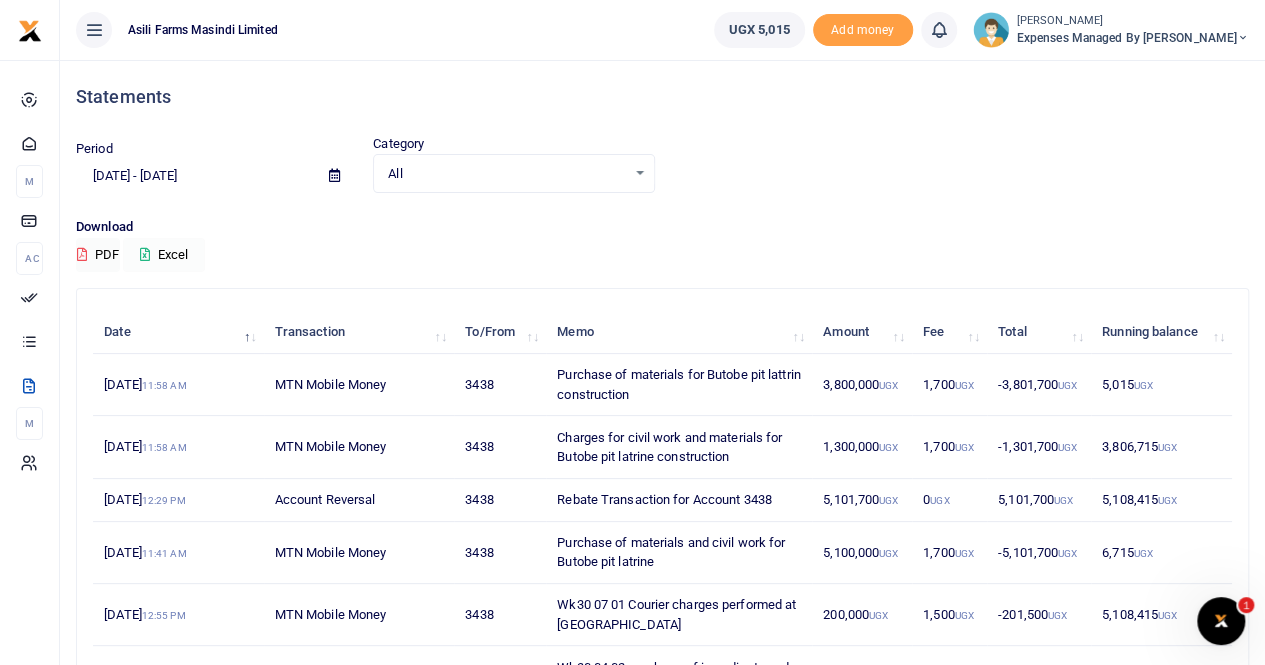 click on "Excel" at bounding box center [164, 255] 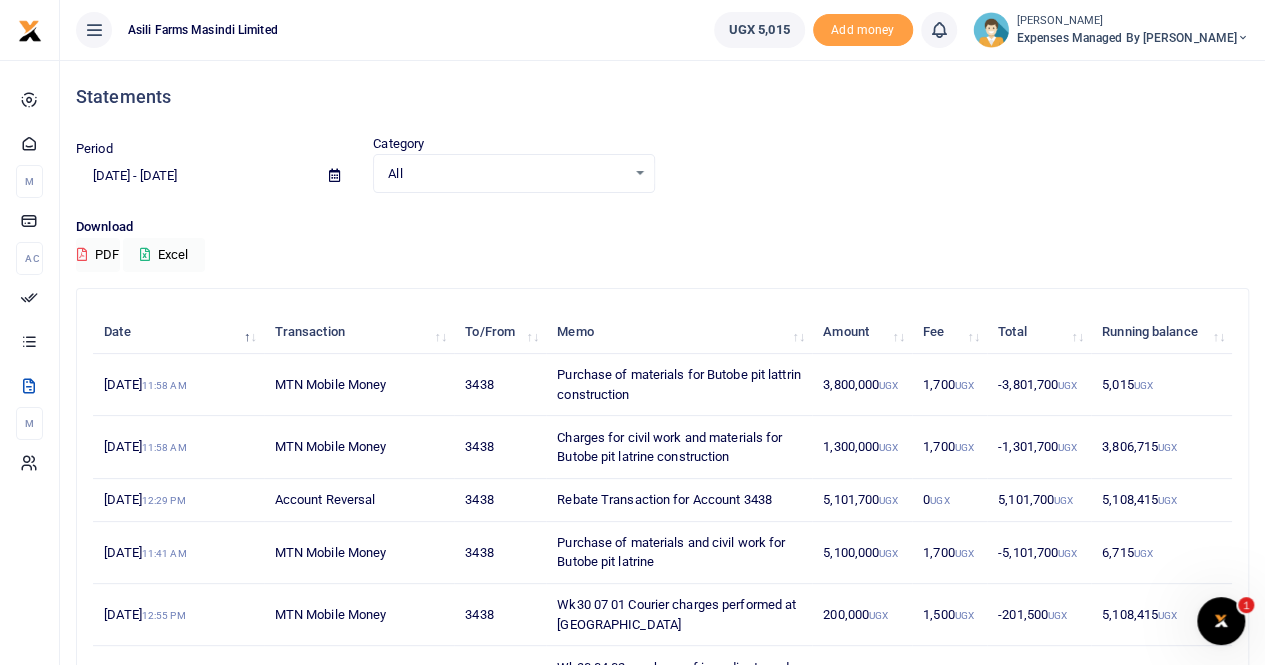 click on "Expenses Managed by Sam Ochen" at bounding box center [1133, 38] 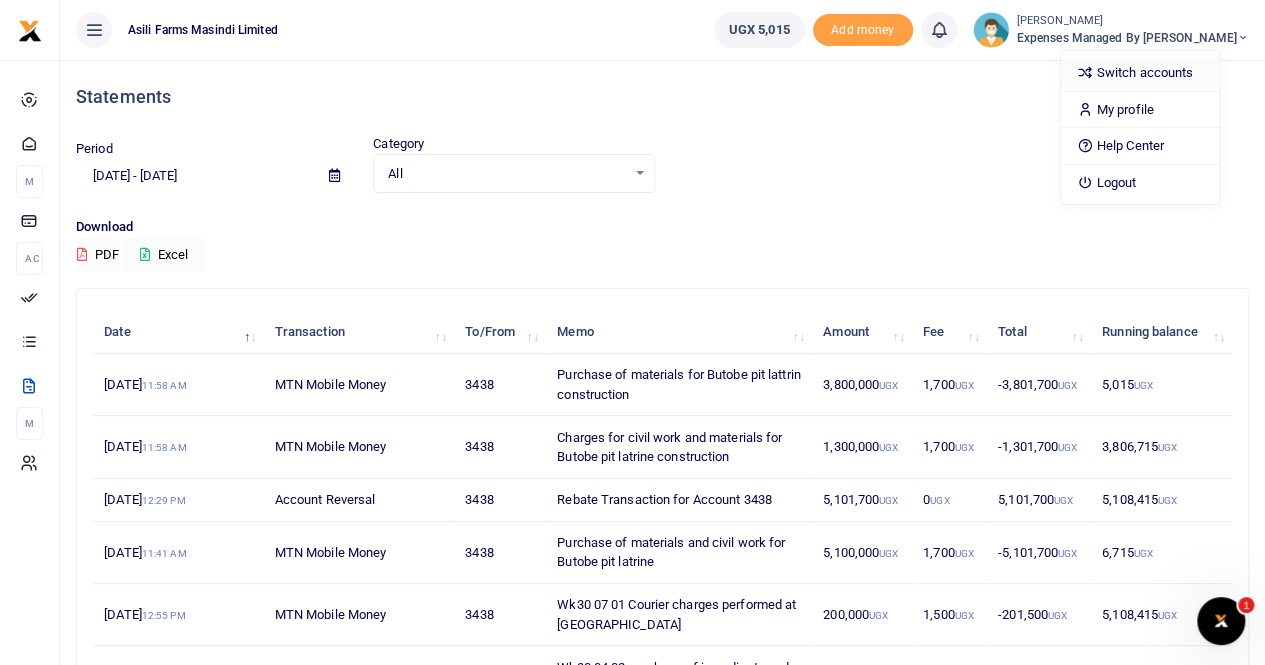 click on "Switch accounts" at bounding box center [1140, 73] 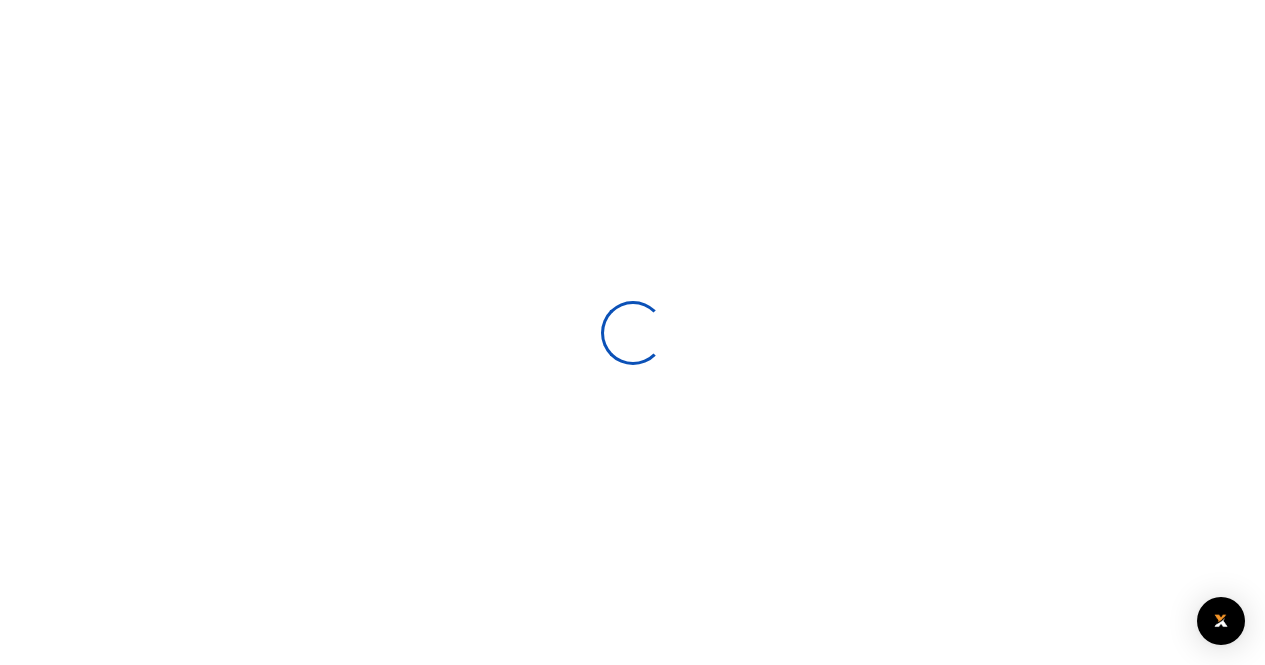 scroll, scrollTop: 0, scrollLeft: 0, axis: both 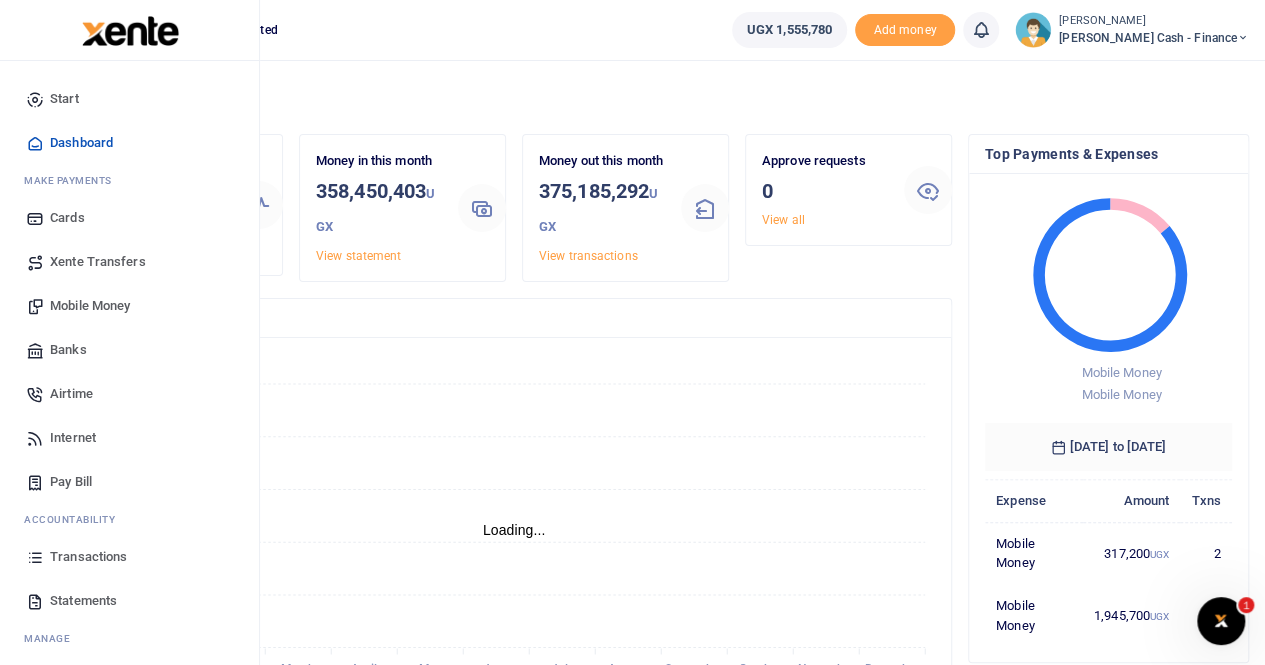 click on "Xente Transfers" at bounding box center [98, 262] 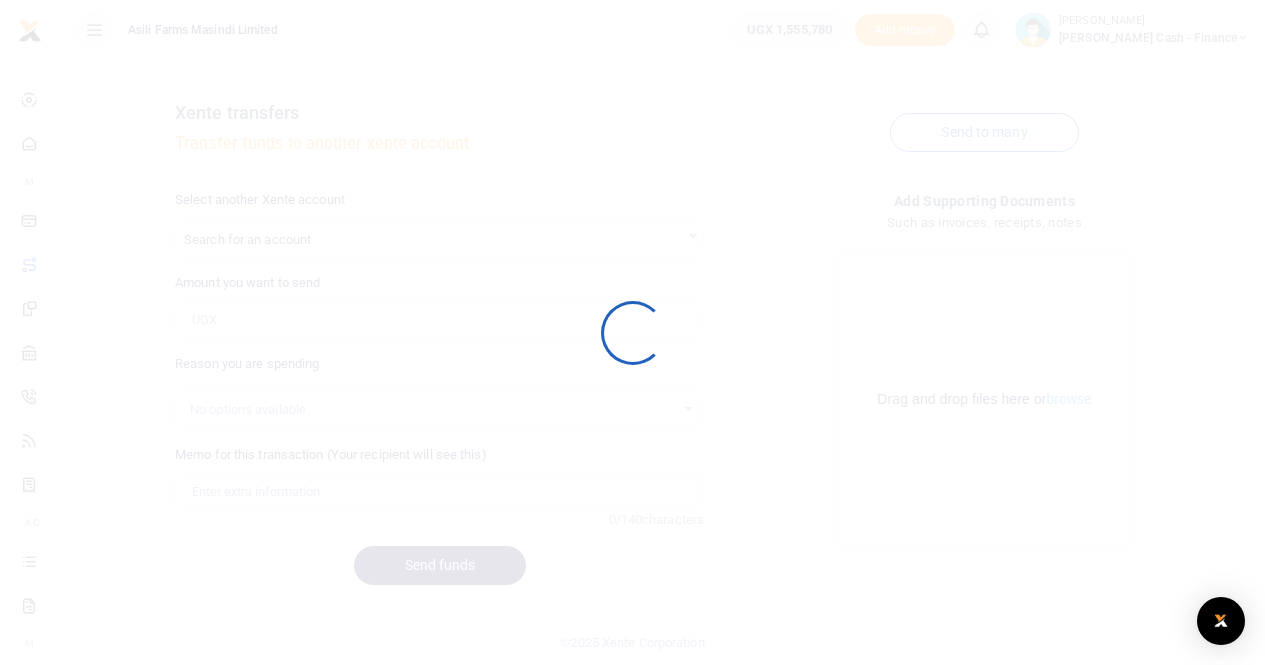 scroll, scrollTop: 0, scrollLeft: 0, axis: both 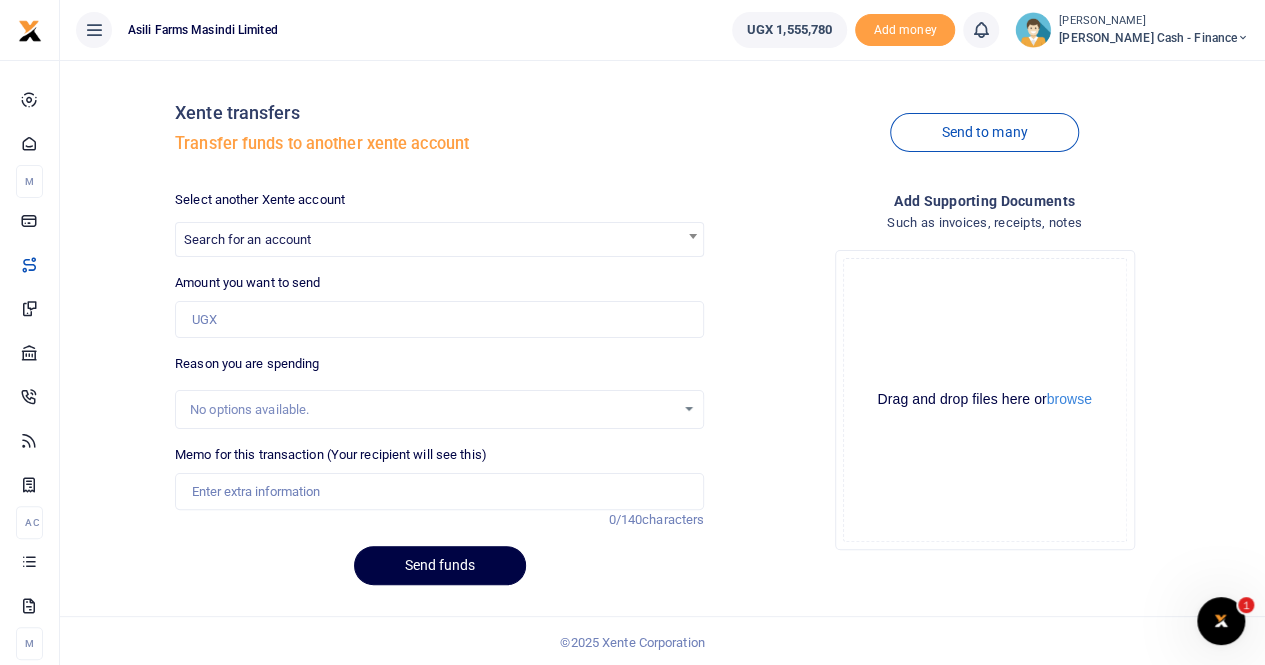click on "Select another Xente account" at bounding box center (260, 200) 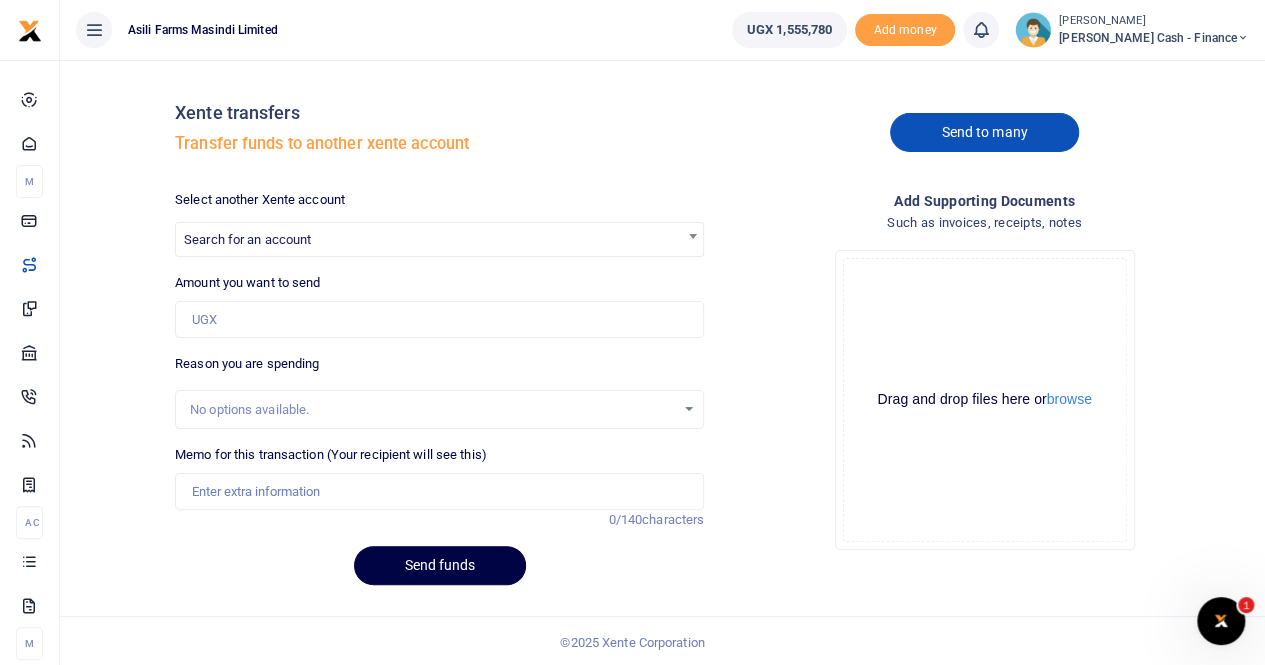 click on "Send to many" at bounding box center [984, 132] 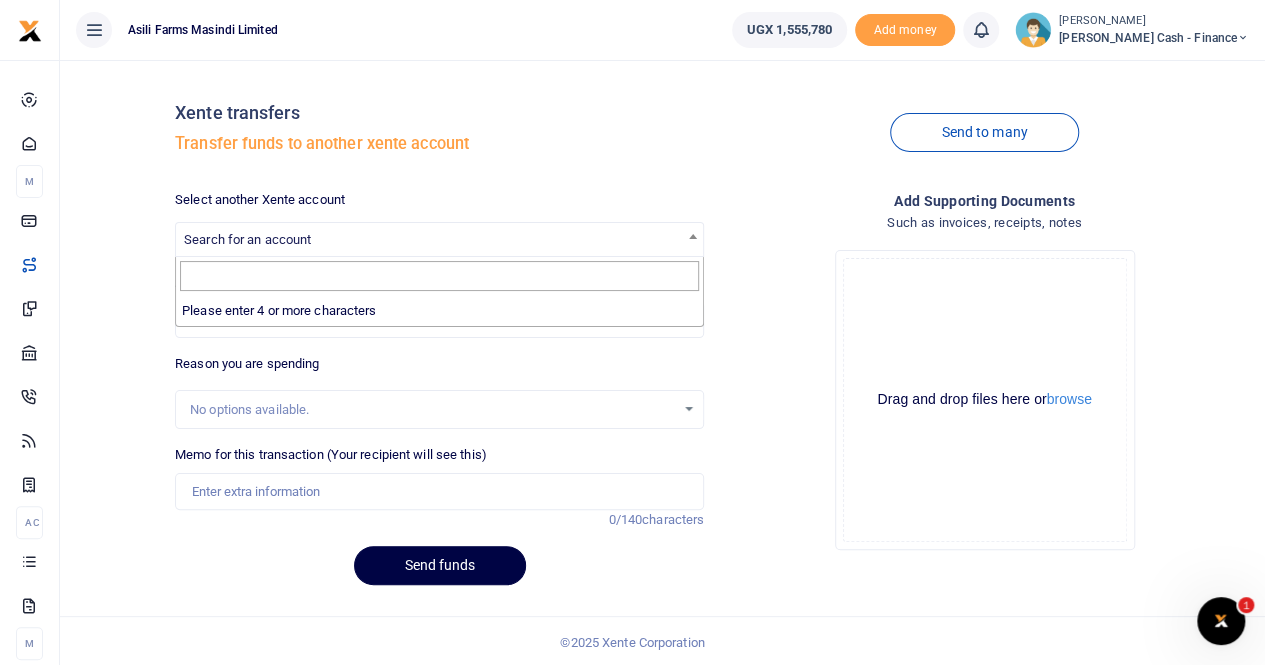 click on "Search for an account" at bounding box center (247, 239) 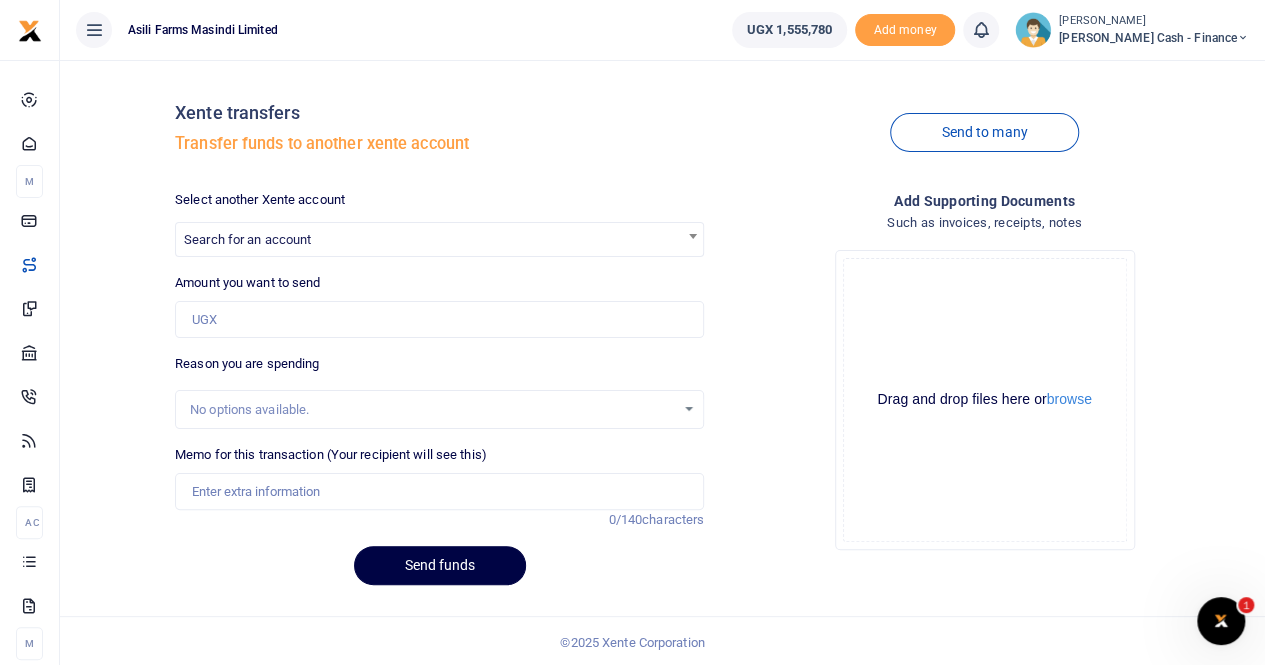 click on "Search for an account" at bounding box center [247, 239] 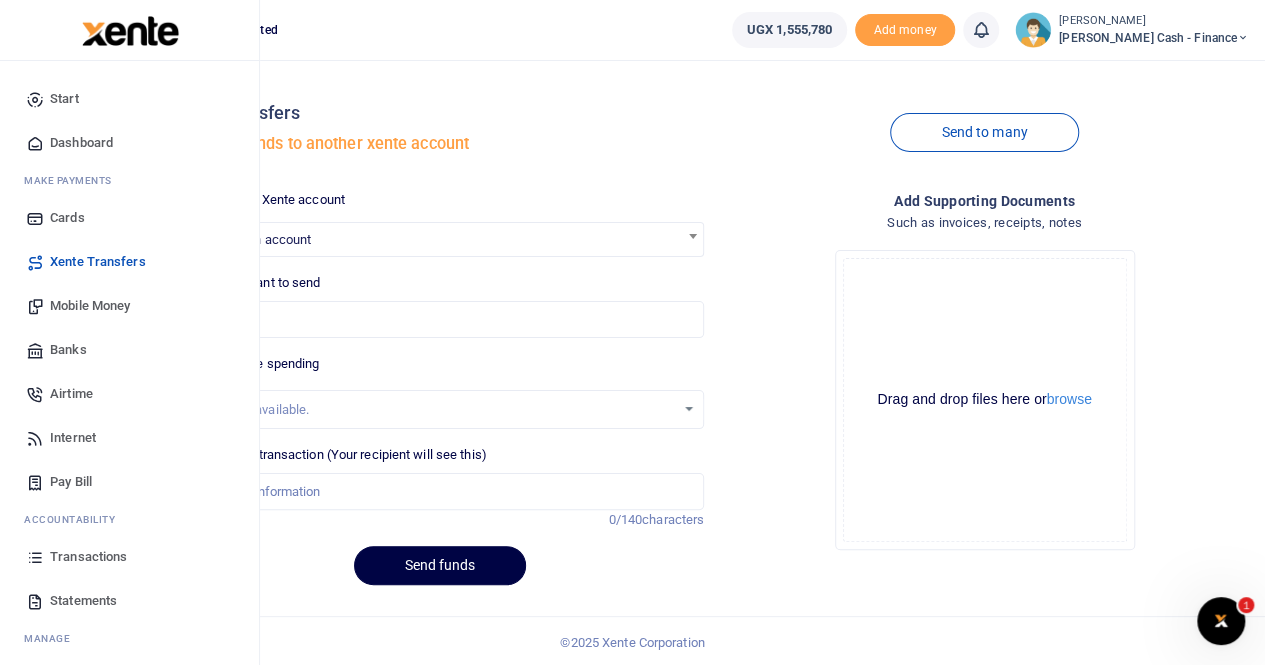 click on "Mobile Money" at bounding box center [90, 306] 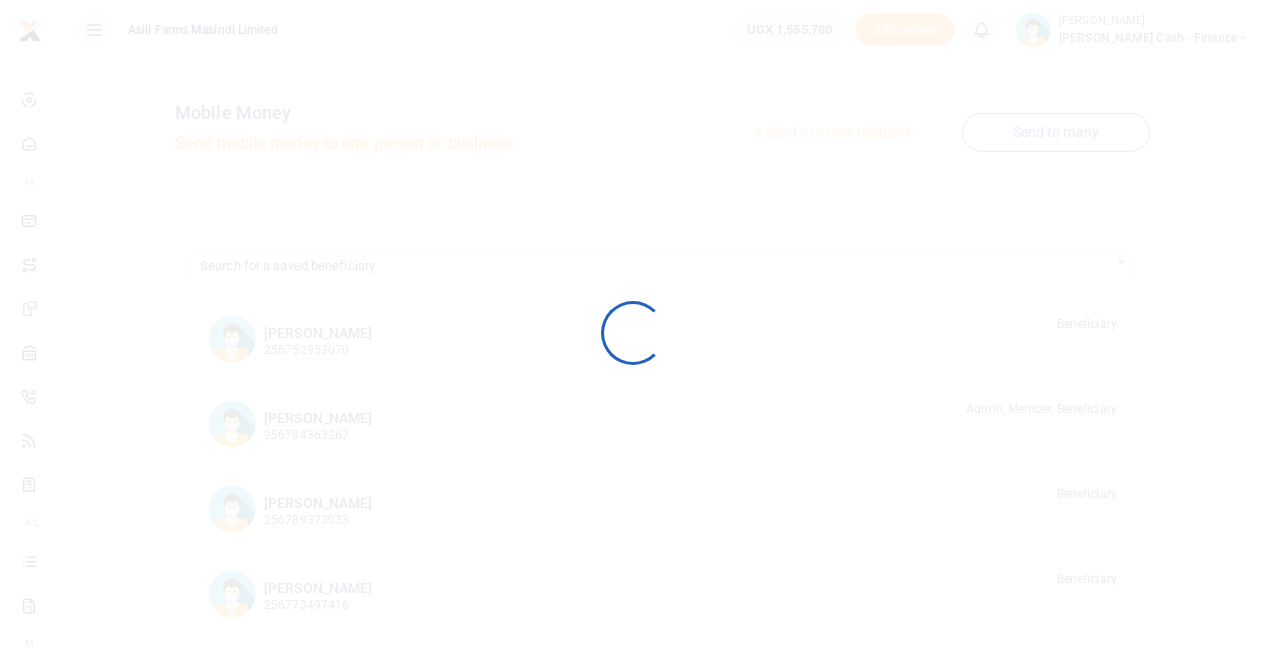 scroll, scrollTop: 0, scrollLeft: 0, axis: both 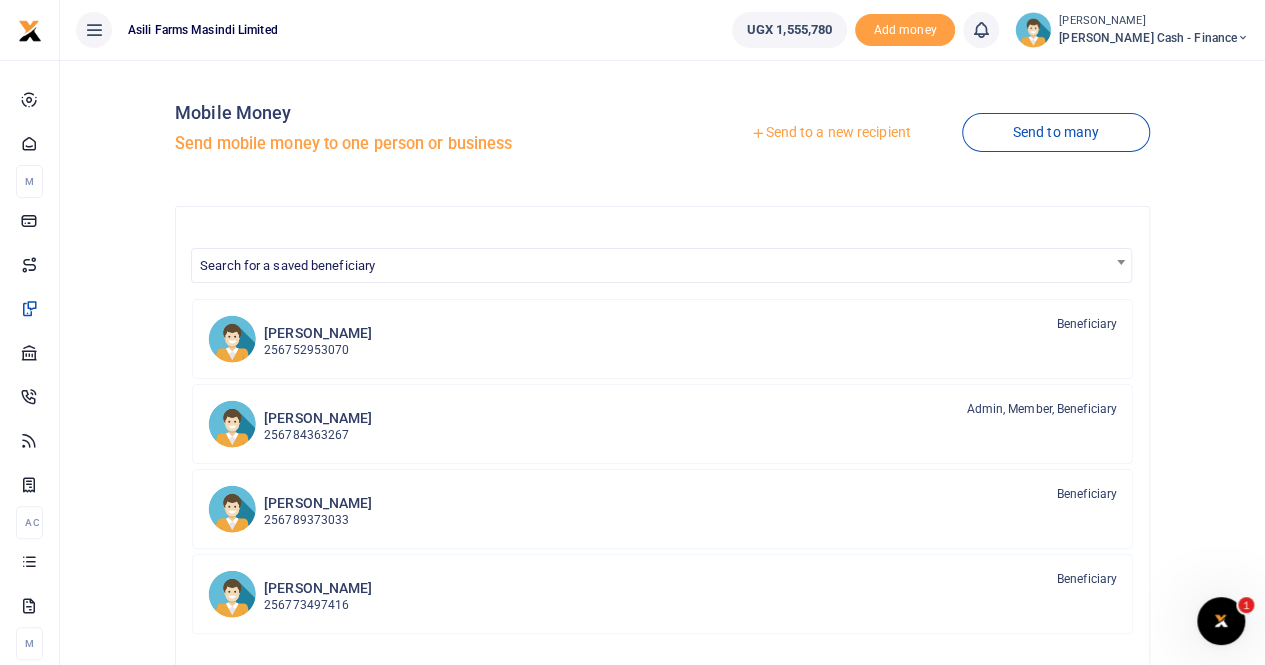 click on "Send to a new recipient" at bounding box center [830, 133] 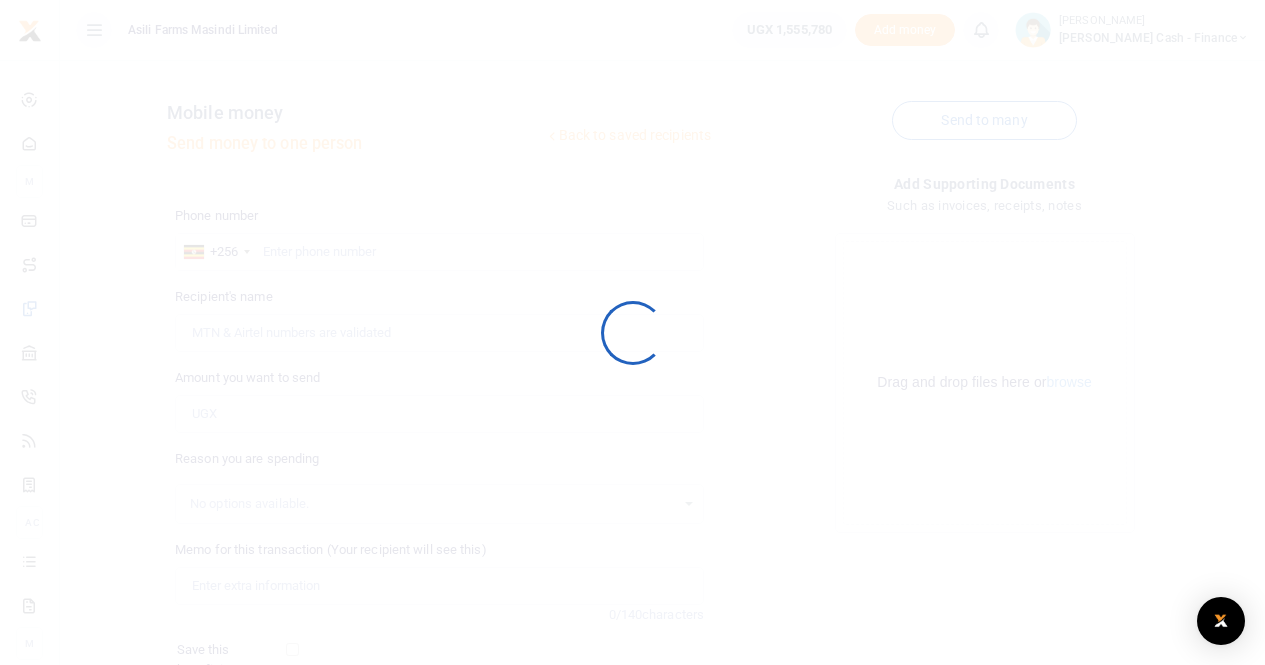 scroll, scrollTop: 0, scrollLeft: 0, axis: both 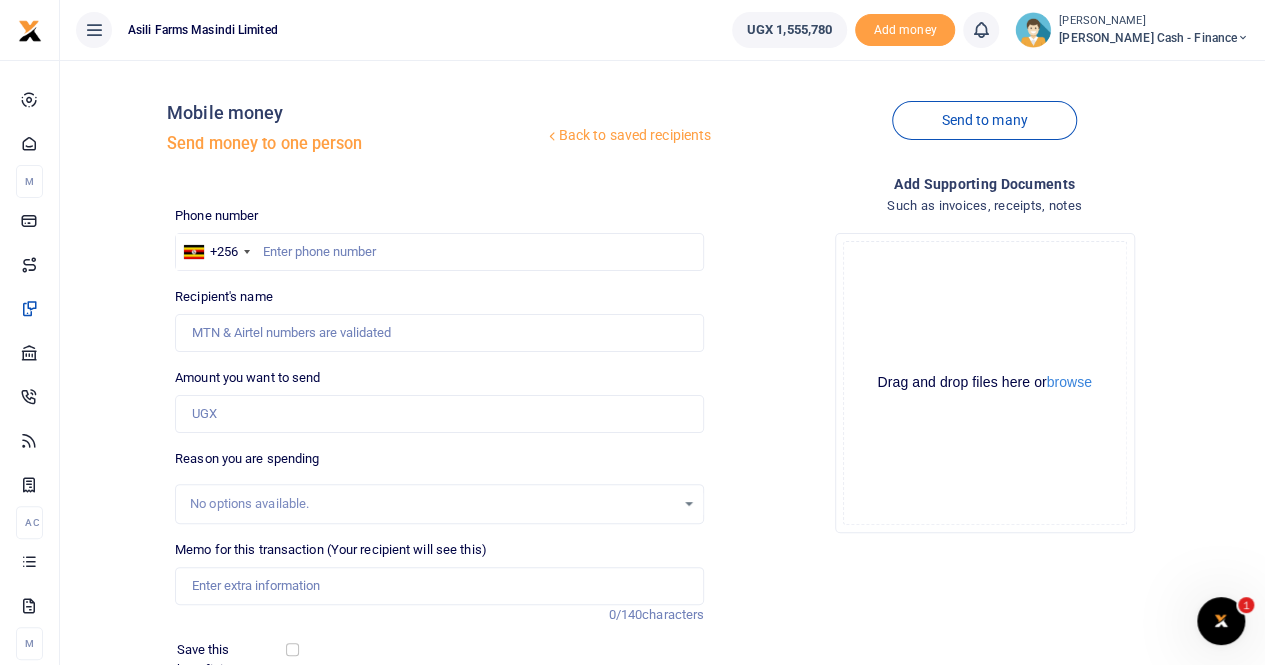click at bounding box center [632, 332] 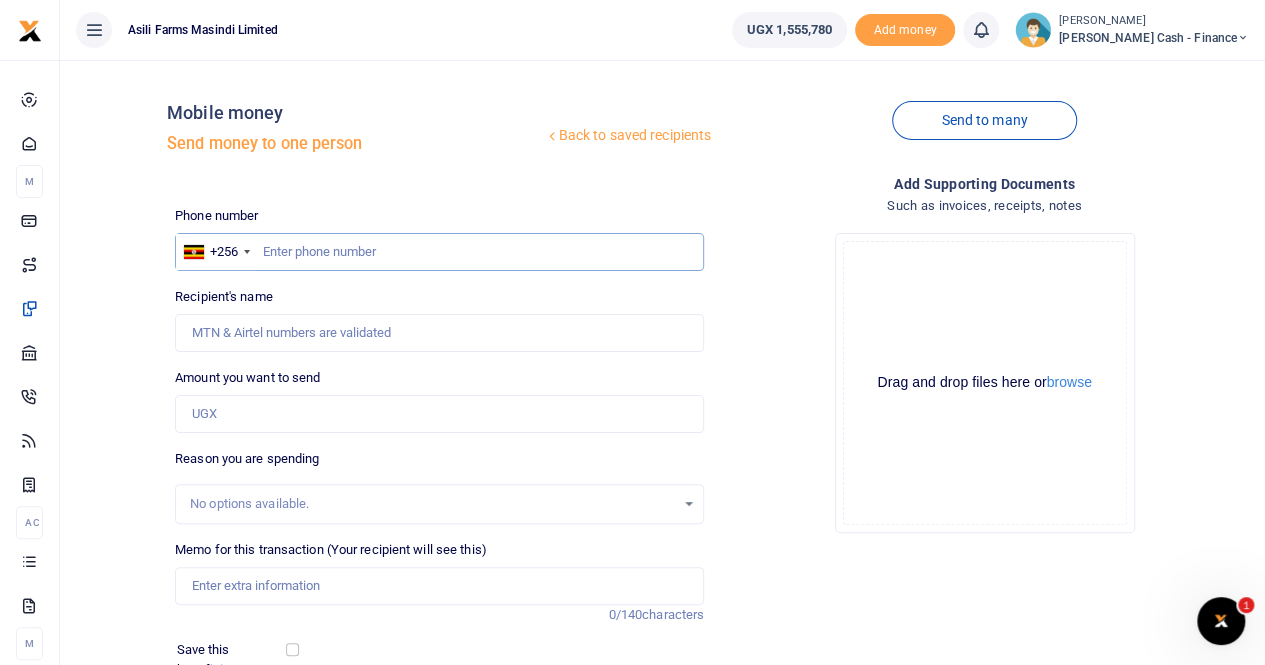 click at bounding box center [439, 252] 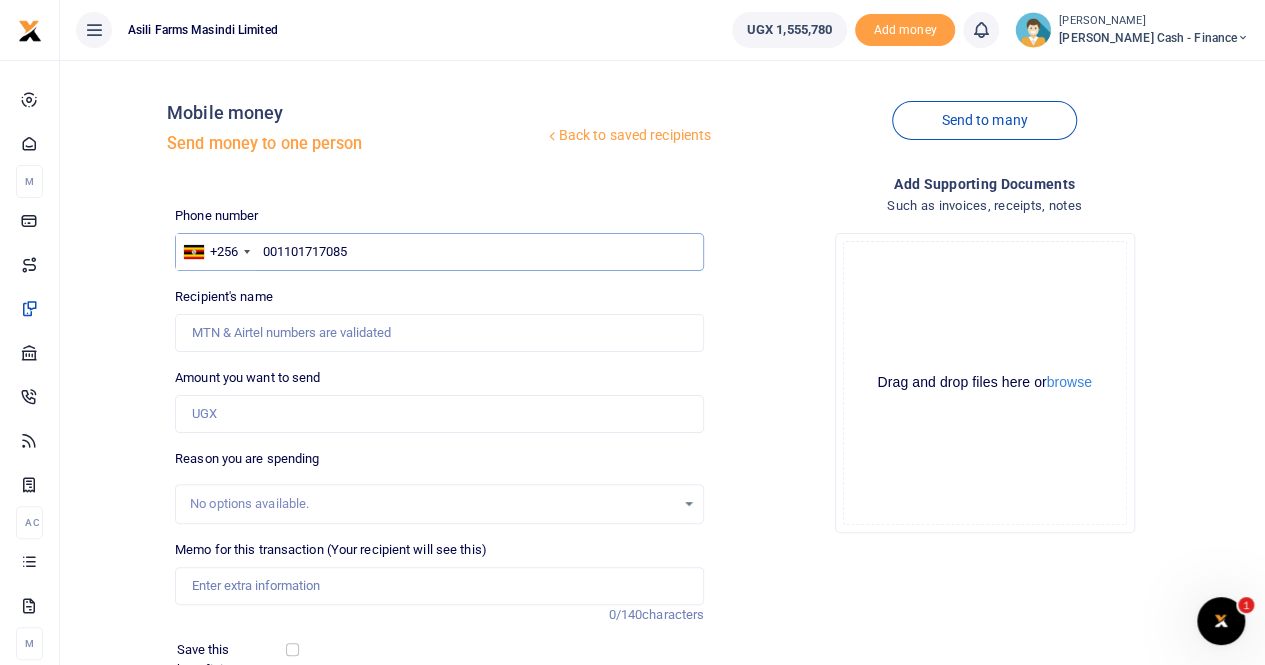 type on "001101717085" 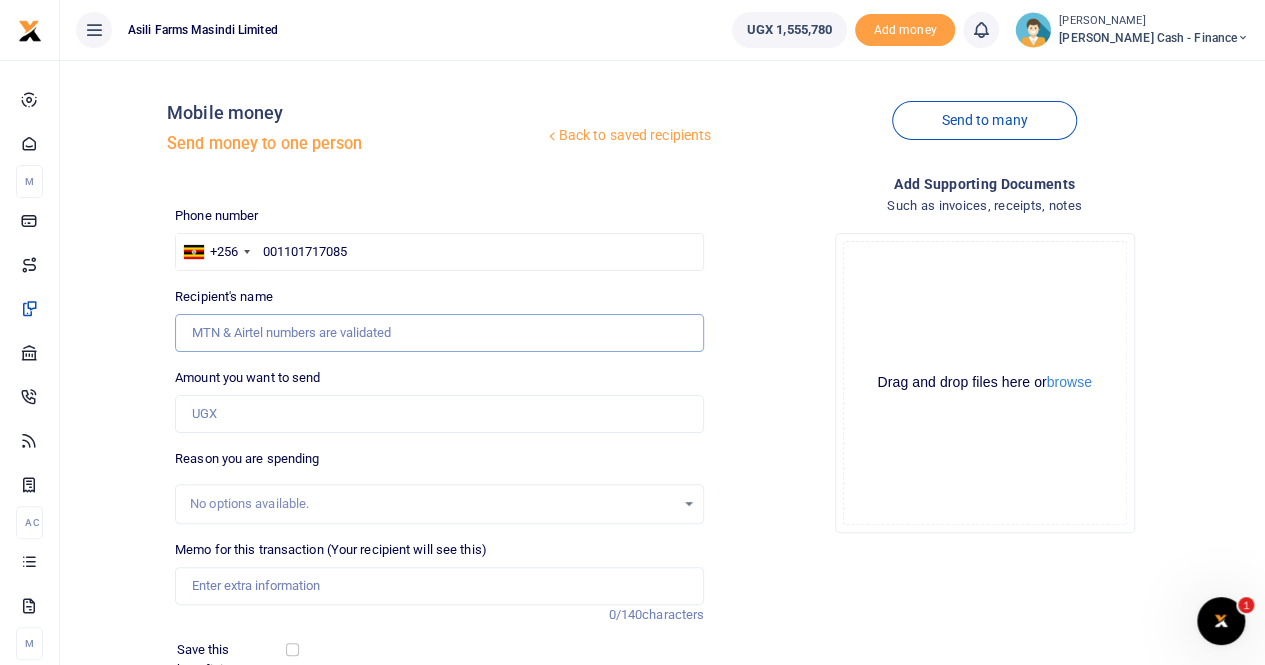 click on "Recipient's name" at bounding box center (439, 333) 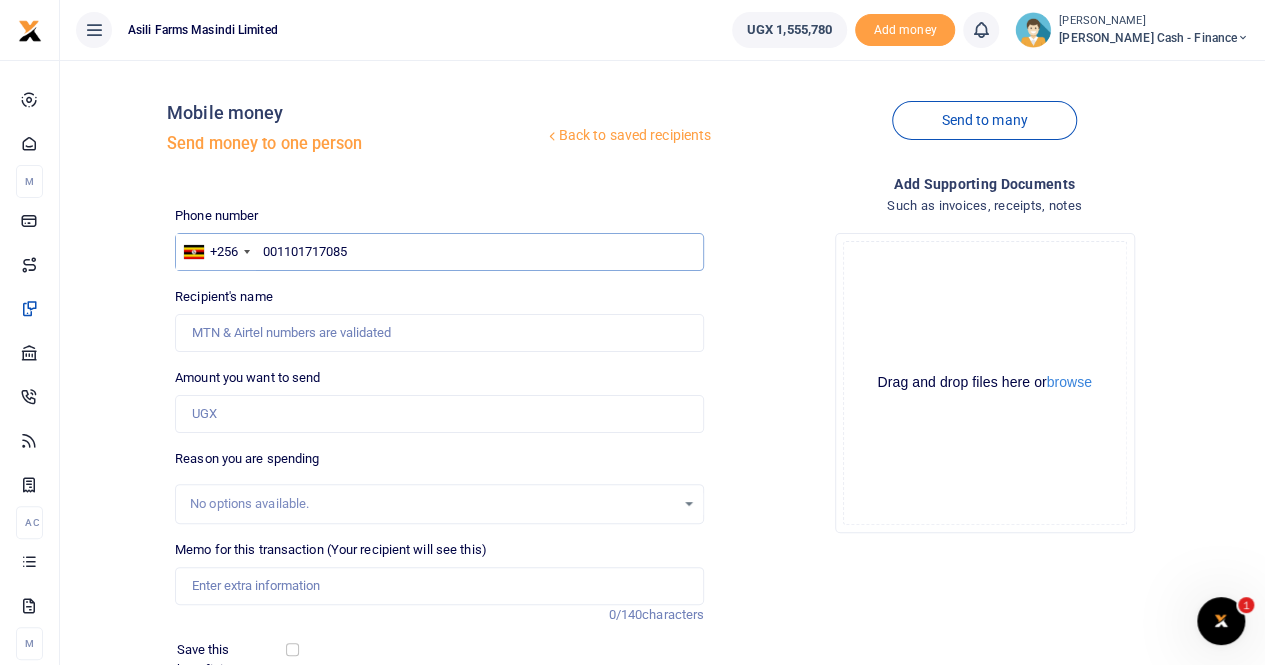 drag, startPoint x: 364, startPoint y: 245, endPoint x: 262, endPoint y: 244, distance: 102.0049 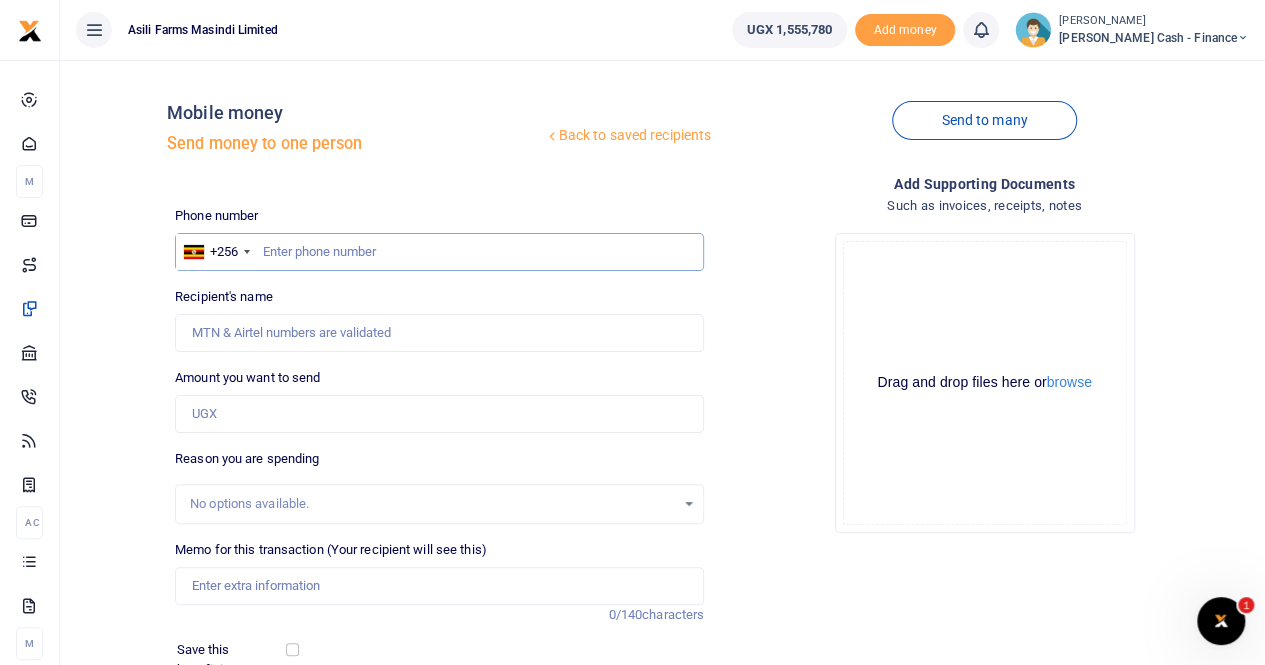 type 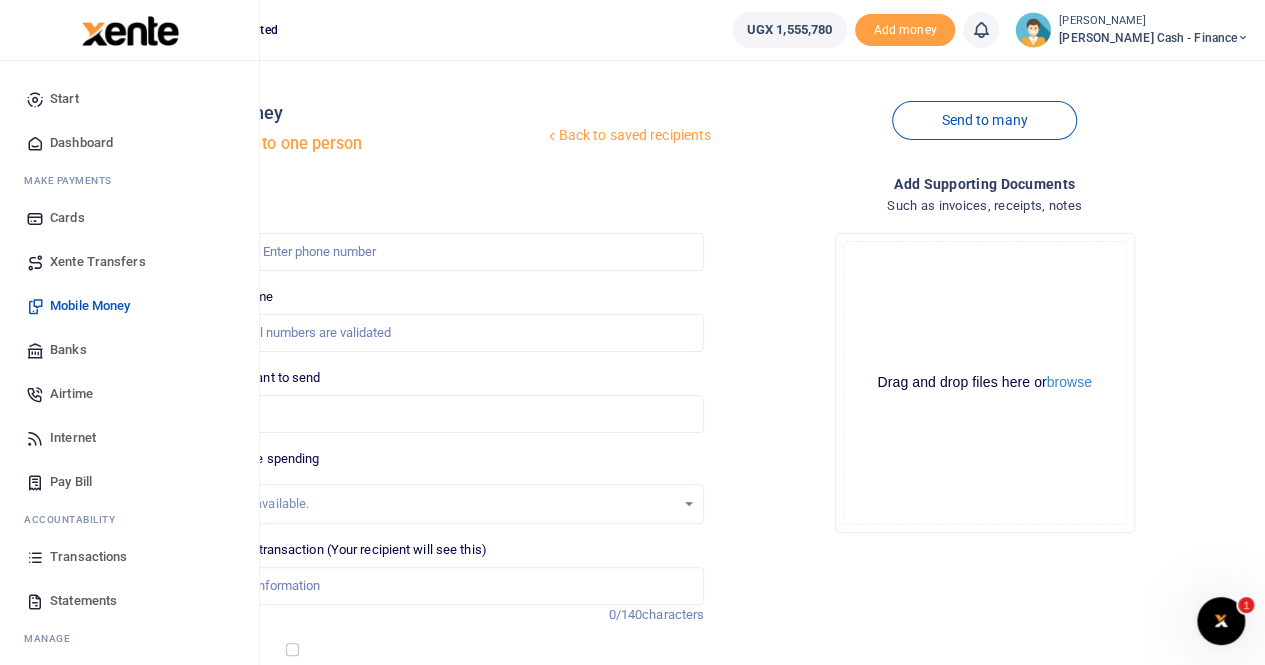 click on "Xente Transfers" at bounding box center (98, 262) 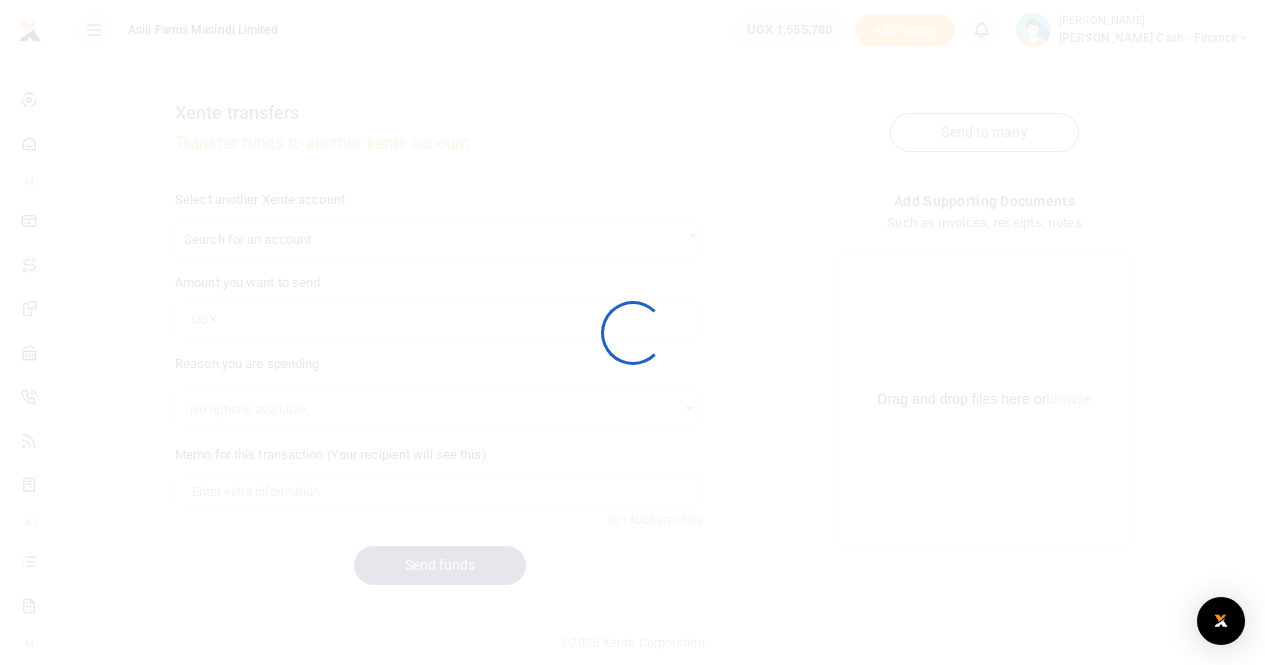 scroll, scrollTop: 0, scrollLeft: 0, axis: both 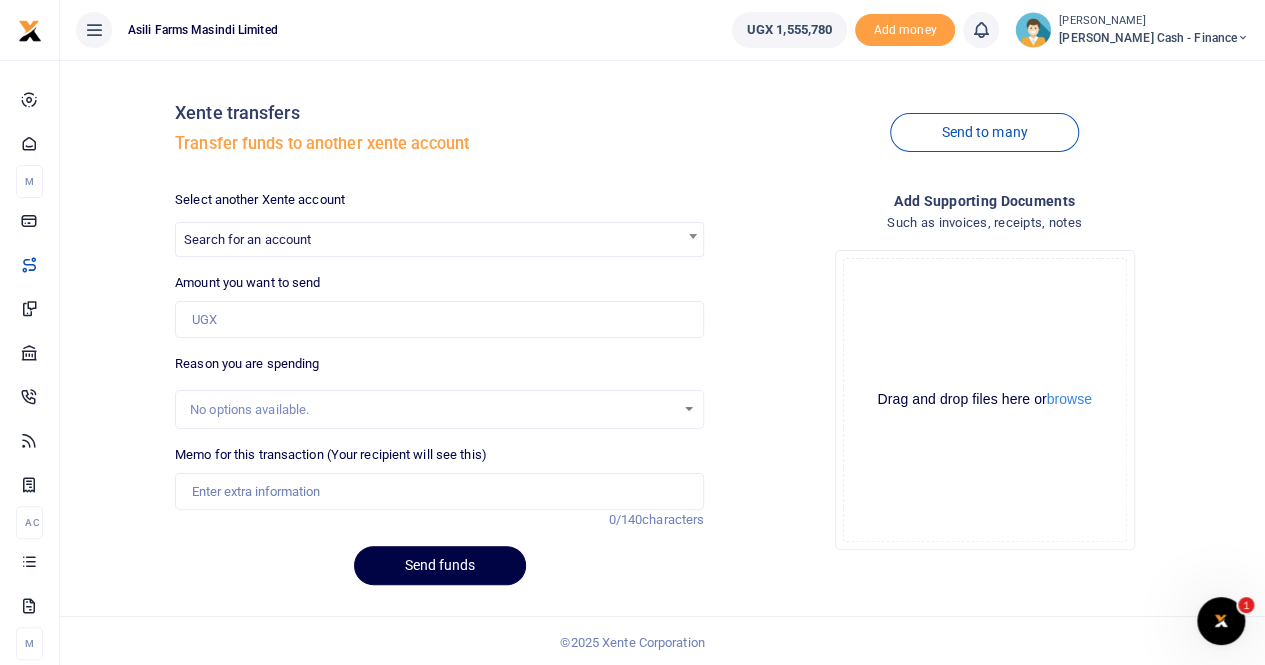 click on "Search for an account" at bounding box center (247, 239) 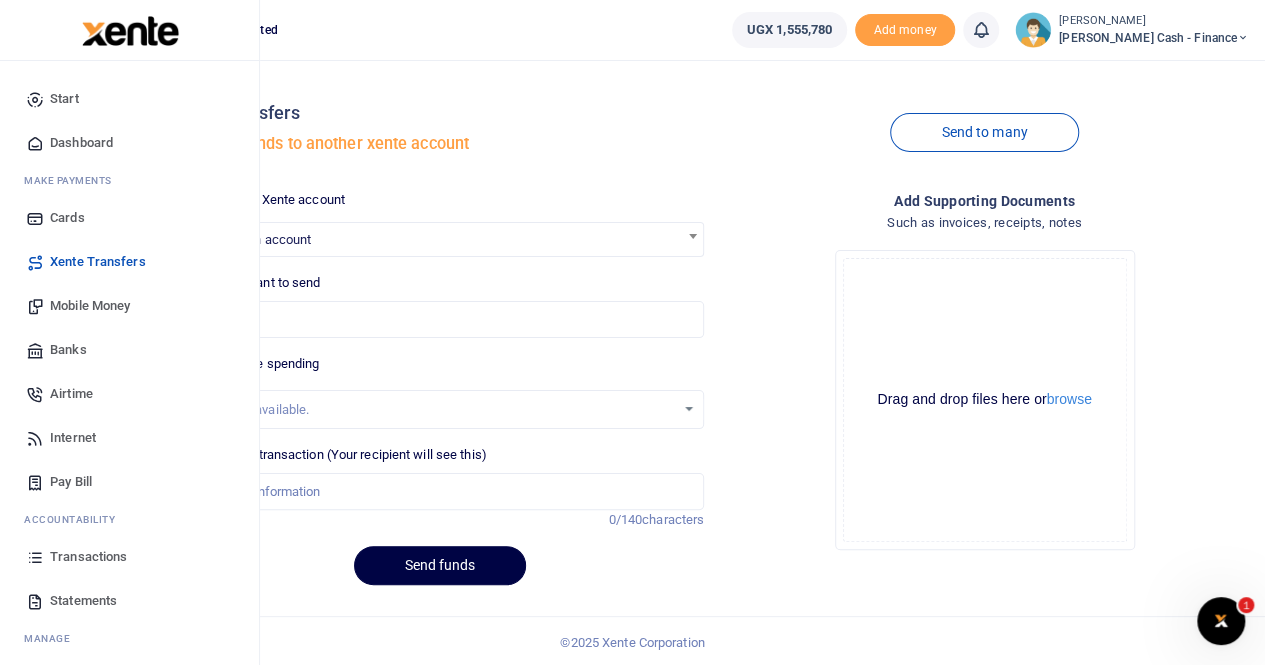 click on "Banks" at bounding box center [68, 350] 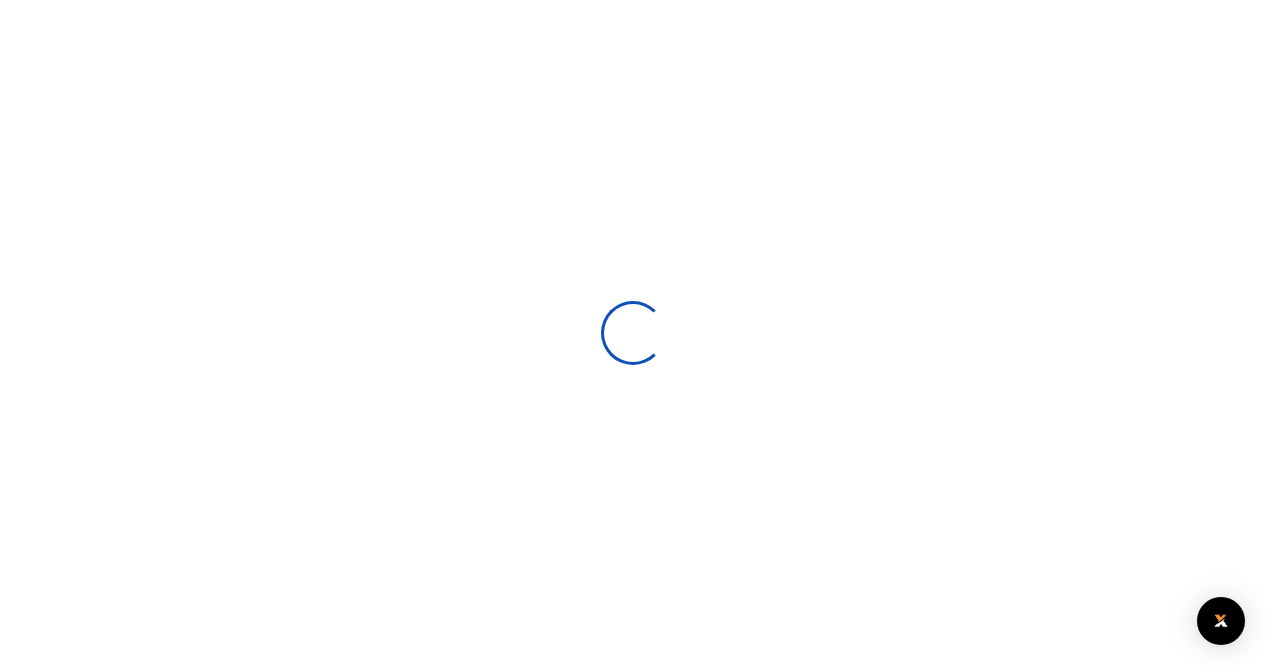 scroll, scrollTop: 0, scrollLeft: 0, axis: both 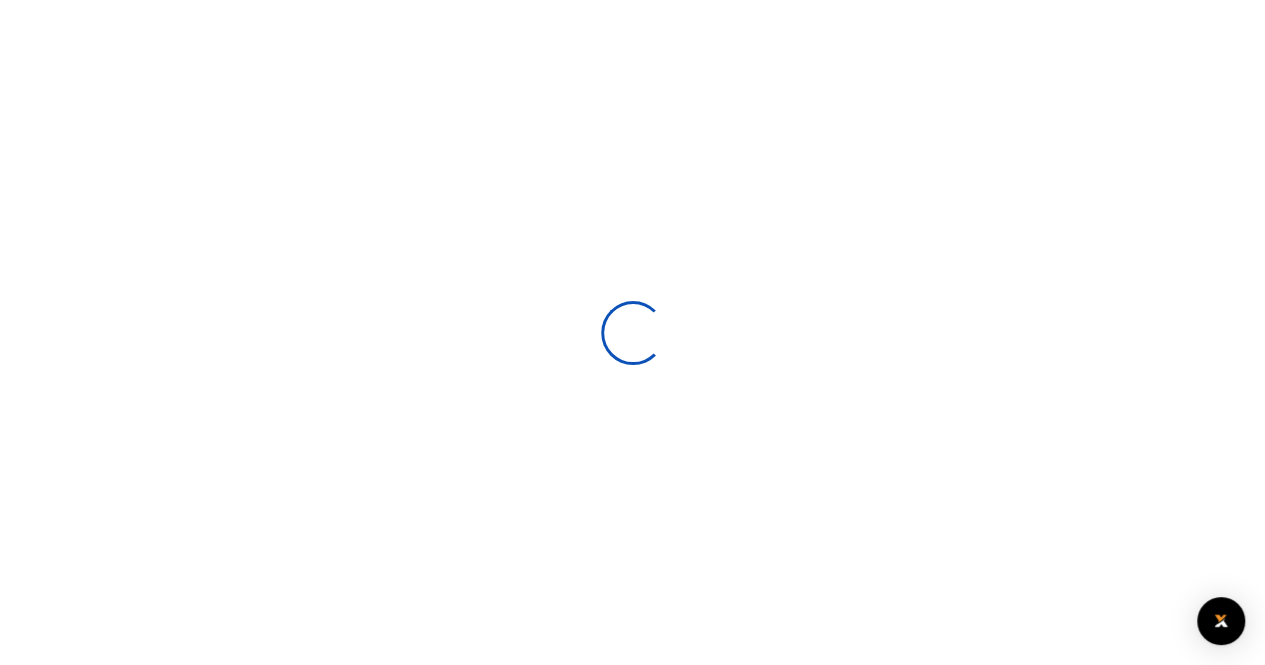 select 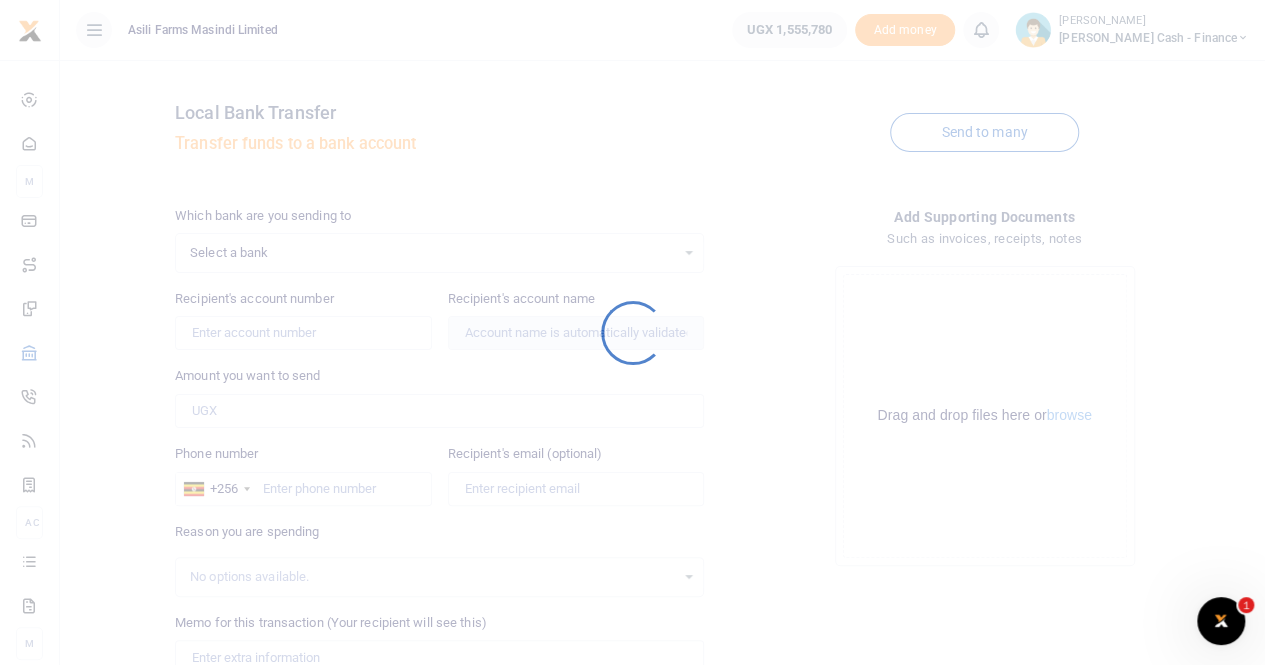 scroll, scrollTop: 0, scrollLeft: 0, axis: both 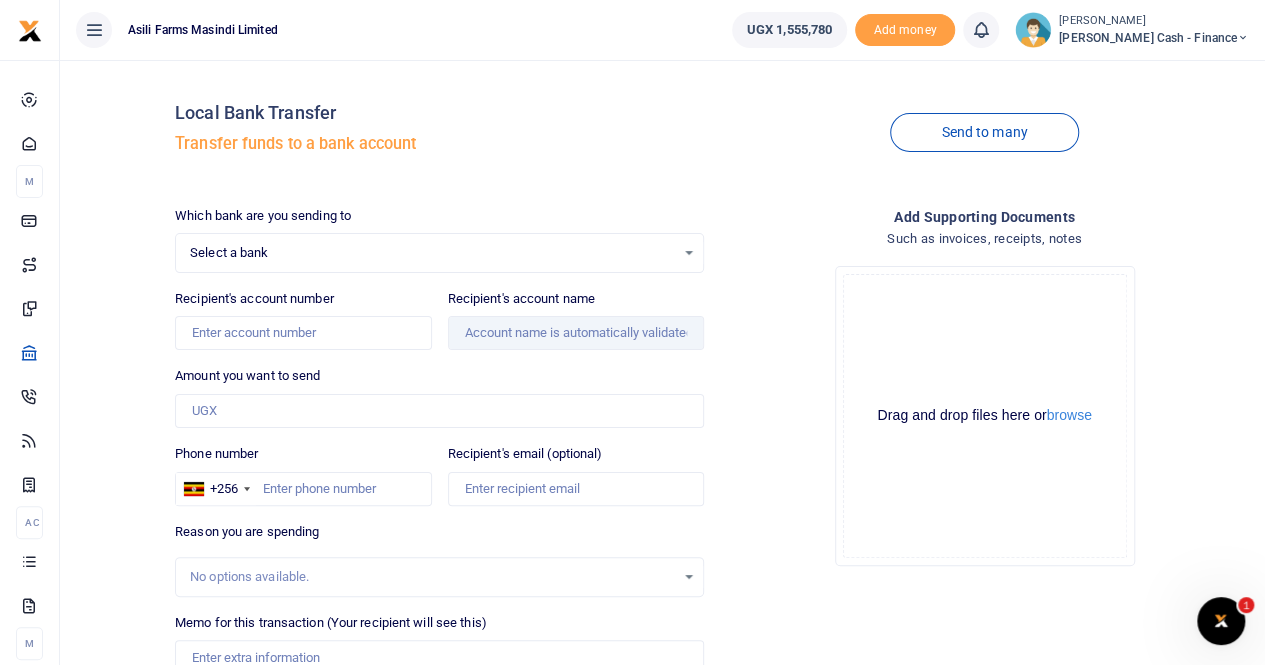 click on "Select a bank" at bounding box center (432, 253) 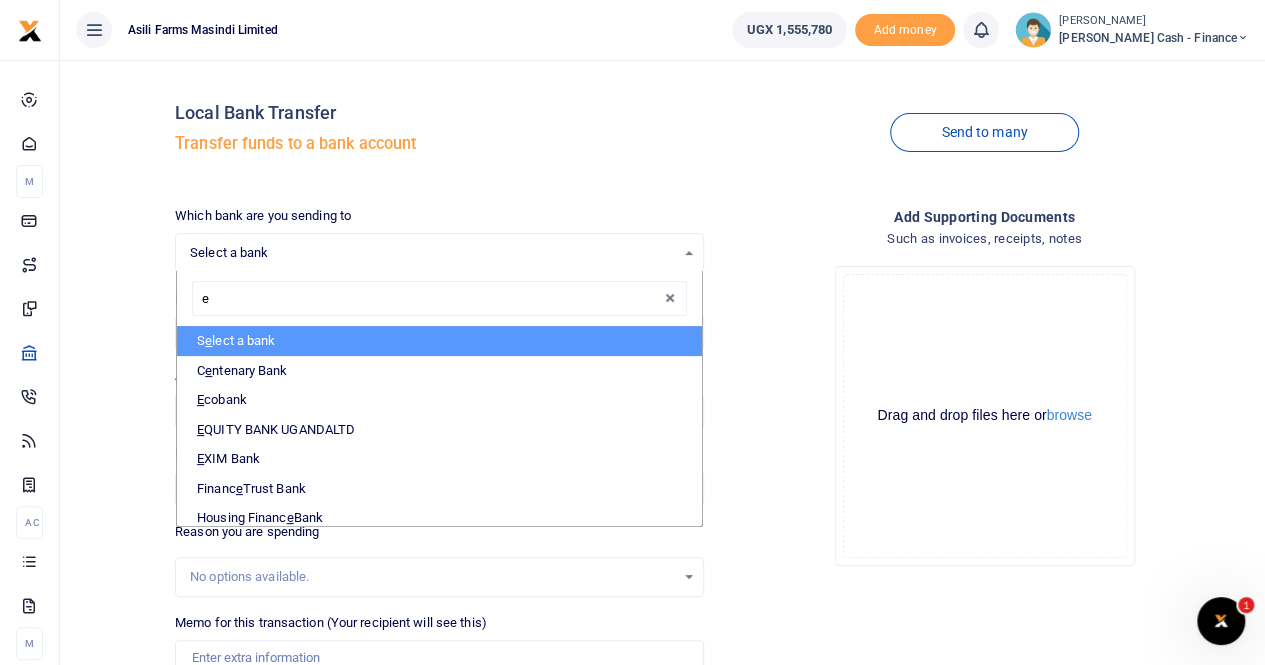 type on "eq" 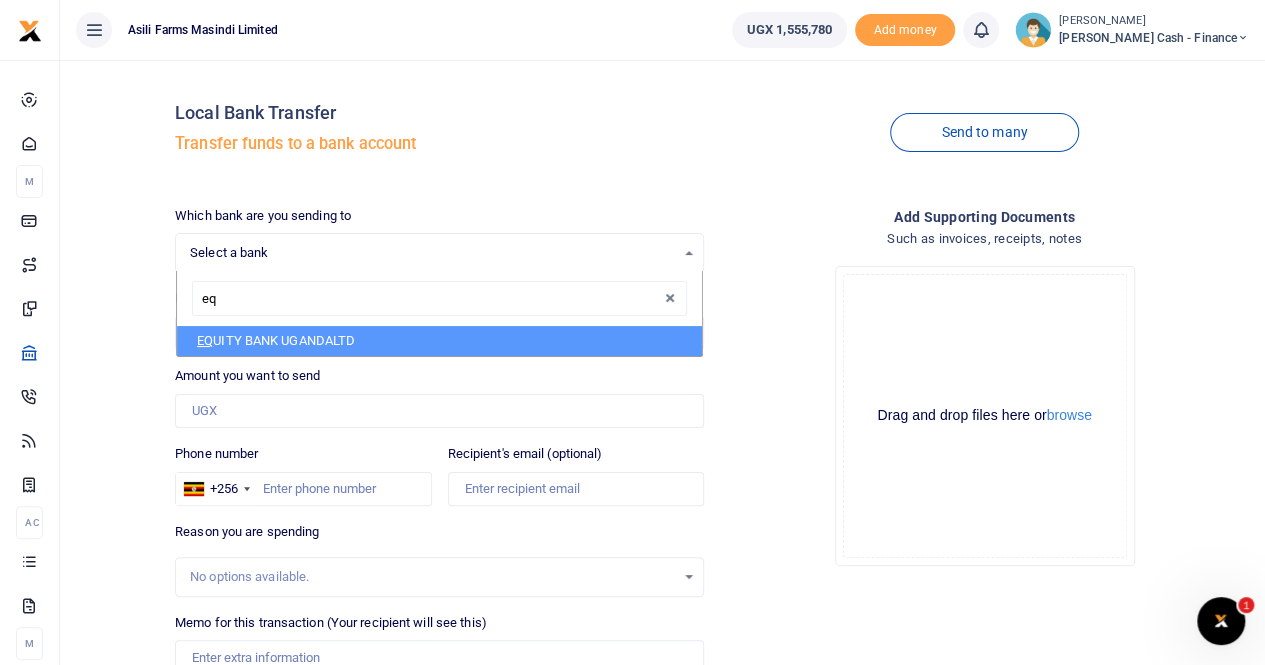 click on "EQ UITY BANK UGANDALTD" at bounding box center (439, 341) 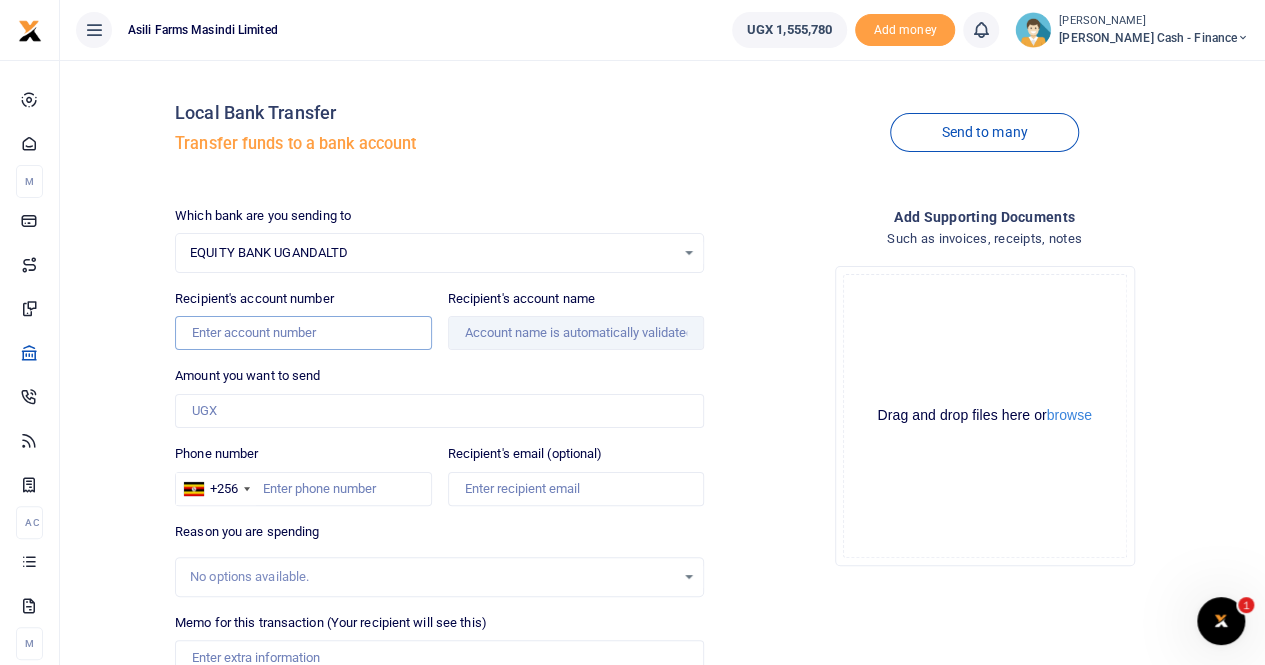 click on "Recipient's account number" at bounding box center (303, 333) 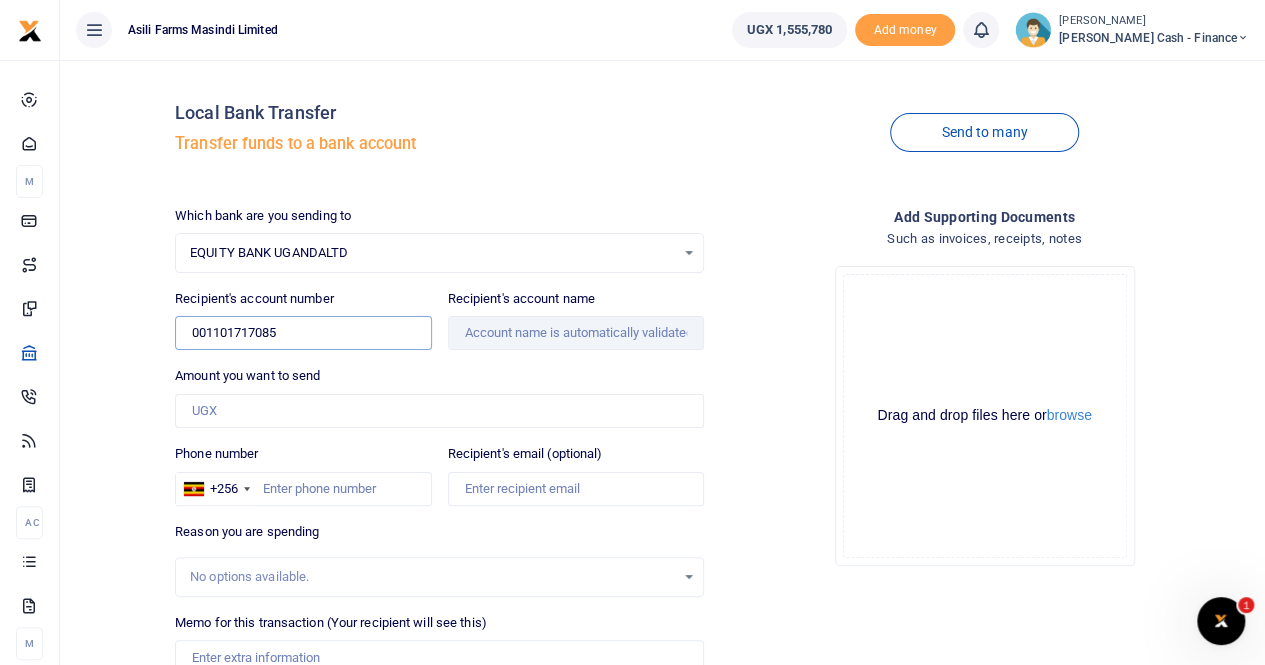 type on "001101717085" 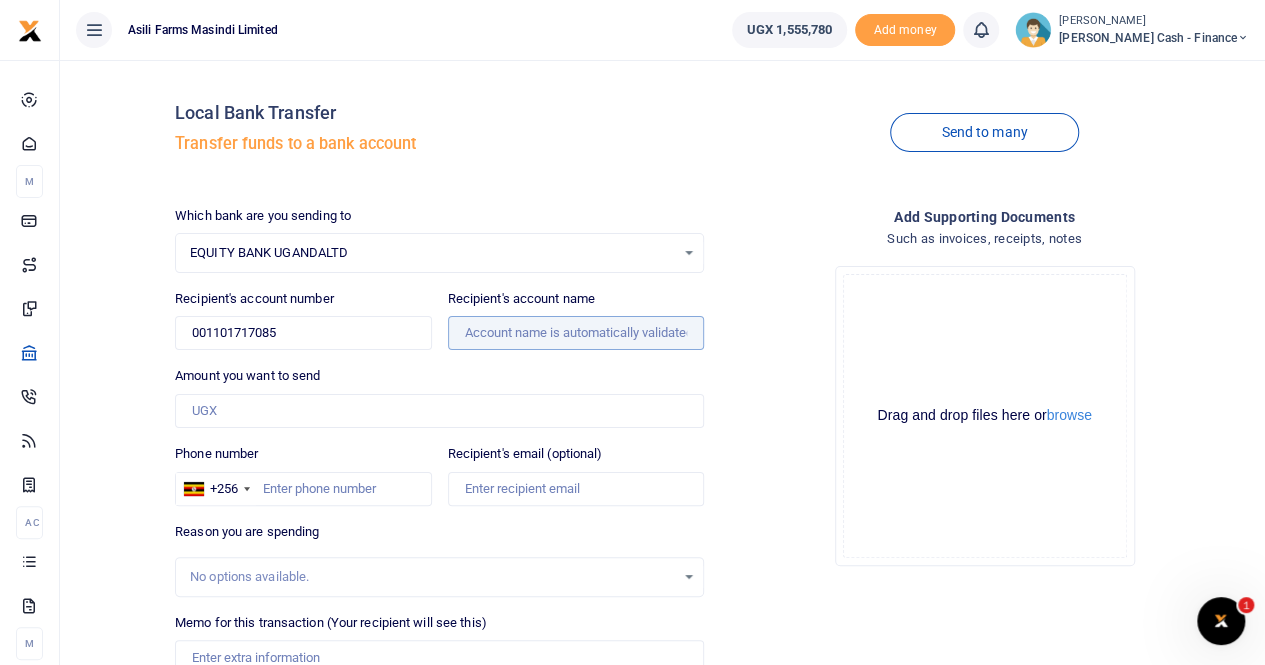 click on "Recipient's account name" at bounding box center (576, 333) 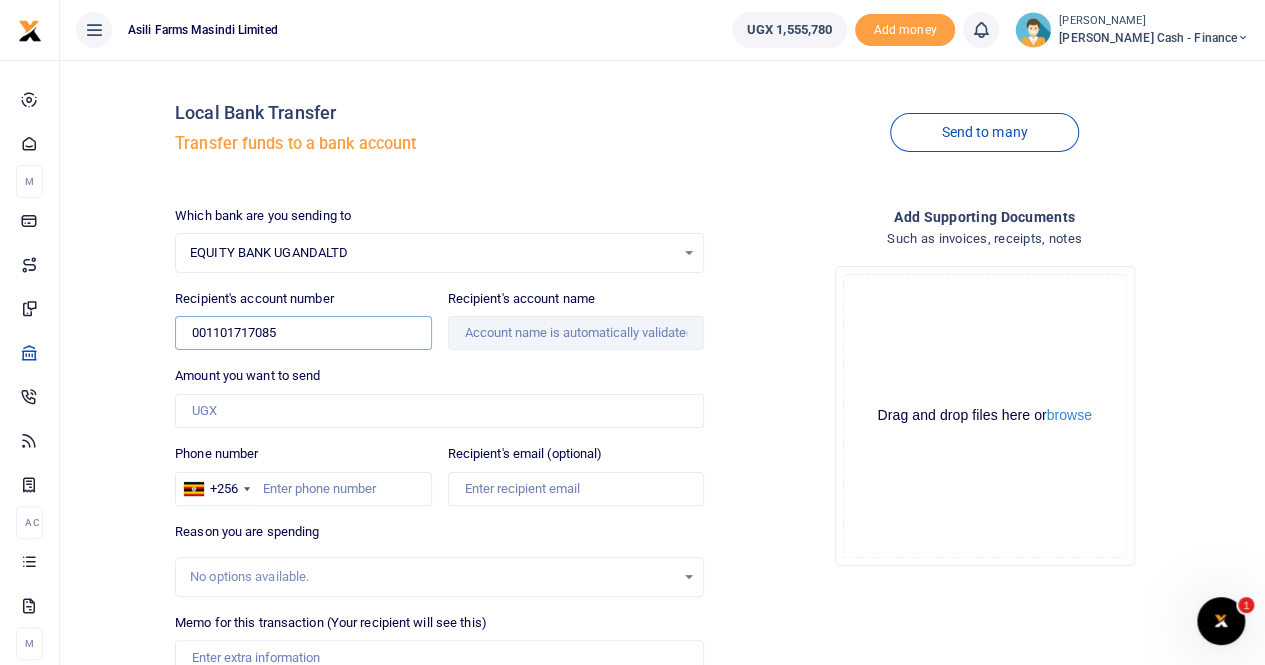 drag, startPoint x: 300, startPoint y: 326, endPoint x: 128, endPoint y: 261, distance: 183.87224 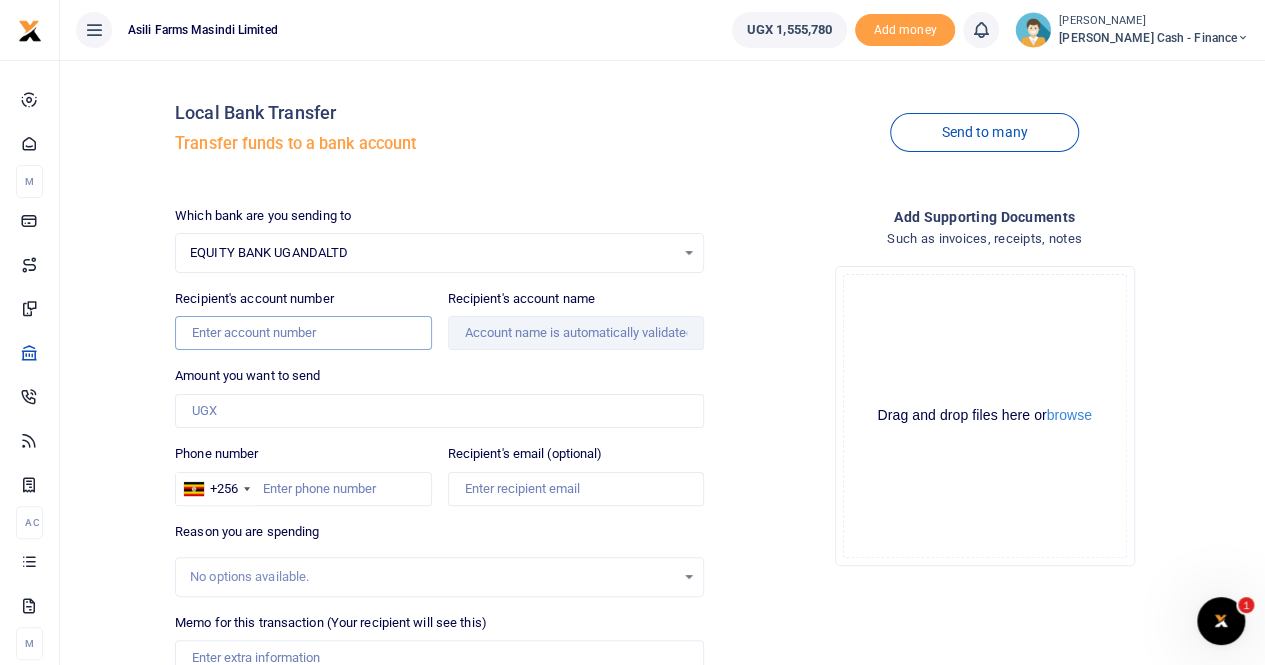 click on "Recipient's account number" at bounding box center [303, 333] 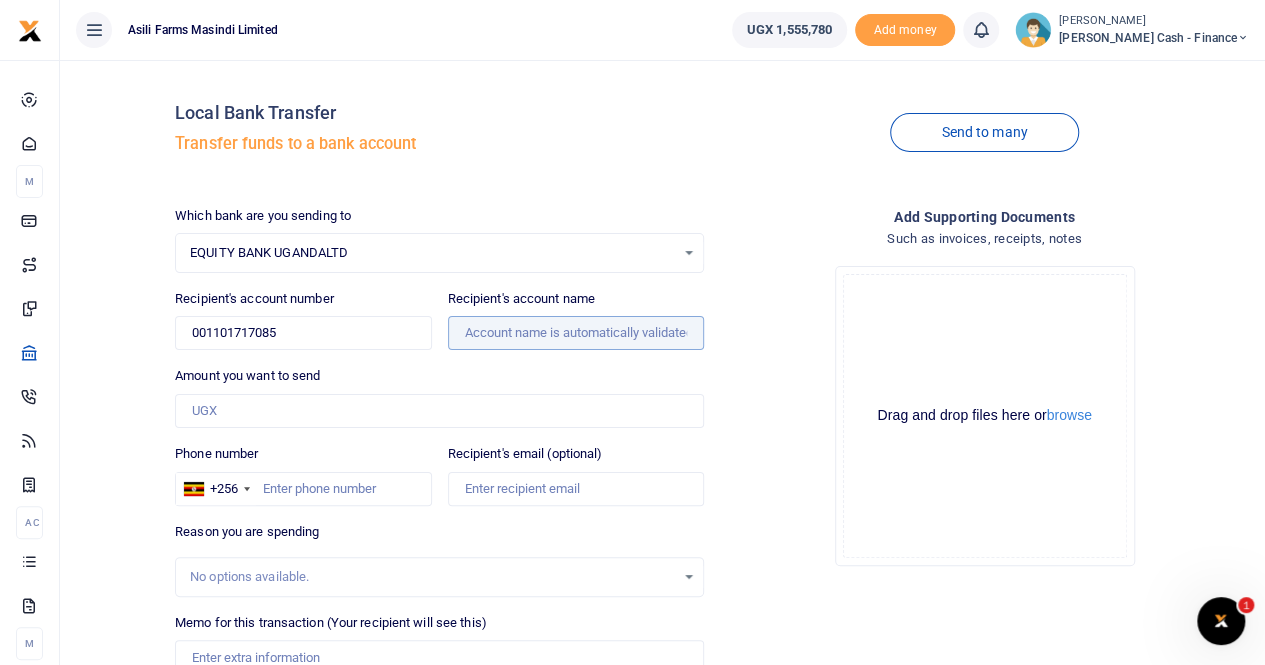 click on "Recipient's account name" at bounding box center (576, 333) 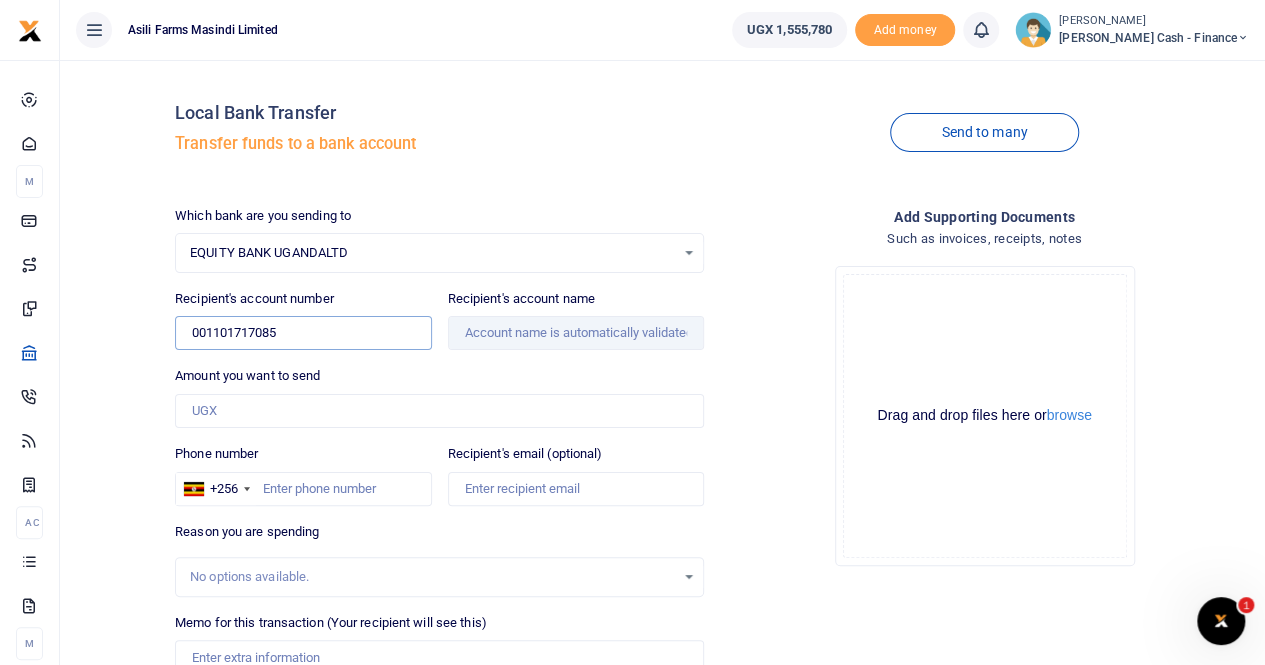 drag, startPoint x: 287, startPoint y: 327, endPoint x: 156, endPoint y: 331, distance: 131.06105 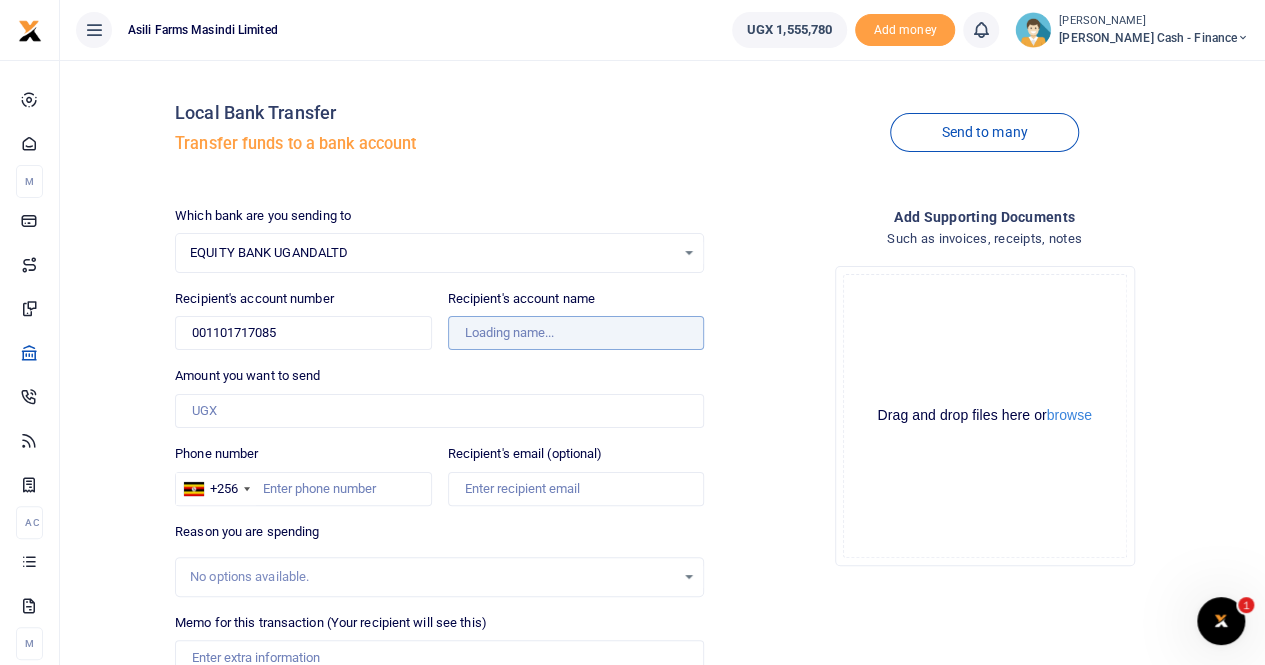 click on "Recipient's account name" at bounding box center [576, 333] 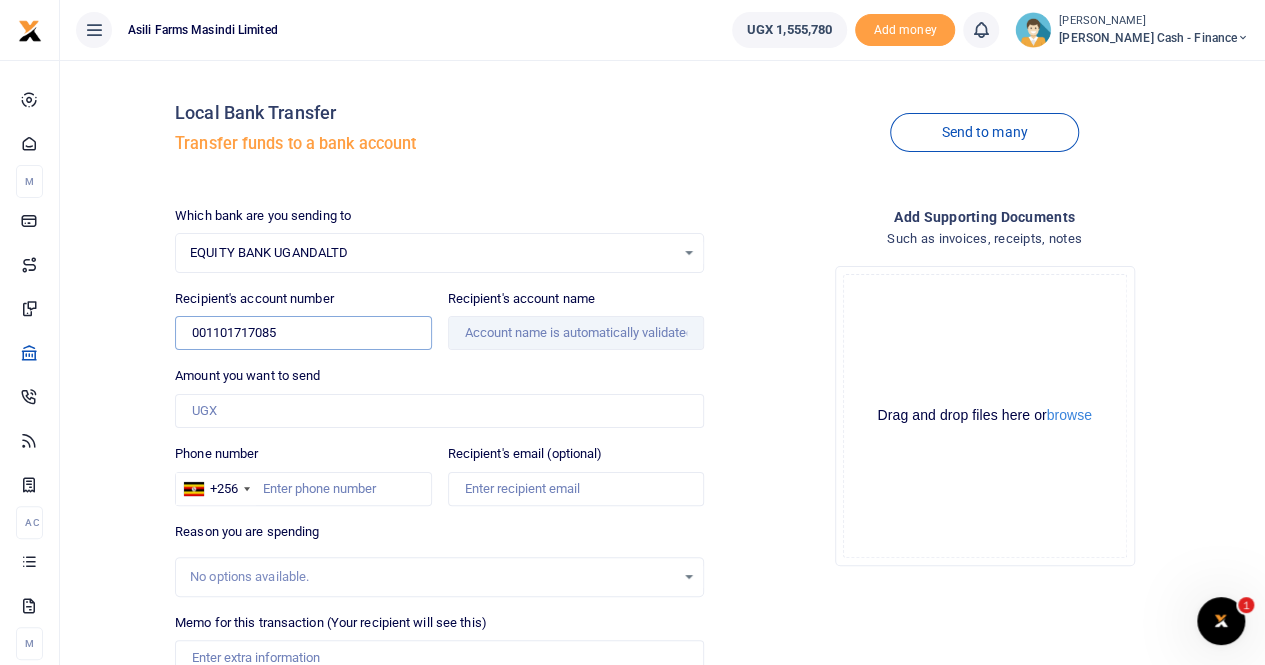 click on "001101717085" at bounding box center (303, 333) 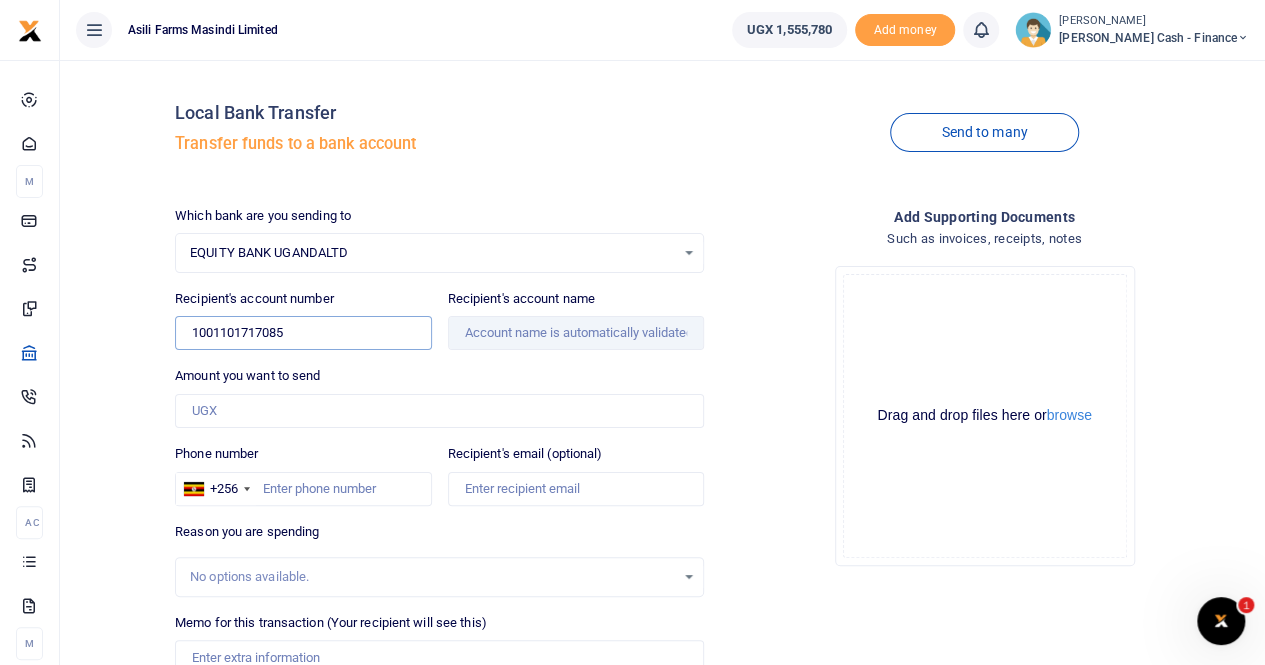 type on "1001101717085" 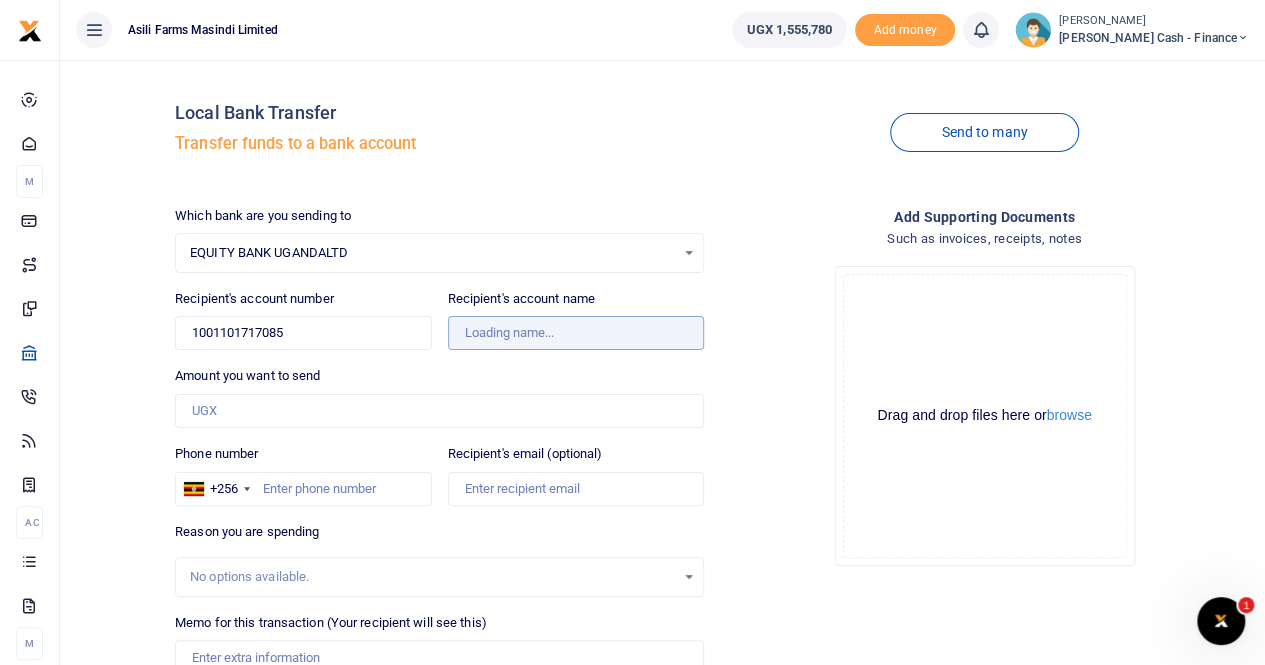 click on "Recipient's account name" at bounding box center (576, 333) 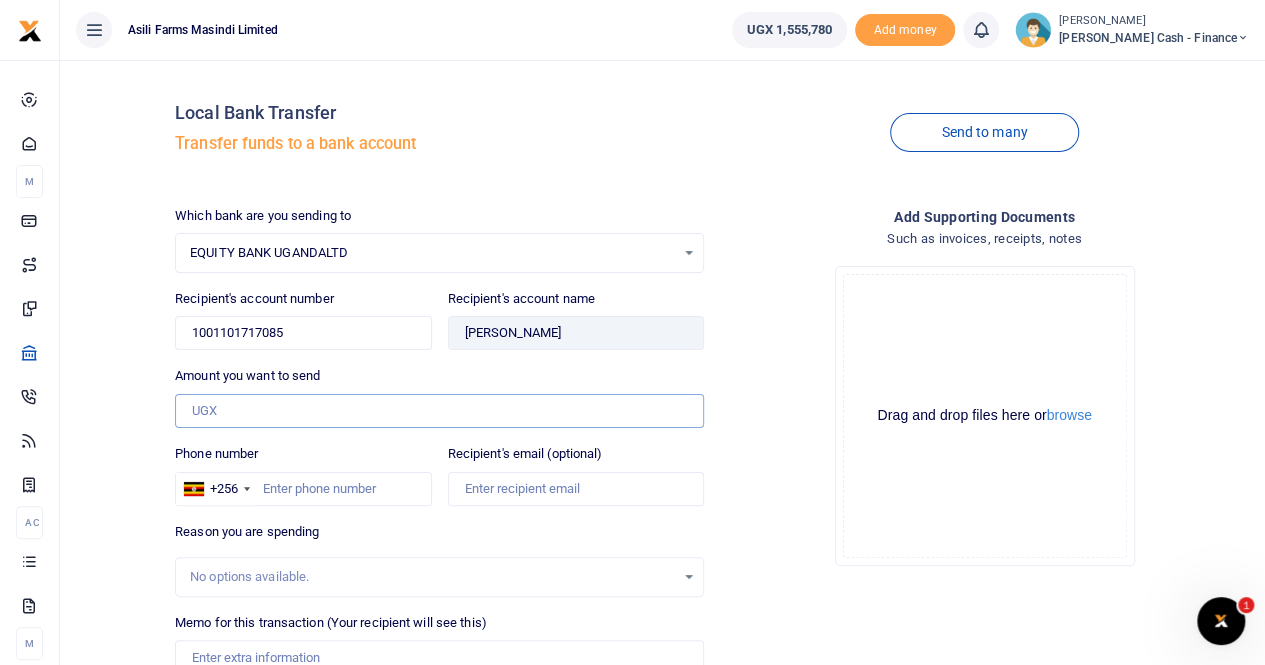 click on "Amount you want to send" at bounding box center (439, 411) 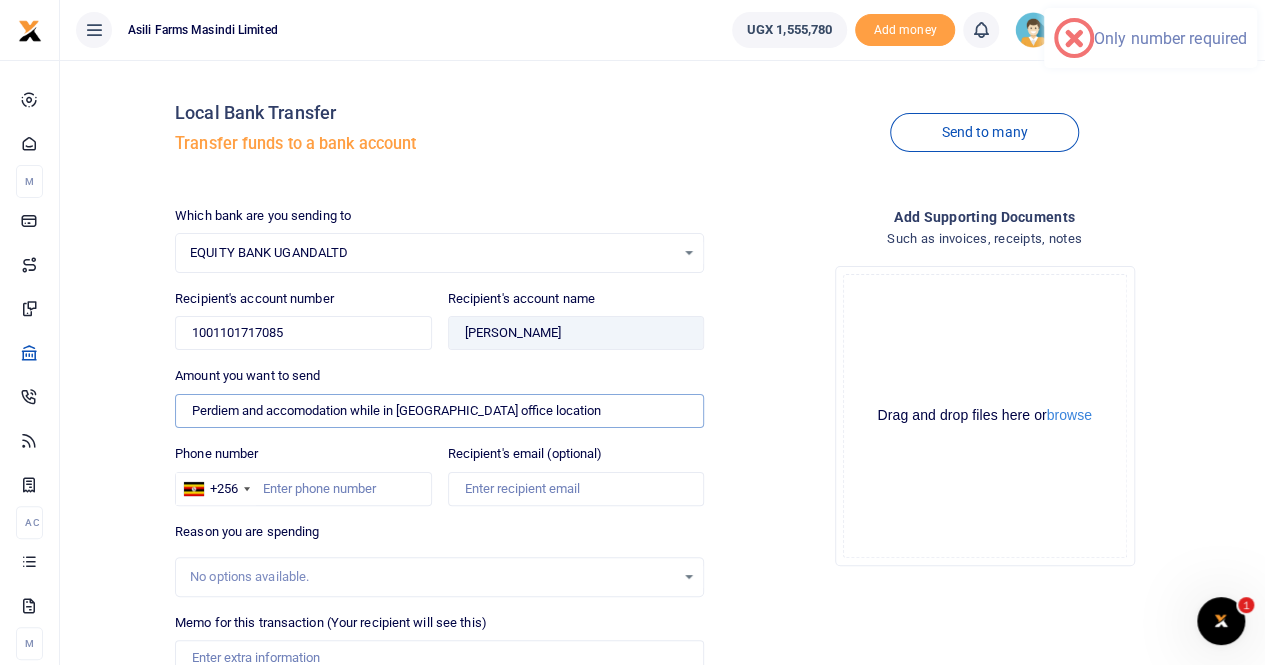 drag, startPoint x: 559, startPoint y: 409, endPoint x: 168, endPoint y: 413, distance: 391.02045 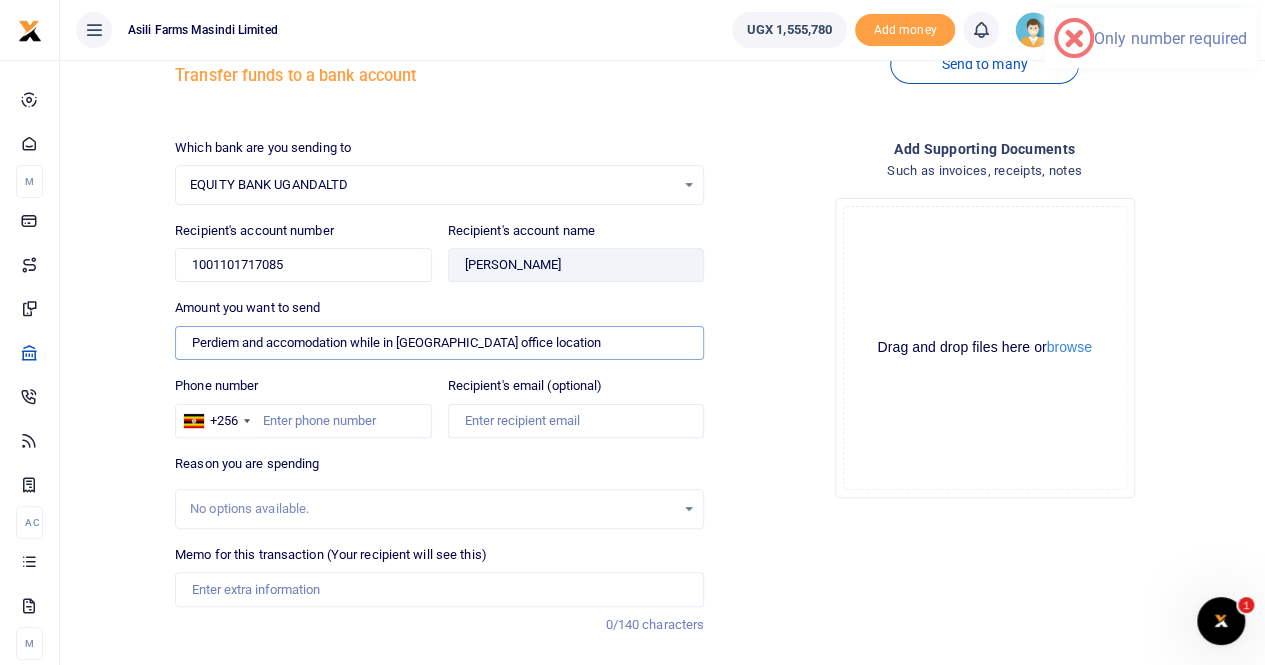 scroll, scrollTop: 100, scrollLeft: 0, axis: vertical 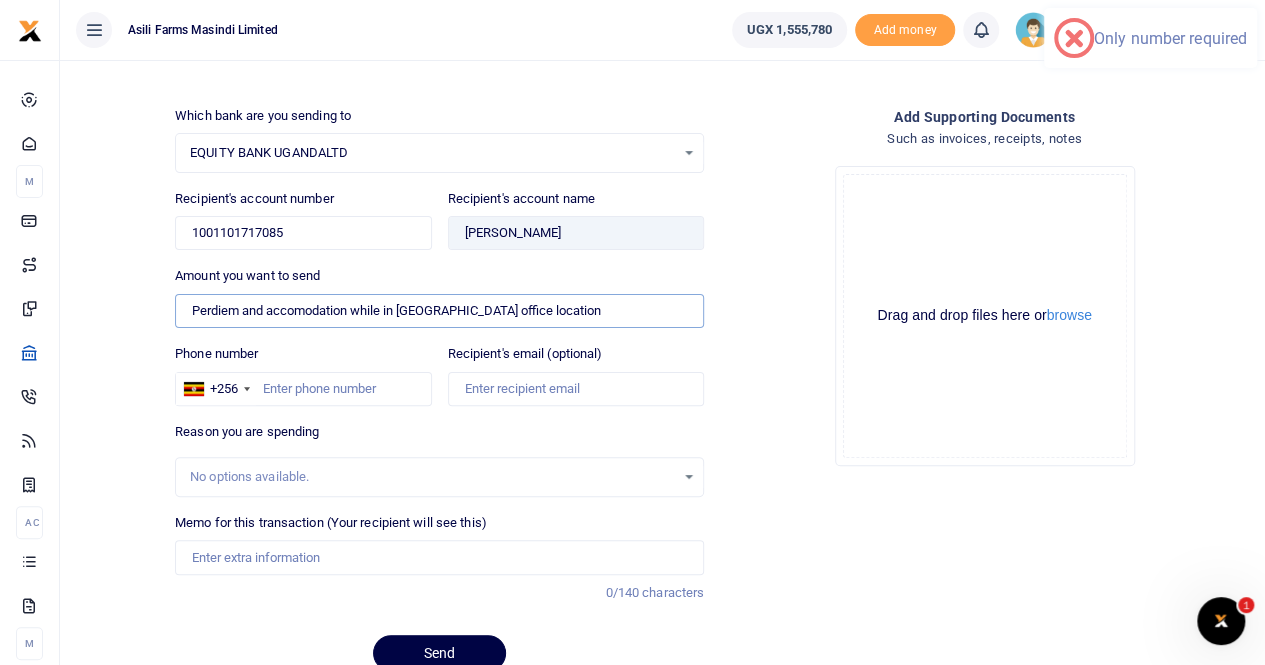 type on "Perdiem and accomodation while in Kigumba office location" 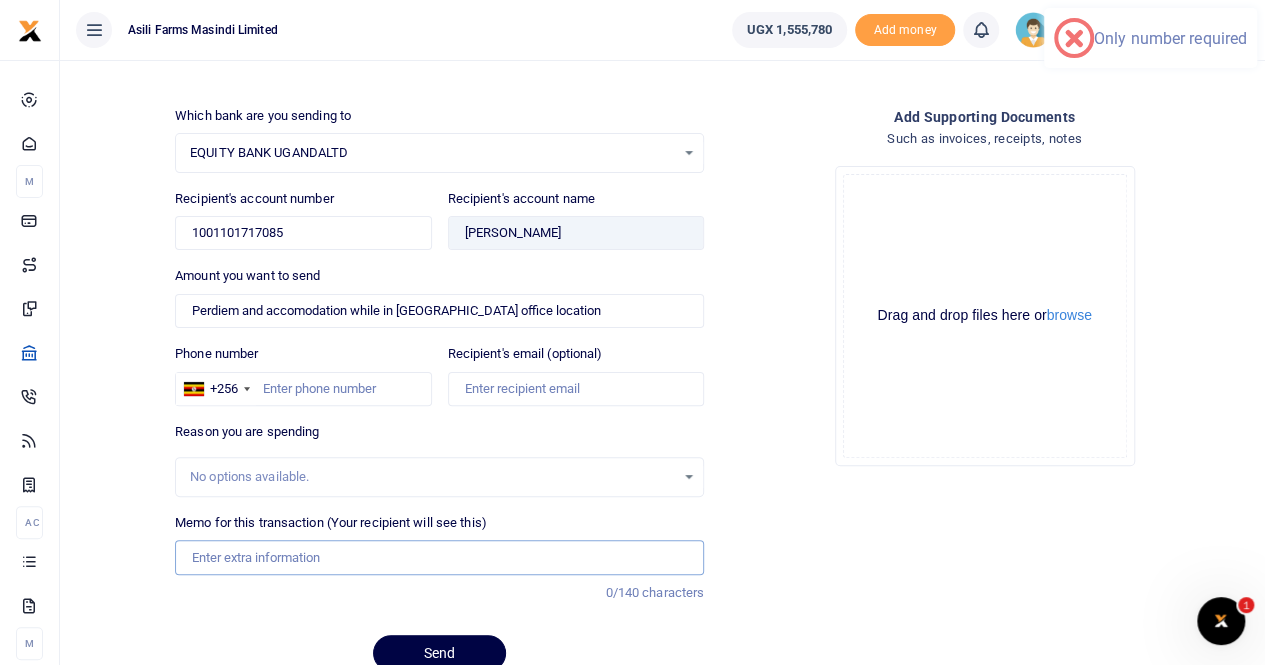 click on "Memo for this transaction (Your recipient will see this)" at bounding box center (439, 557) 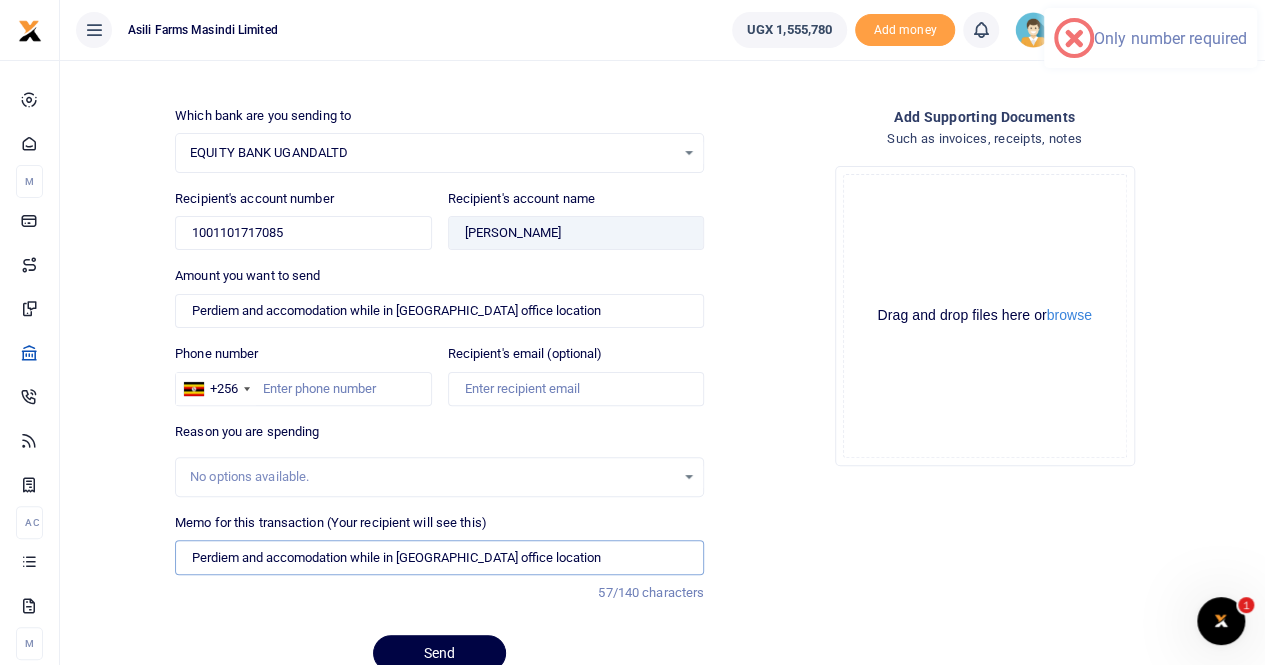 type on "Perdiem and accomodation while in Kigumba office location" 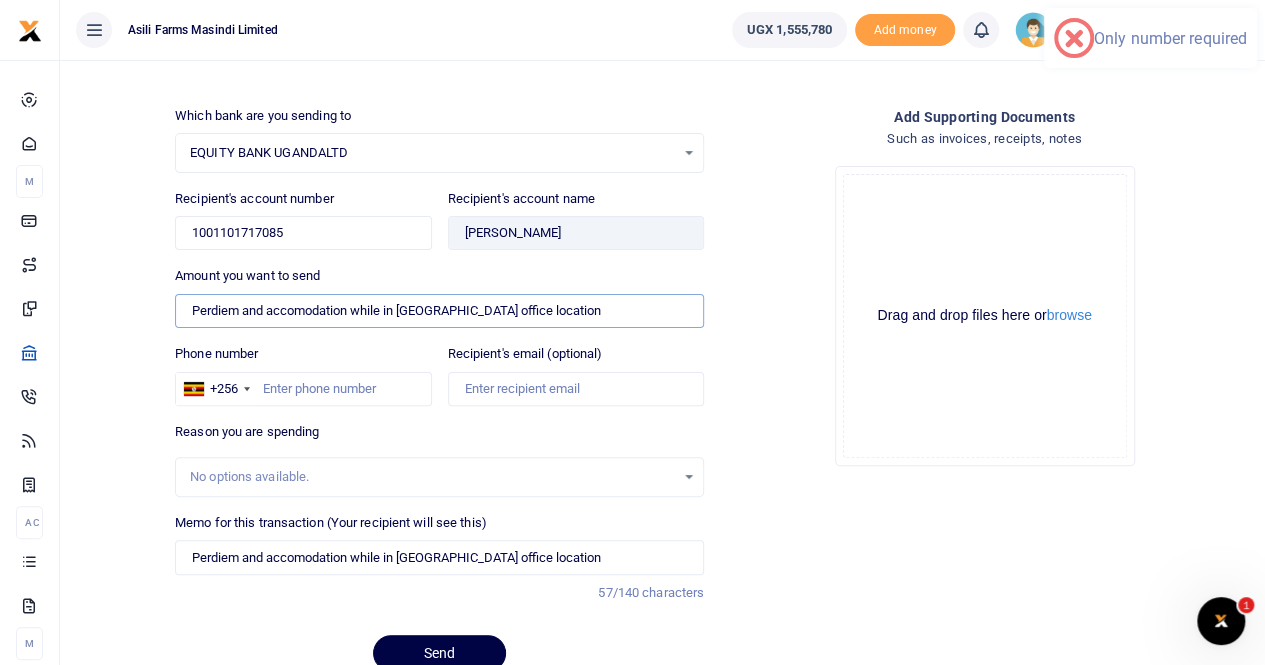drag, startPoint x: 558, startPoint y: 307, endPoint x: 178, endPoint y: 308, distance: 380.0013 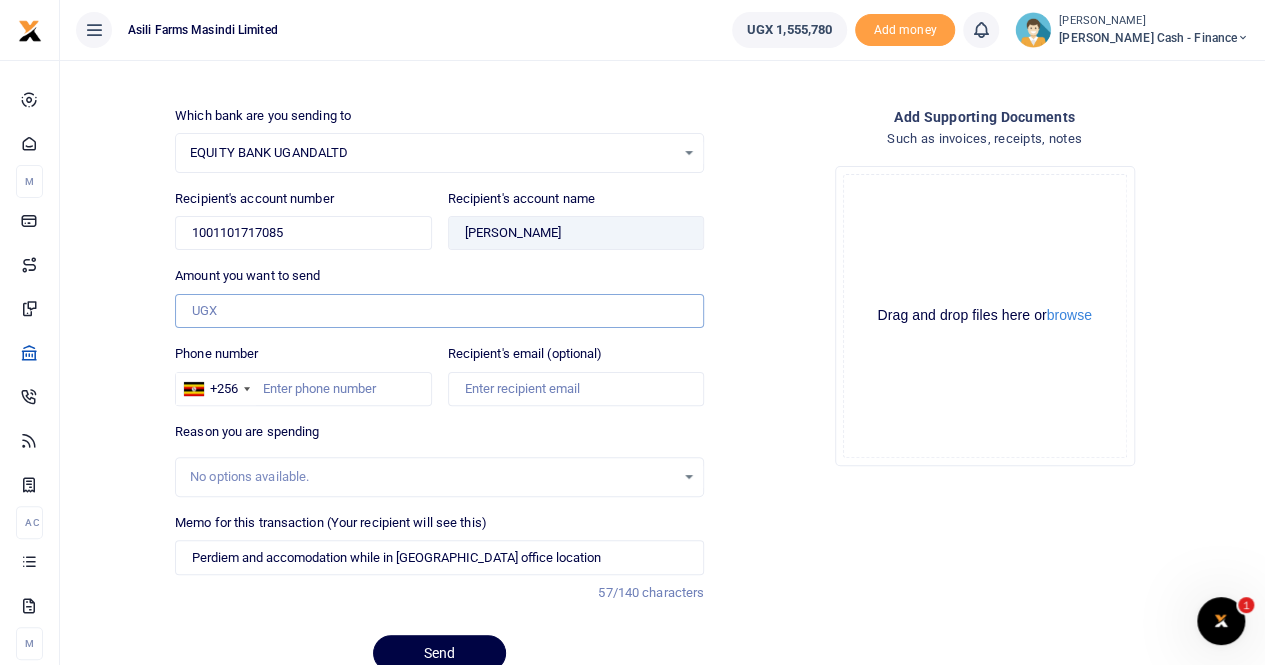 click on "Amount you want to send" at bounding box center [439, 311] 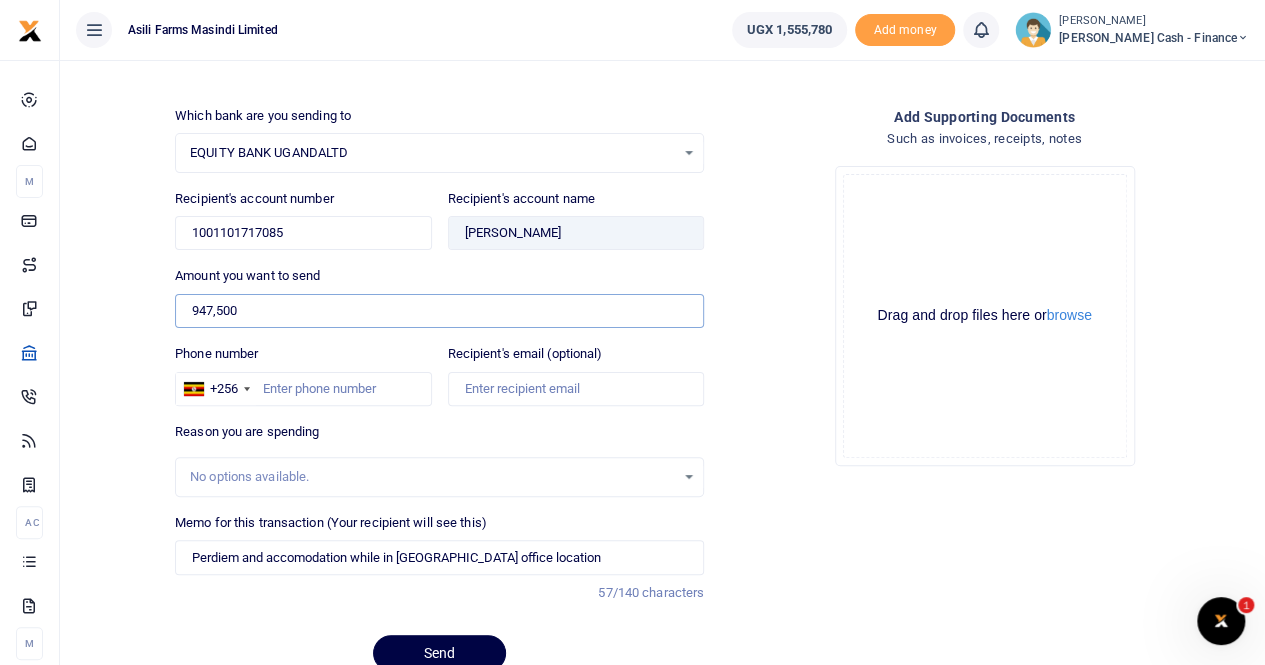 type on "947,500" 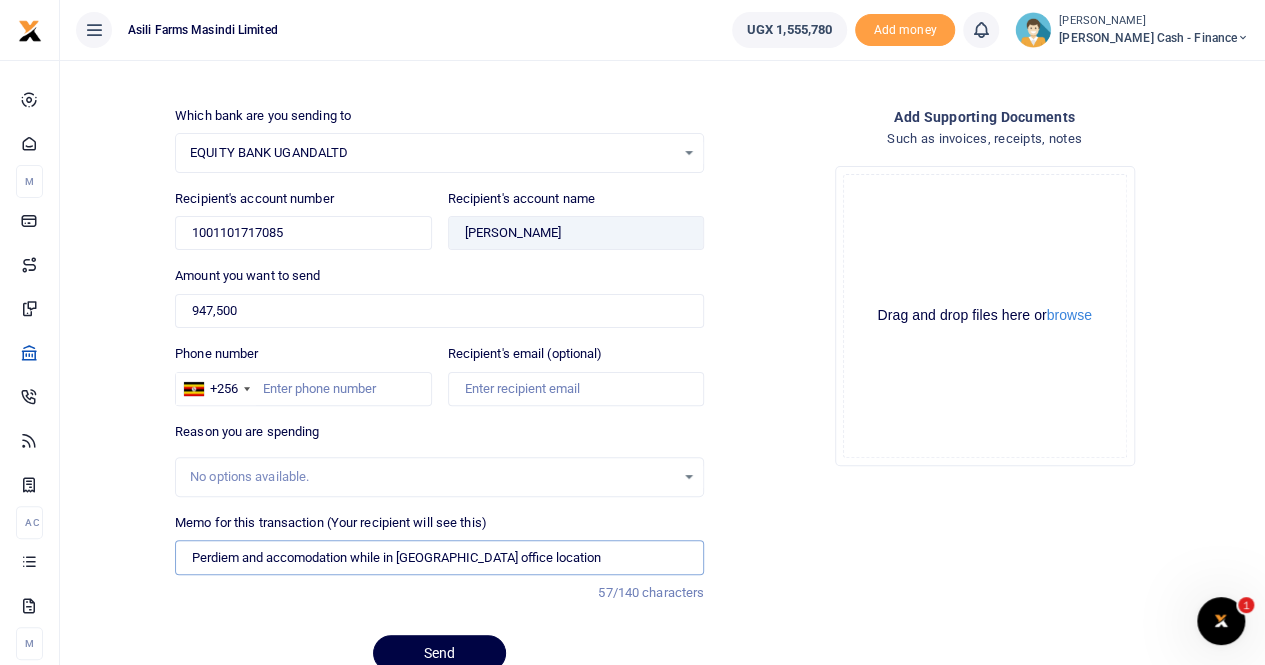 click on "Perdiem and accomodation while in Kigumba office location" at bounding box center (439, 557) 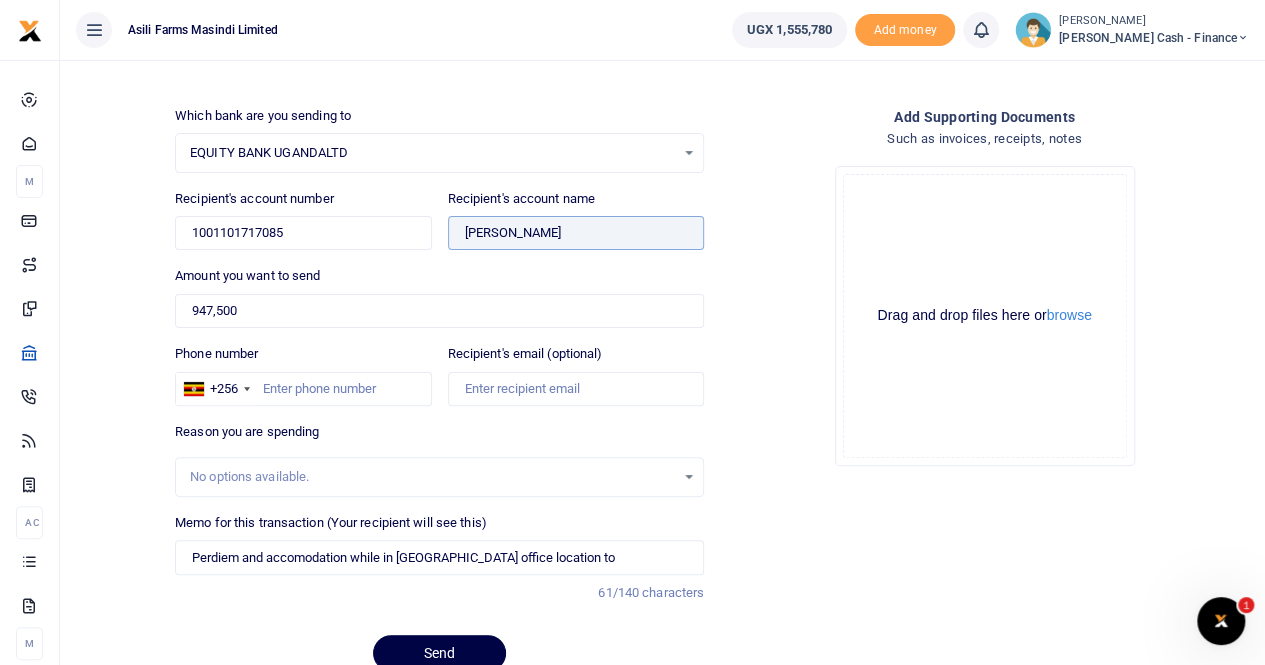 drag, startPoint x: 611, startPoint y: 233, endPoint x: 388, endPoint y: 242, distance: 223.18153 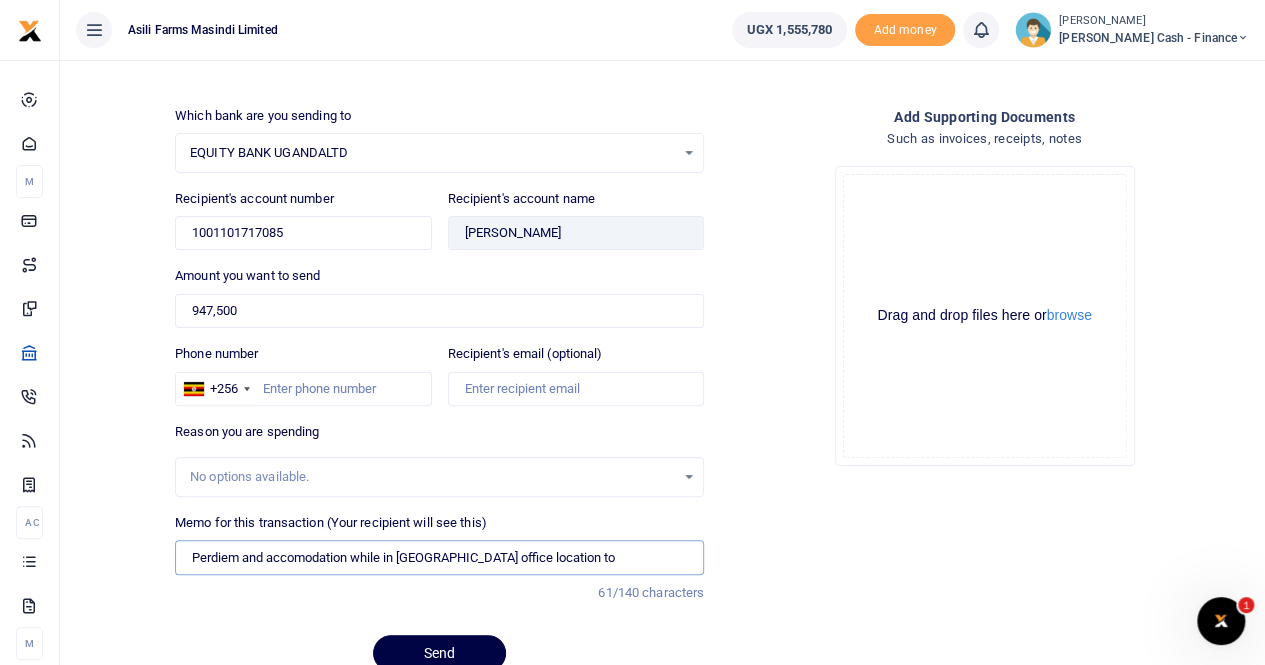 click on "Perdiem and accomodation while in Kigumba office location to" at bounding box center [439, 557] 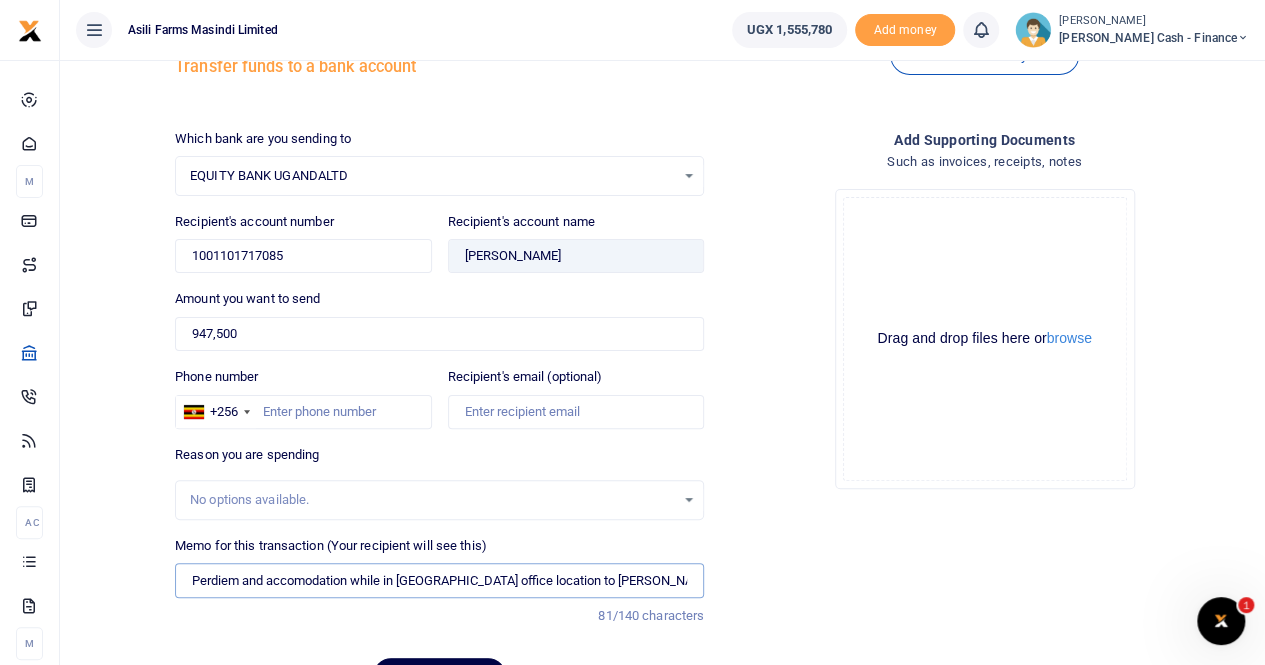 scroll, scrollTop: 0, scrollLeft: 0, axis: both 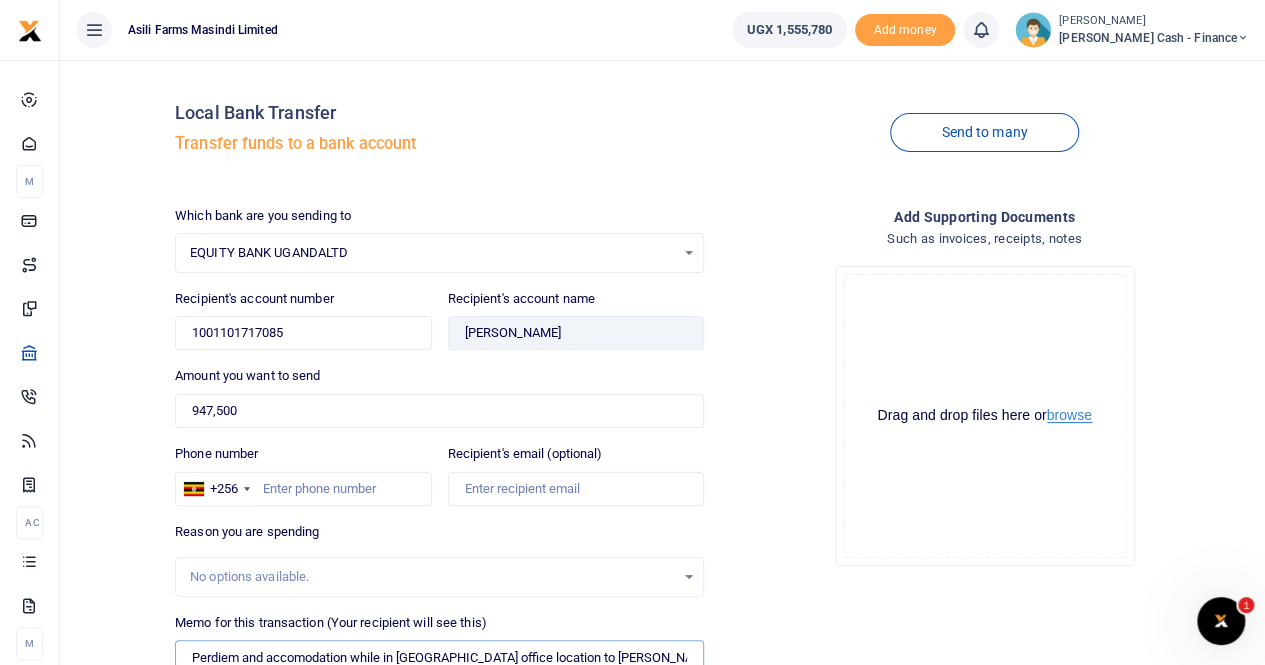 type on "Perdiem and accomodation while in Kigumba office location to Aoja Caroline Okiror" 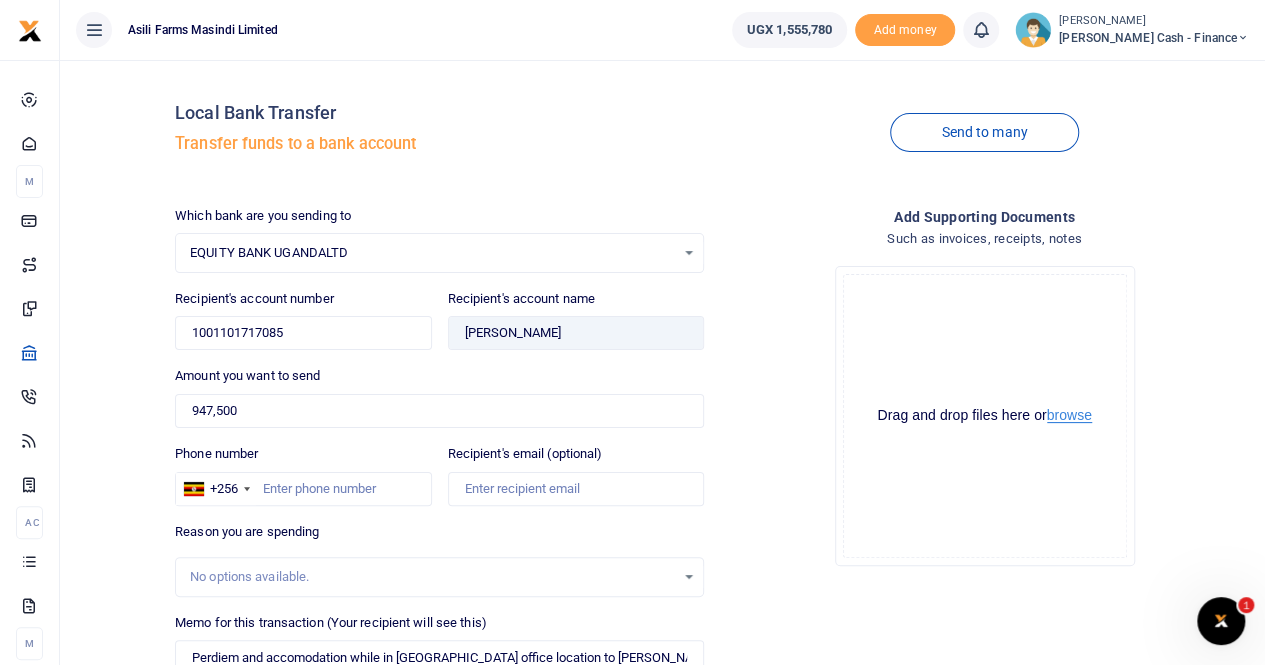 click on "browse" at bounding box center (1069, 415) 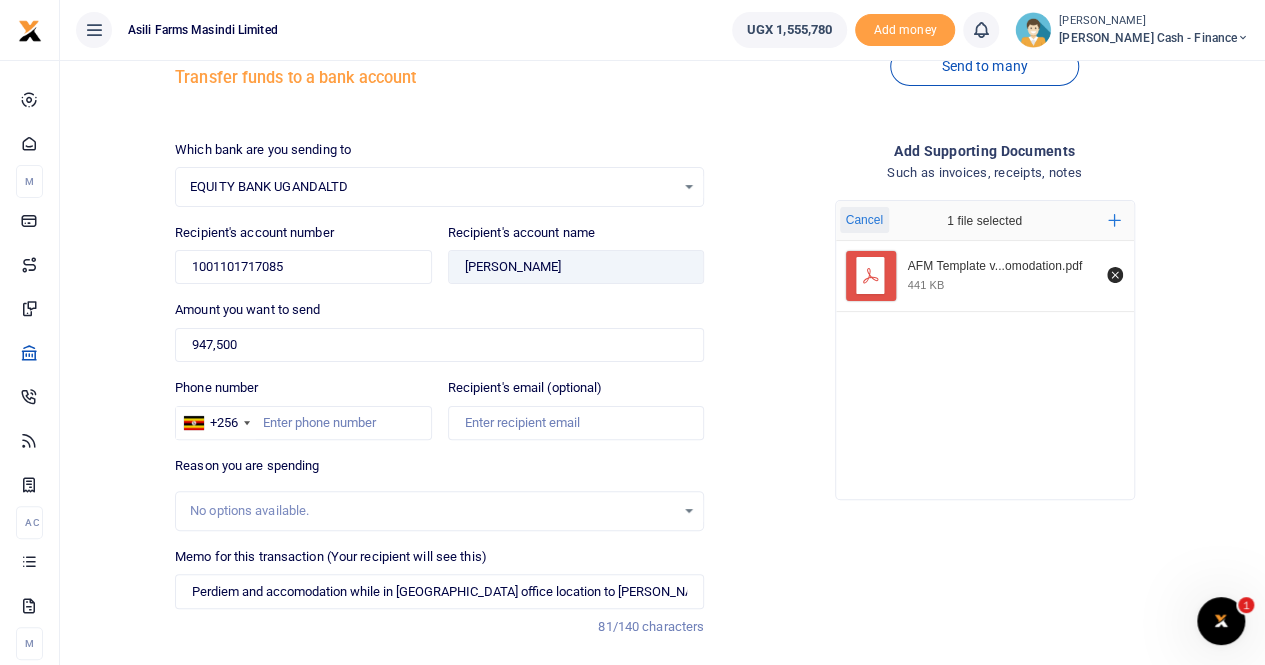 scroll, scrollTop: 185, scrollLeft: 0, axis: vertical 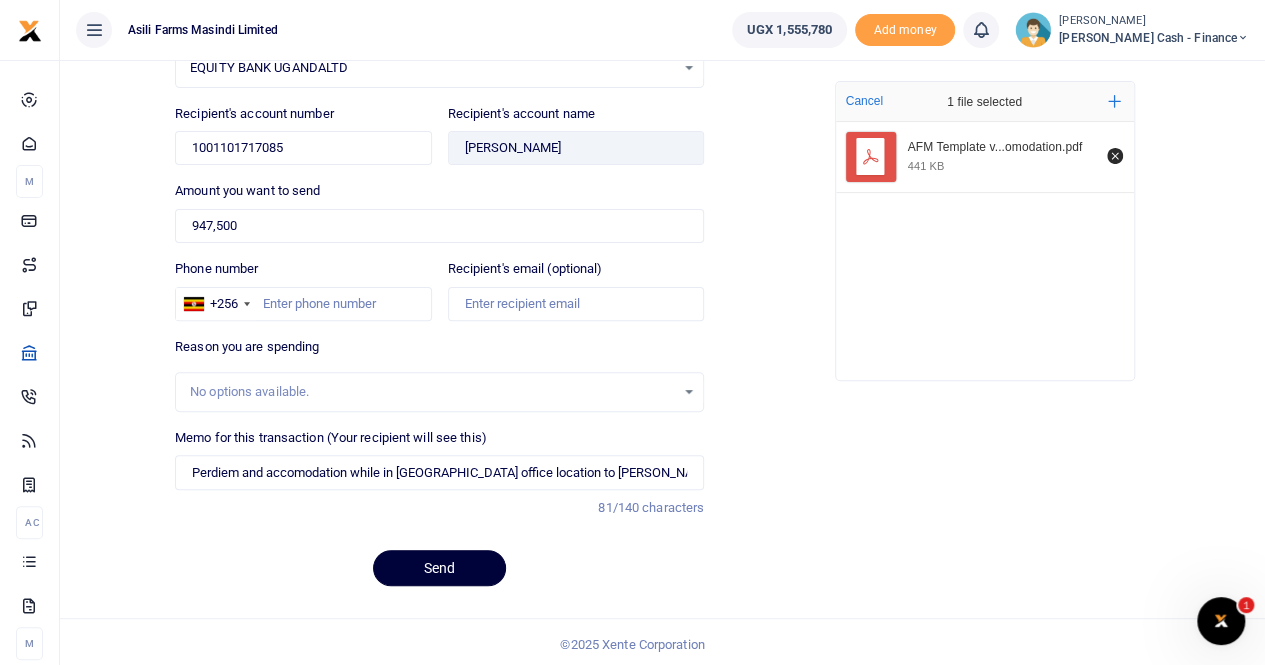 click on "Send" at bounding box center (439, 568) 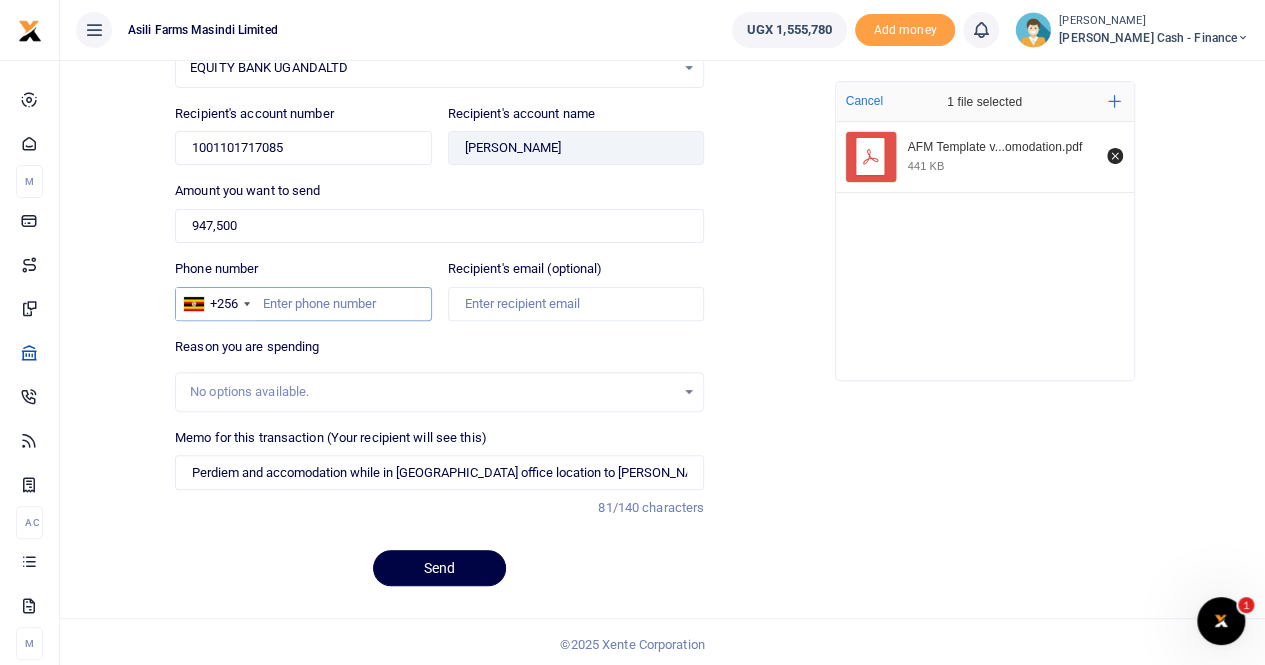 click on "Phone number" at bounding box center (303, 304) 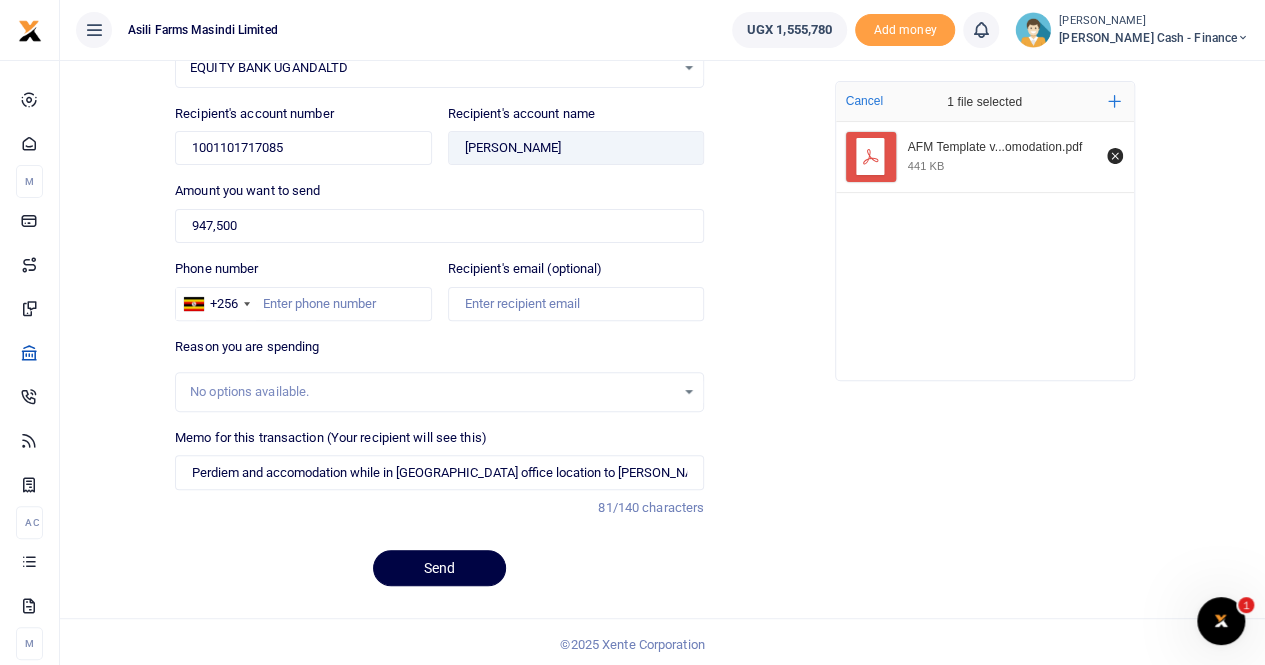 click on "Amount you want to send
947,500
Amount is required." at bounding box center (439, 212) 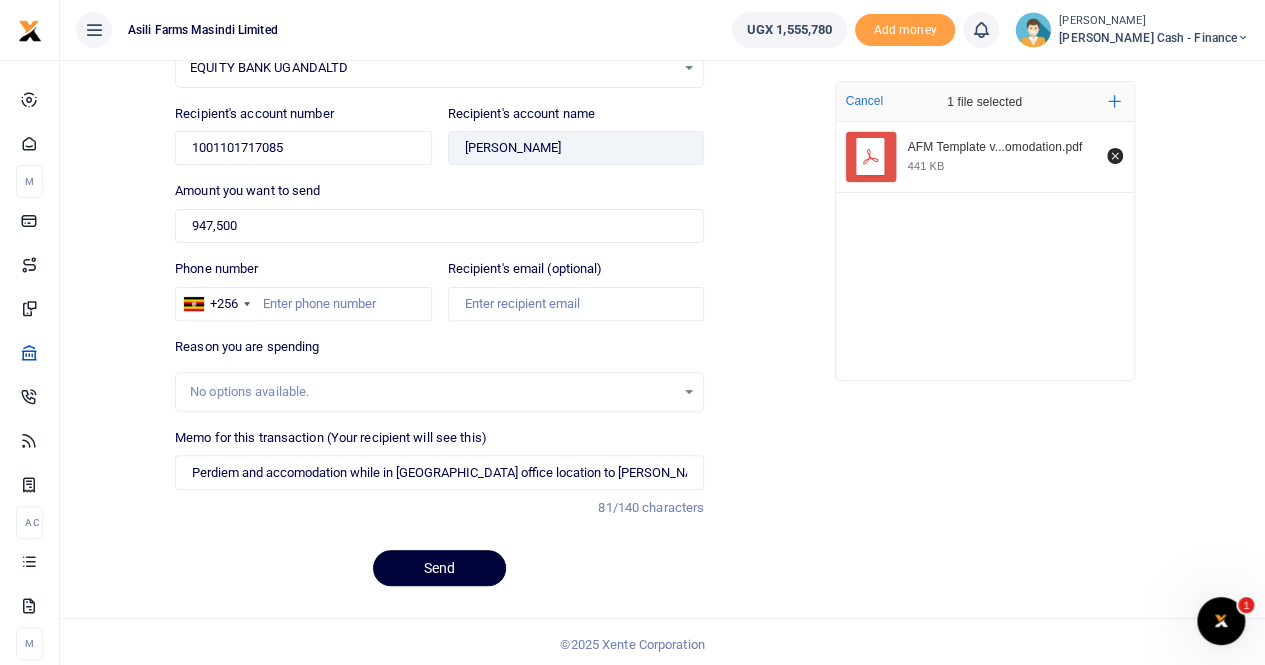 click on "Send" at bounding box center (439, 568) 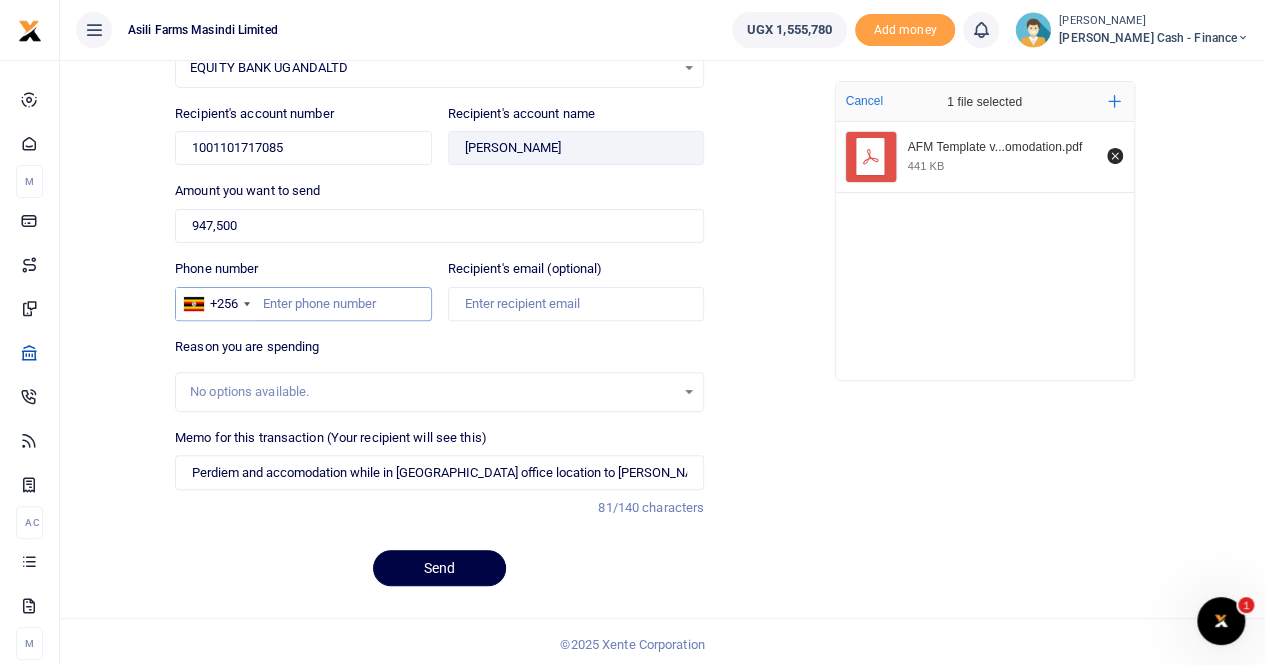 click on "Phone number" at bounding box center [303, 304] 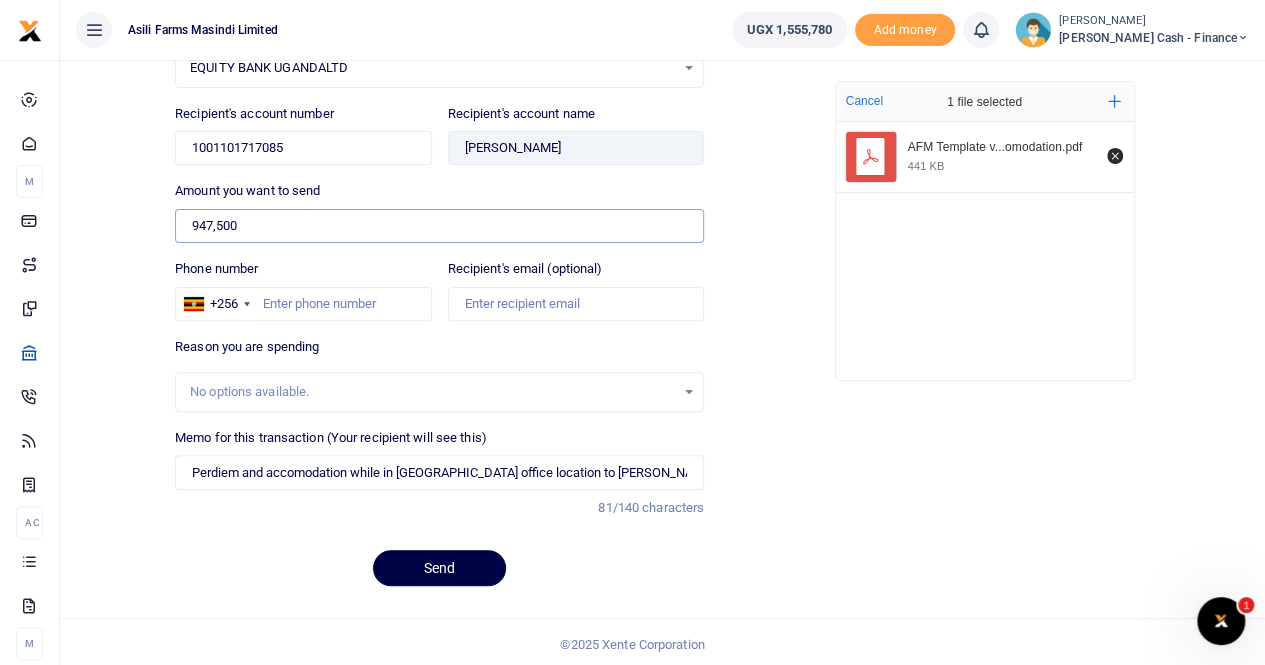 click on "947,500" at bounding box center (439, 226) 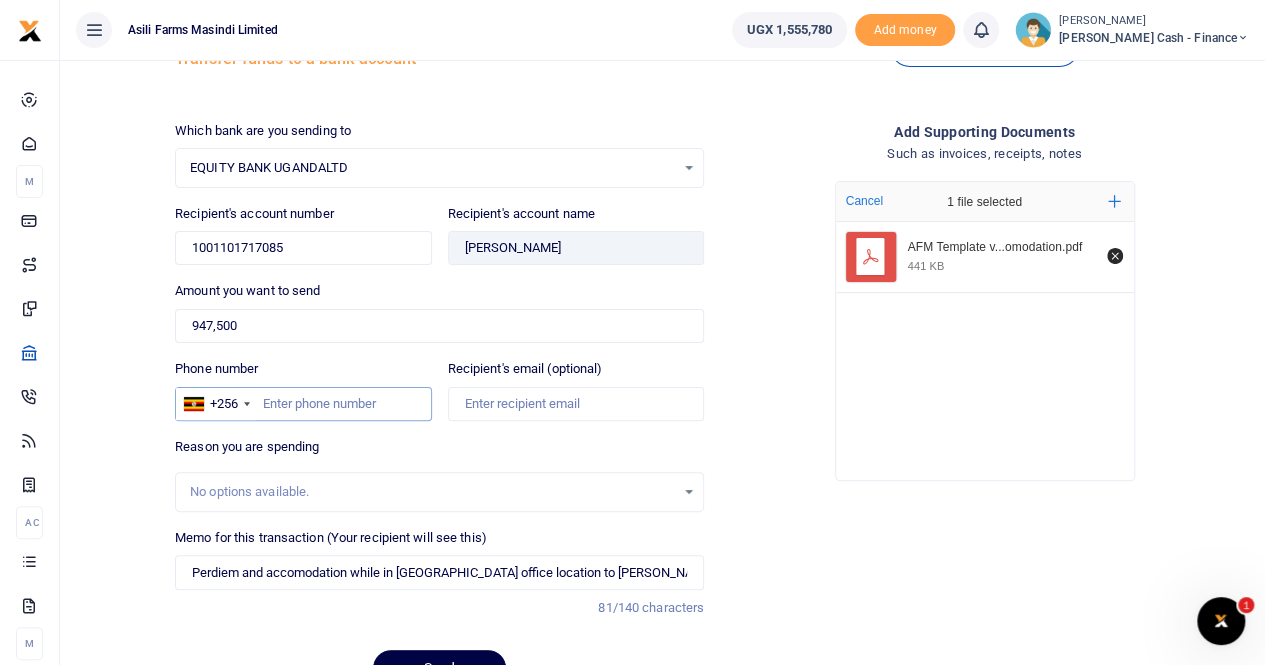 click on "Phone number" at bounding box center (303, 404) 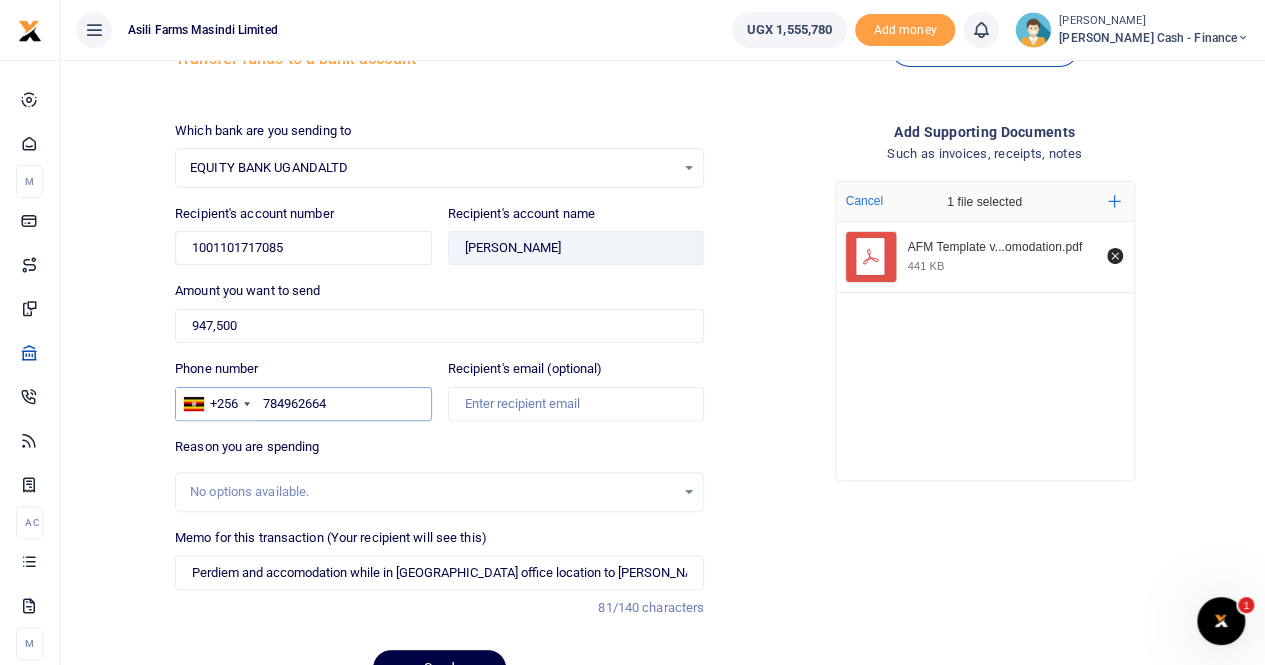 type on "784962664" 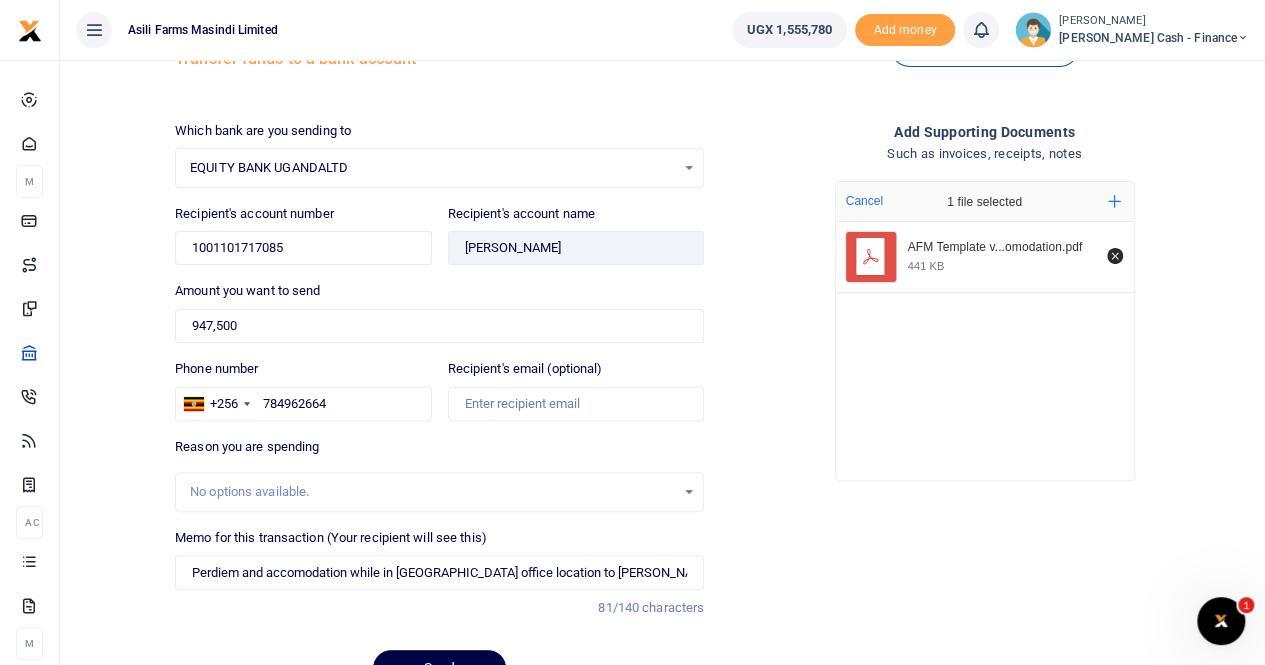 click on "No options available." at bounding box center [432, 492] 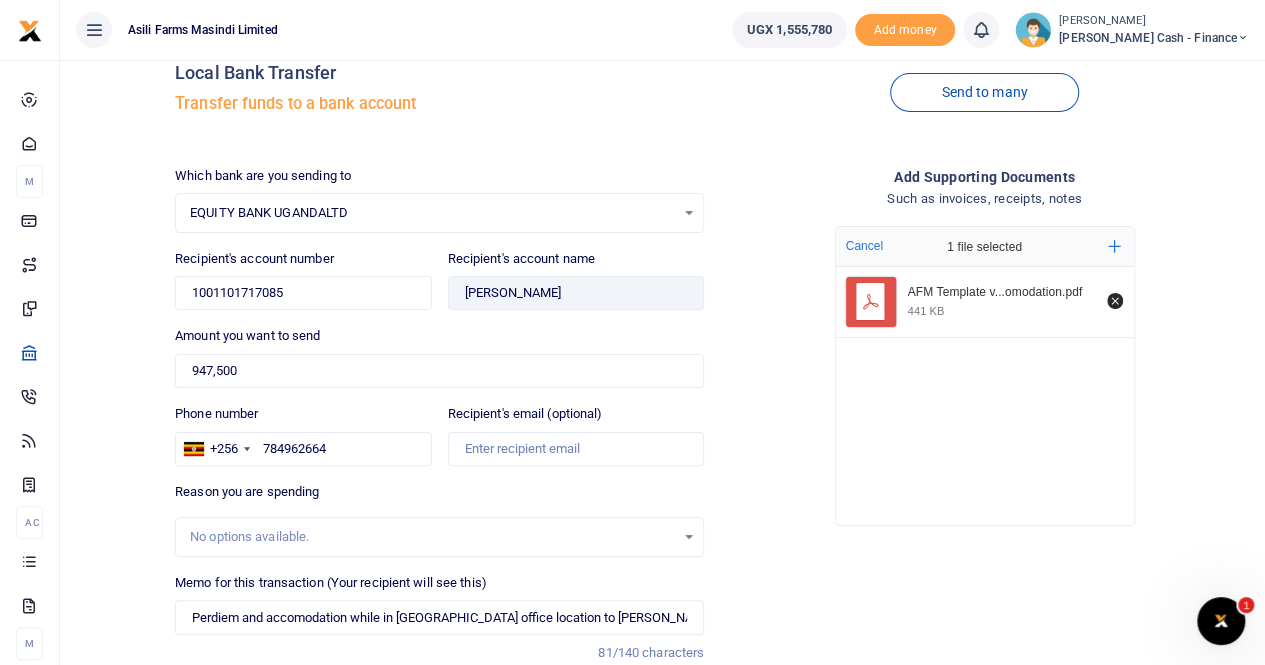 scroll, scrollTop: 100, scrollLeft: 0, axis: vertical 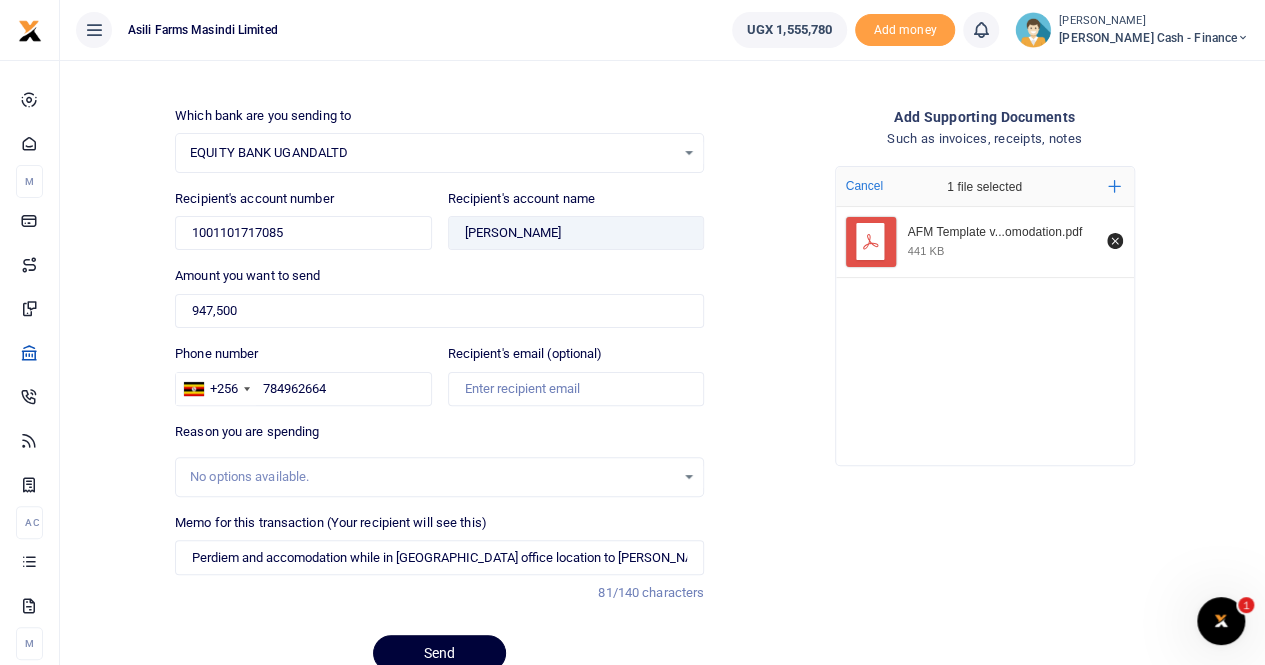 click on "Send" at bounding box center (439, 653) 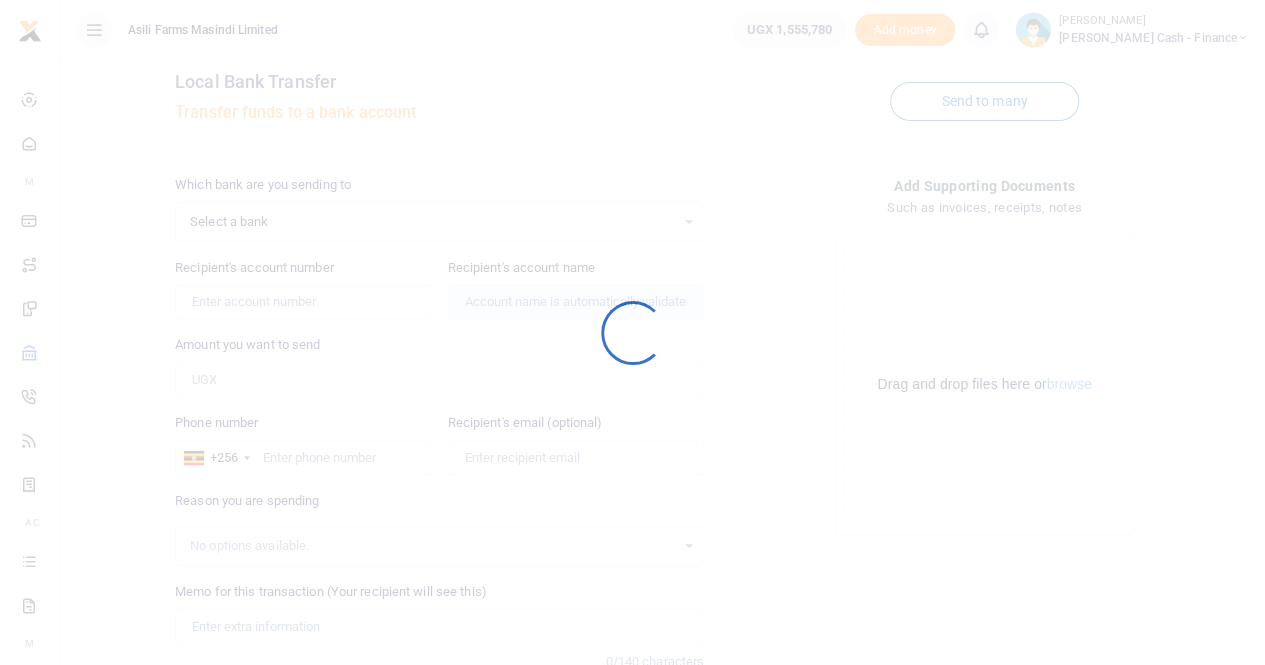 scroll, scrollTop: 0, scrollLeft: 0, axis: both 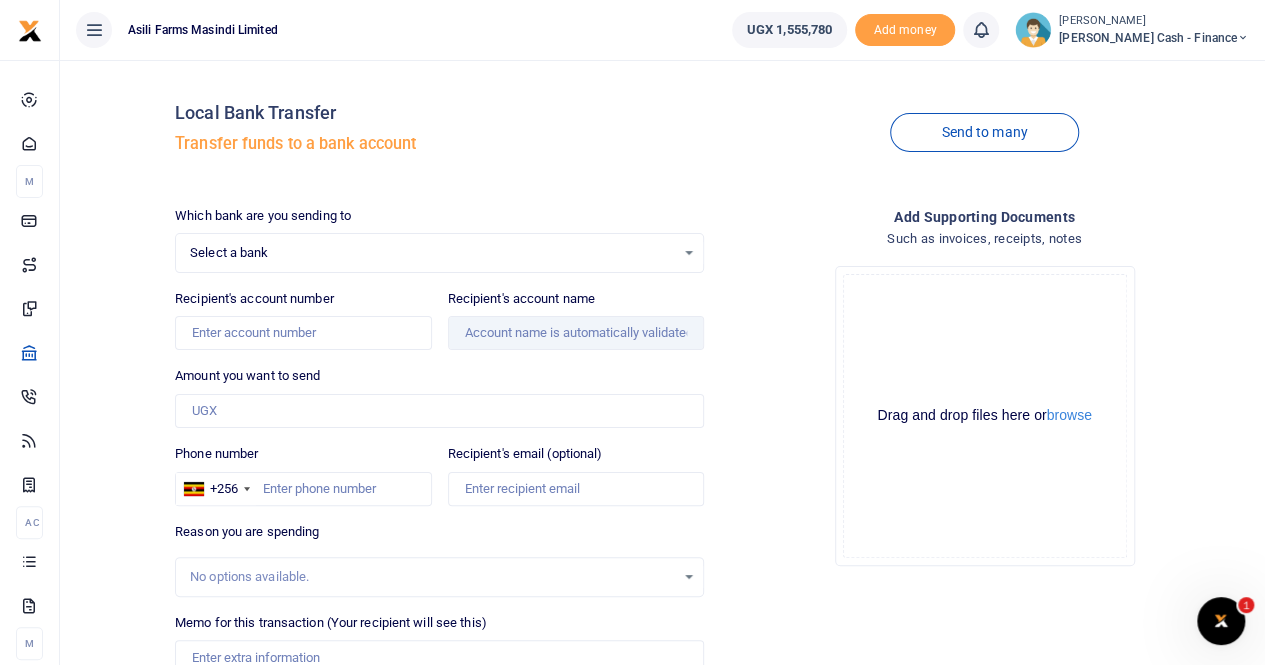 click on "Petty Cash - Finance" at bounding box center [1154, 38] 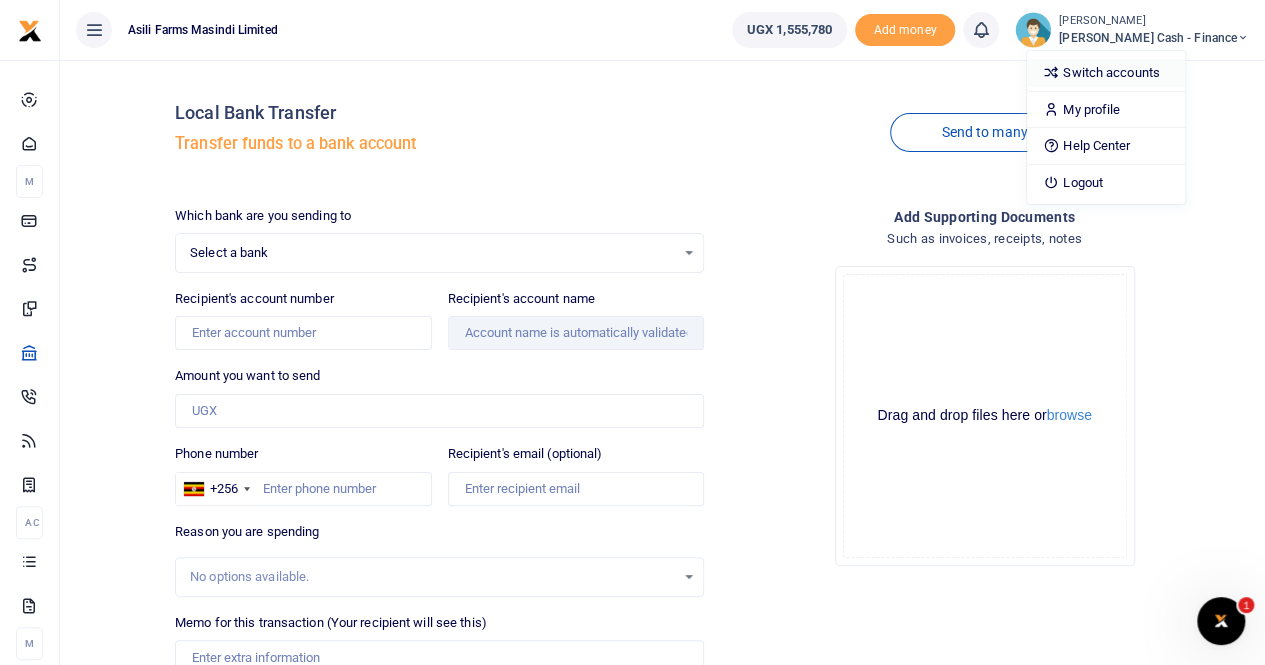 click on "Switch accounts" at bounding box center [1106, 73] 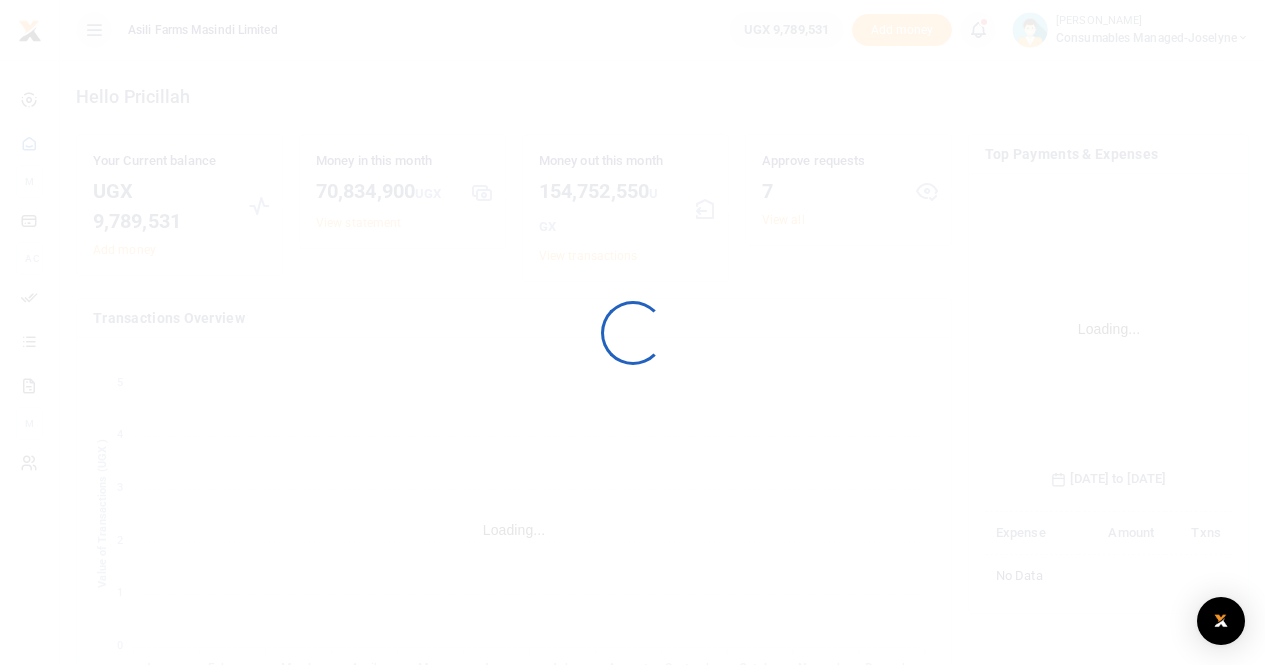 scroll, scrollTop: 0, scrollLeft: 0, axis: both 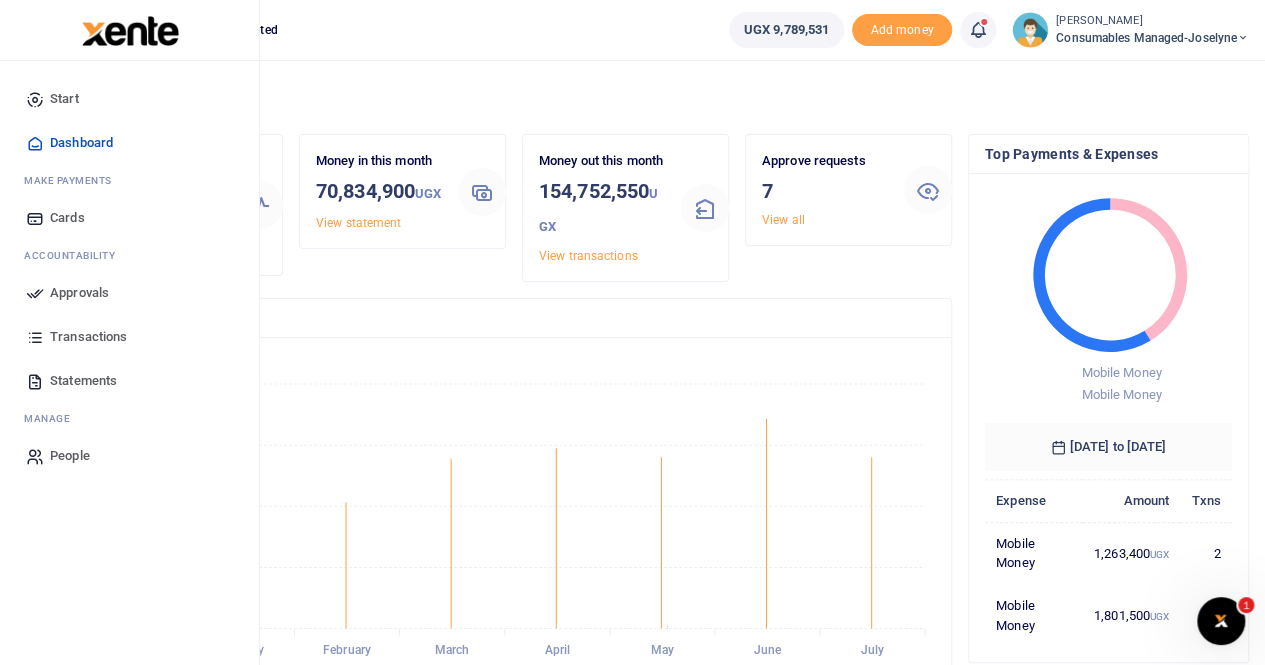 click on "Approvals" at bounding box center [79, 293] 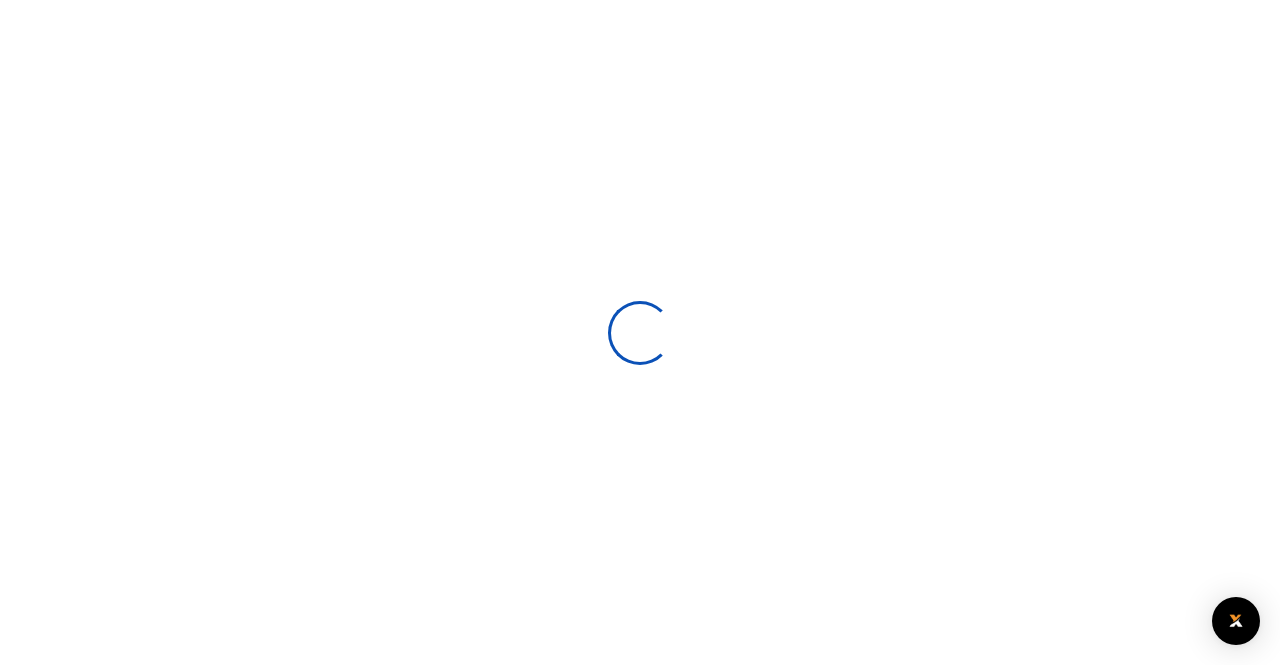 scroll, scrollTop: 0, scrollLeft: 0, axis: both 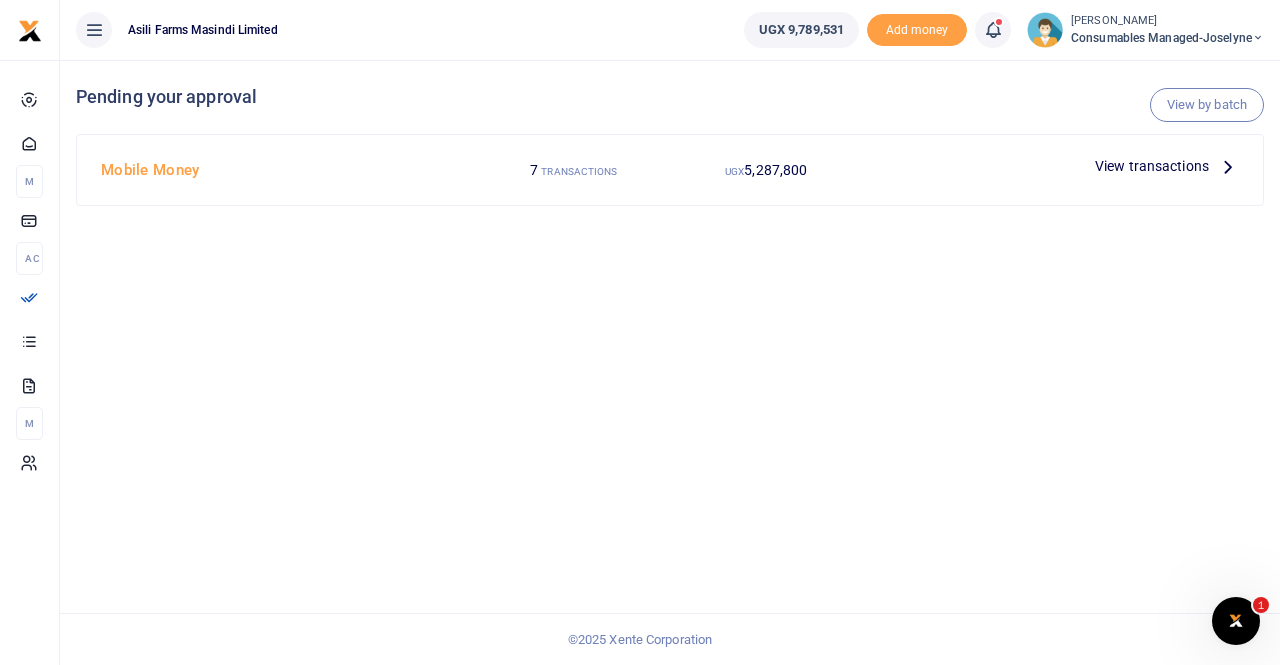 click on "View transactions" at bounding box center [1152, 166] 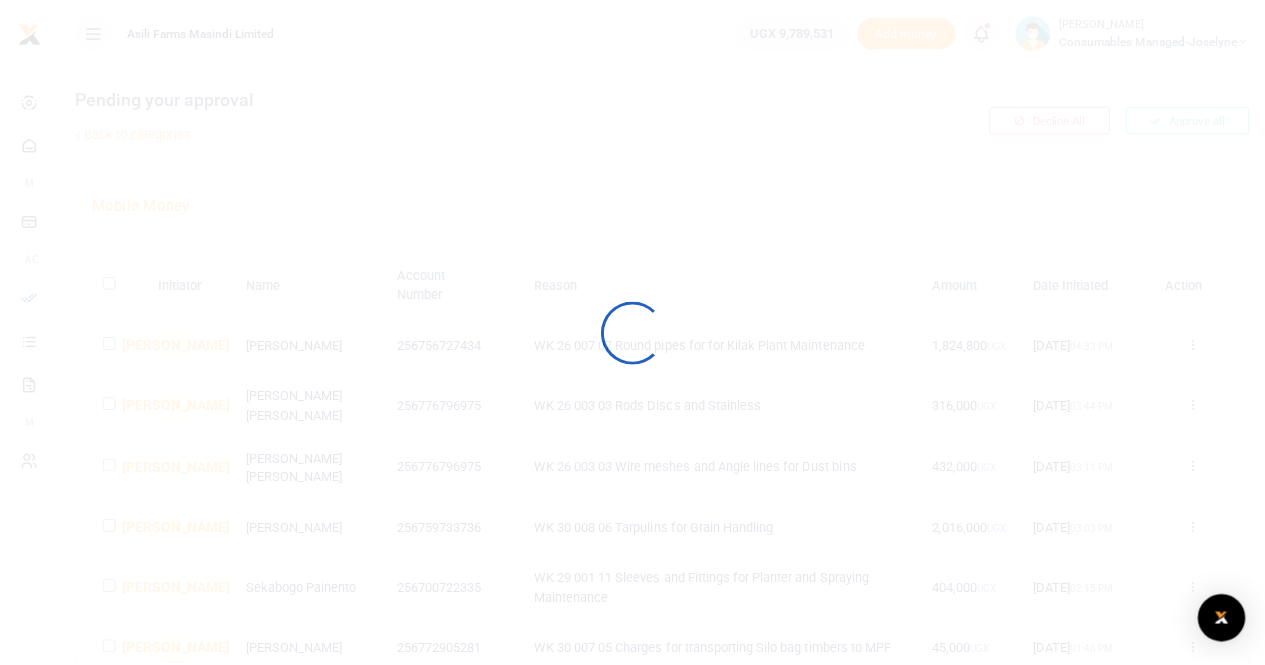 scroll, scrollTop: 0, scrollLeft: 0, axis: both 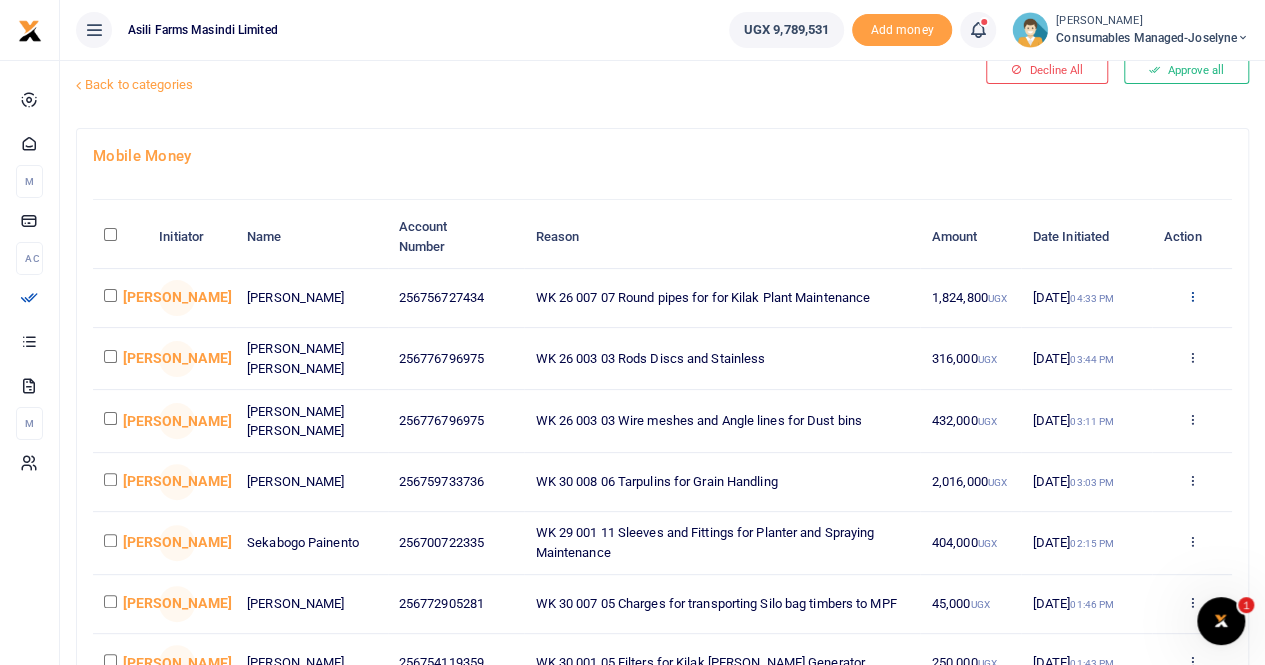click at bounding box center (1191, 296) 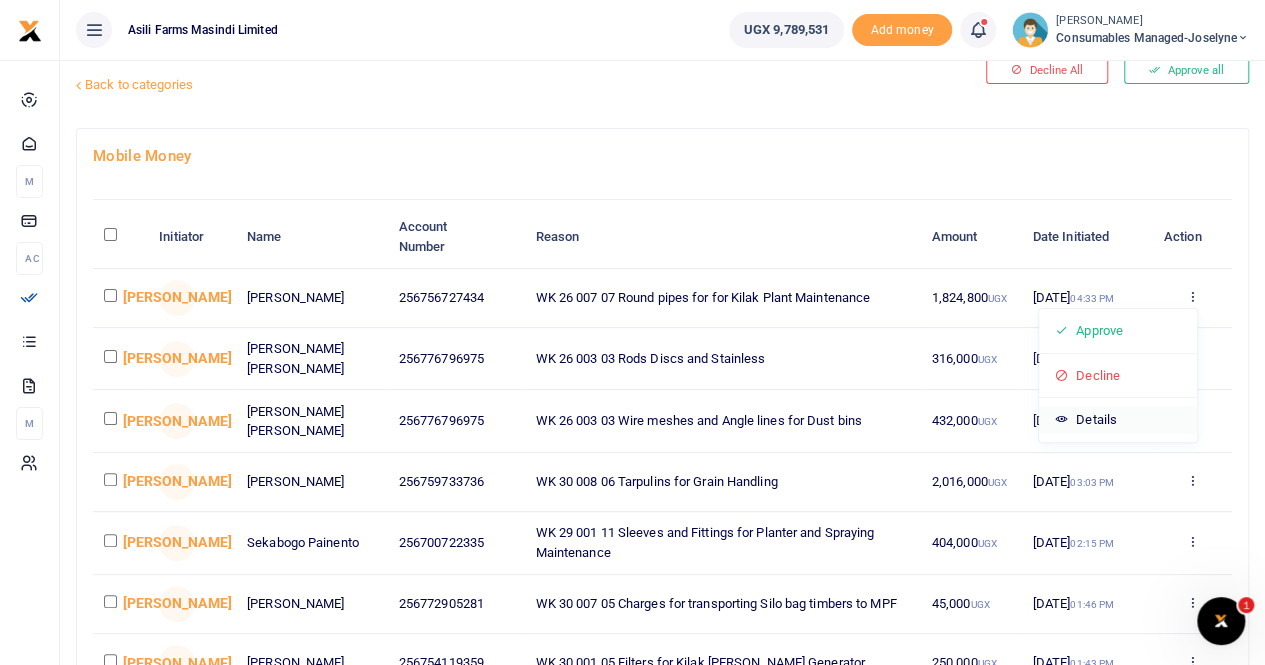 click on "Details" at bounding box center [1118, 420] 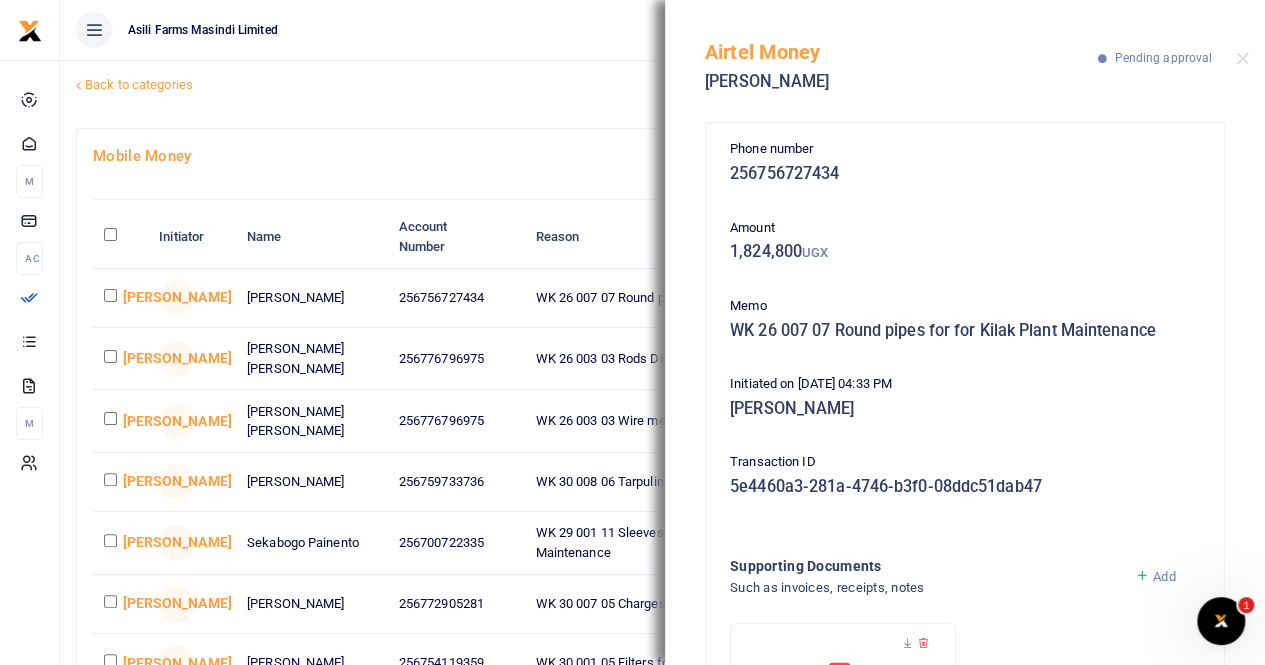 scroll, scrollTop: 179, scrollLeft: 0, axis: vertical 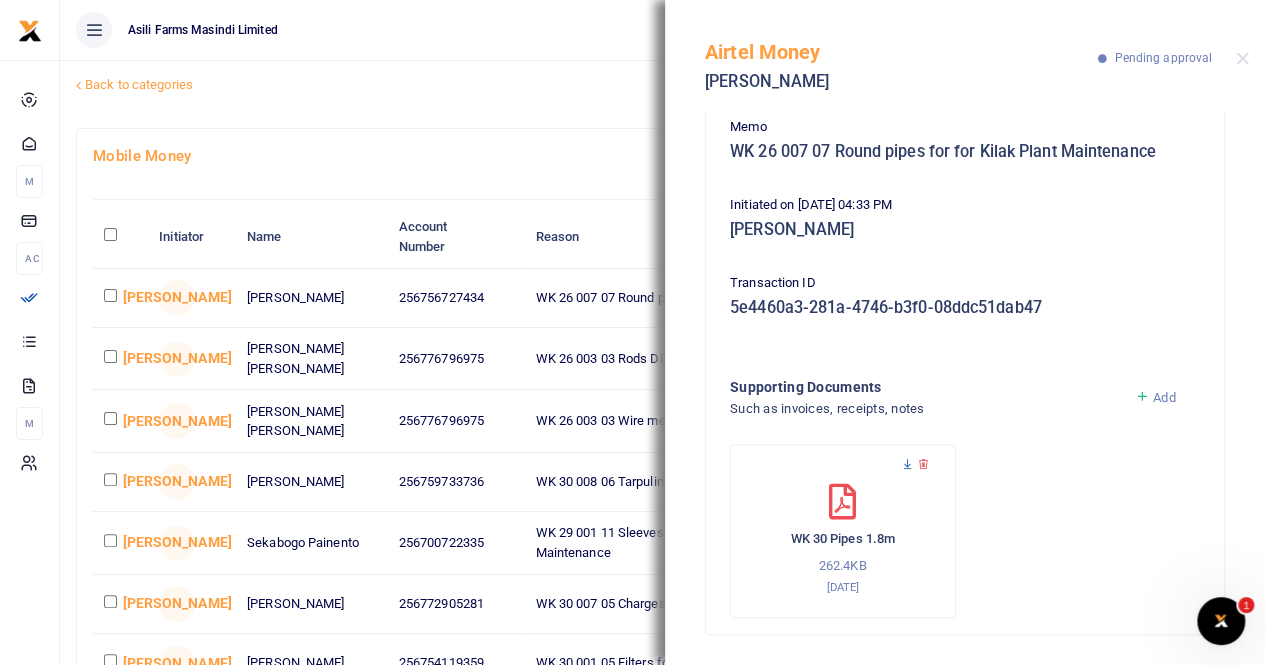 click at bounding box center [907, 464] 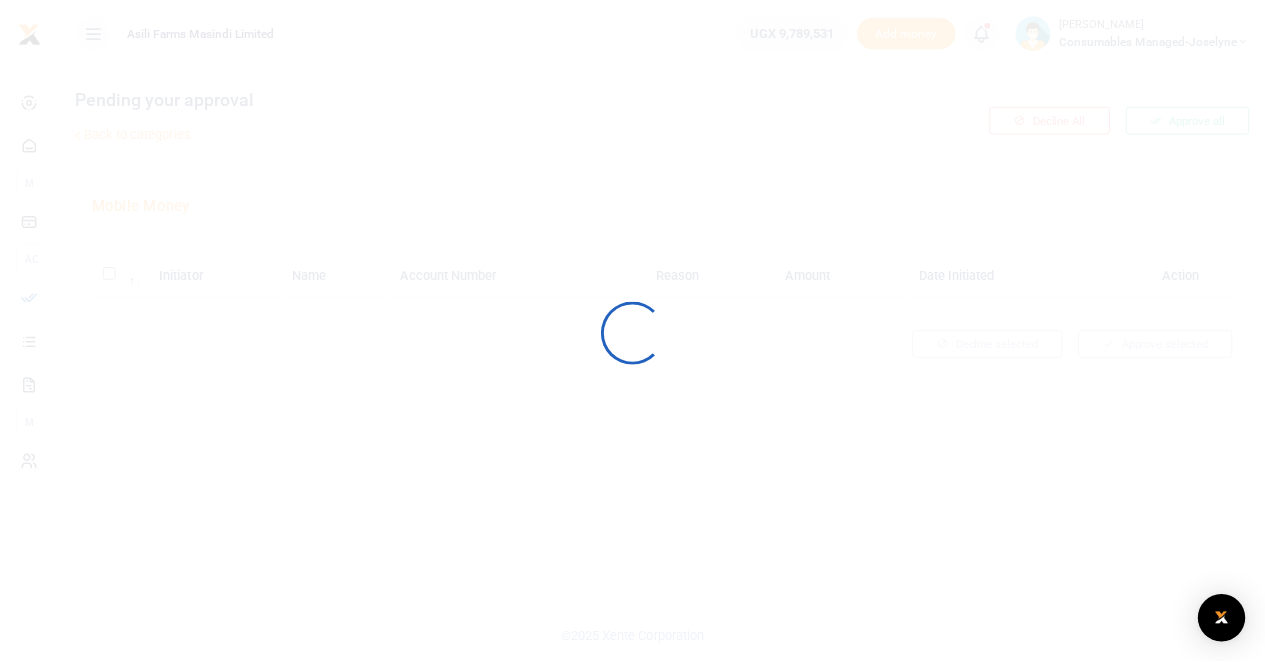 scroll, scrollTop: 0, scrollLeft: 0, axis: both 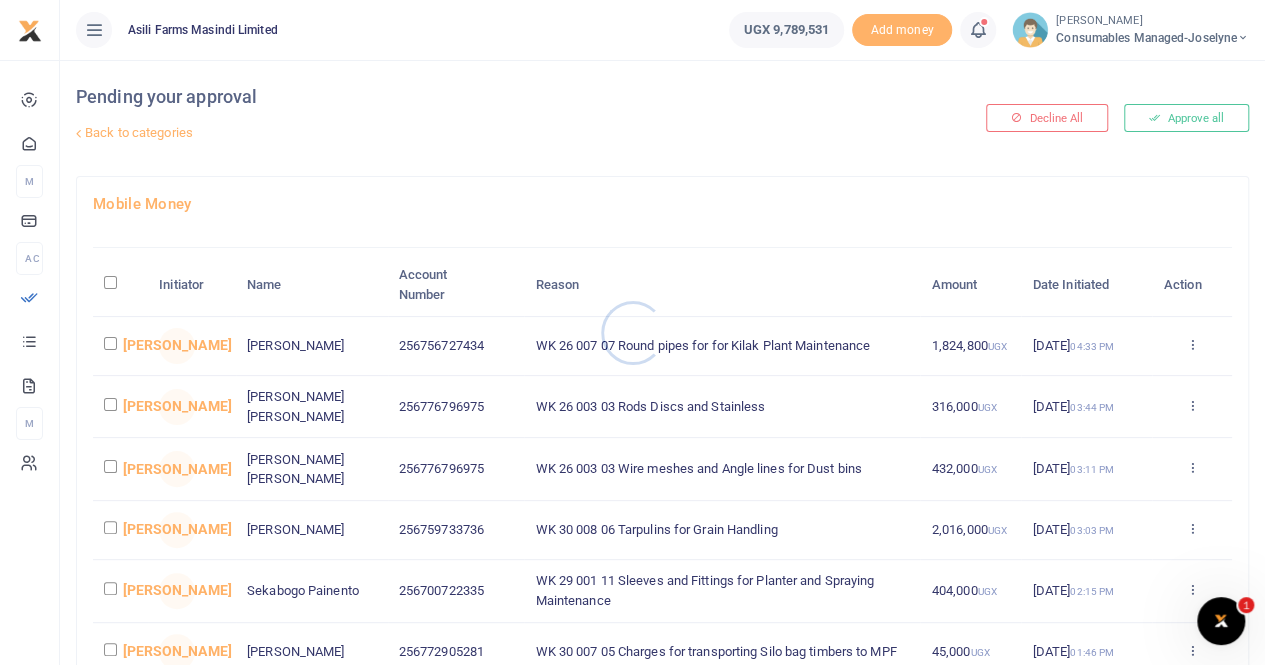 click at bounding box center [632, 332] 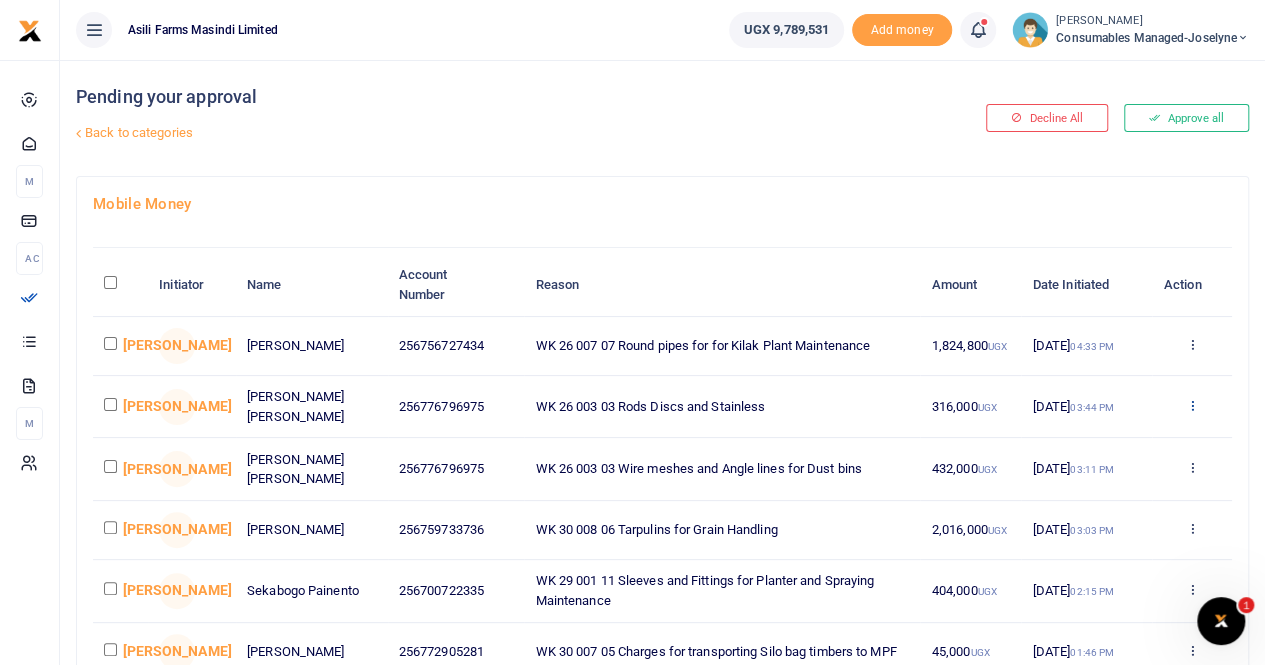 click at bounding box center [1191, 405] 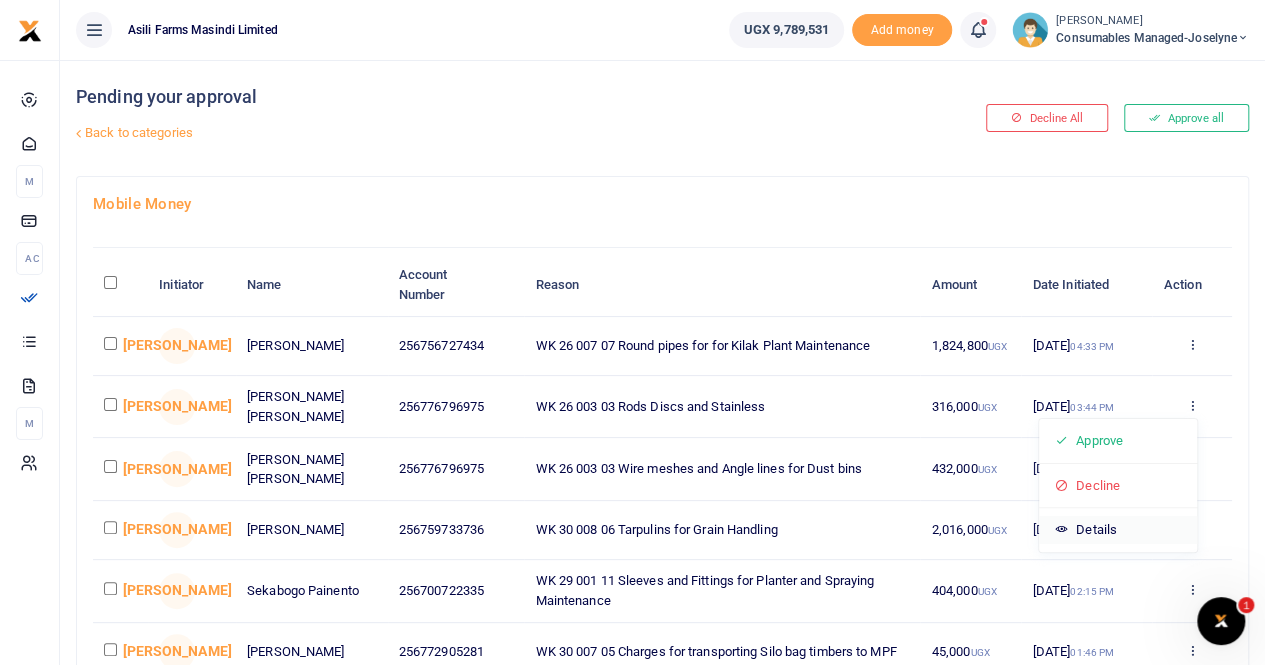 click on "Details" at bounding box center [1118, 530] 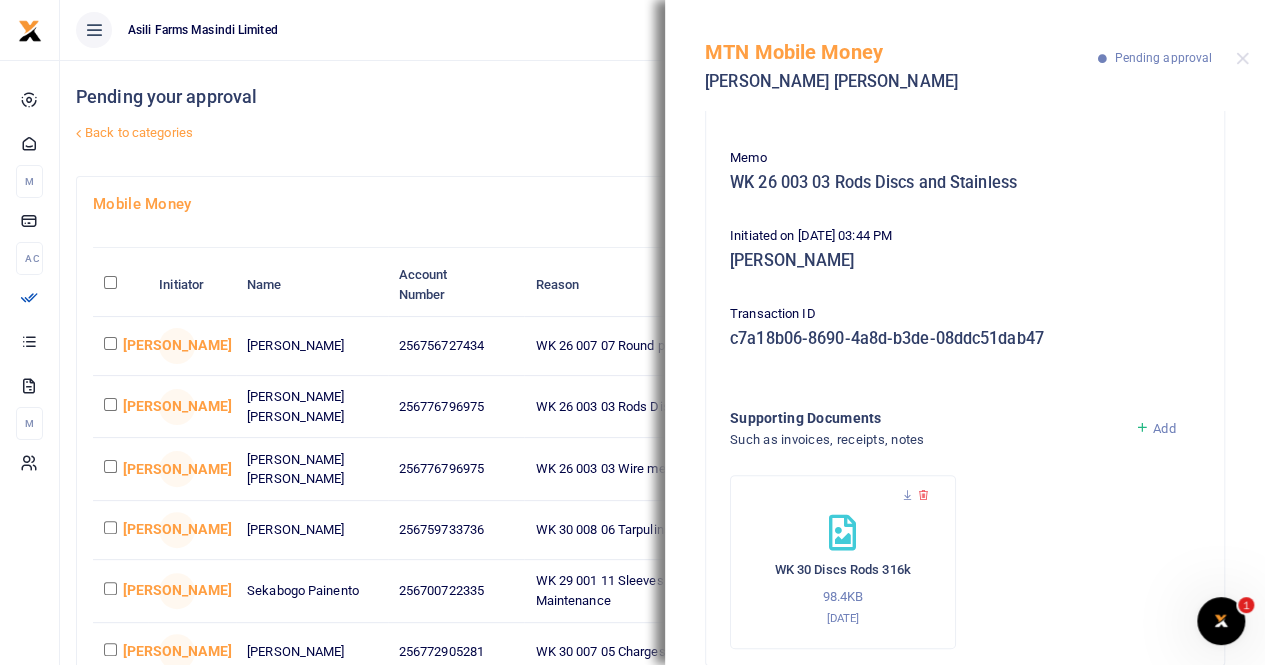 scroll, scrollTop: 179, scrollLeft: 0, axis: vertical 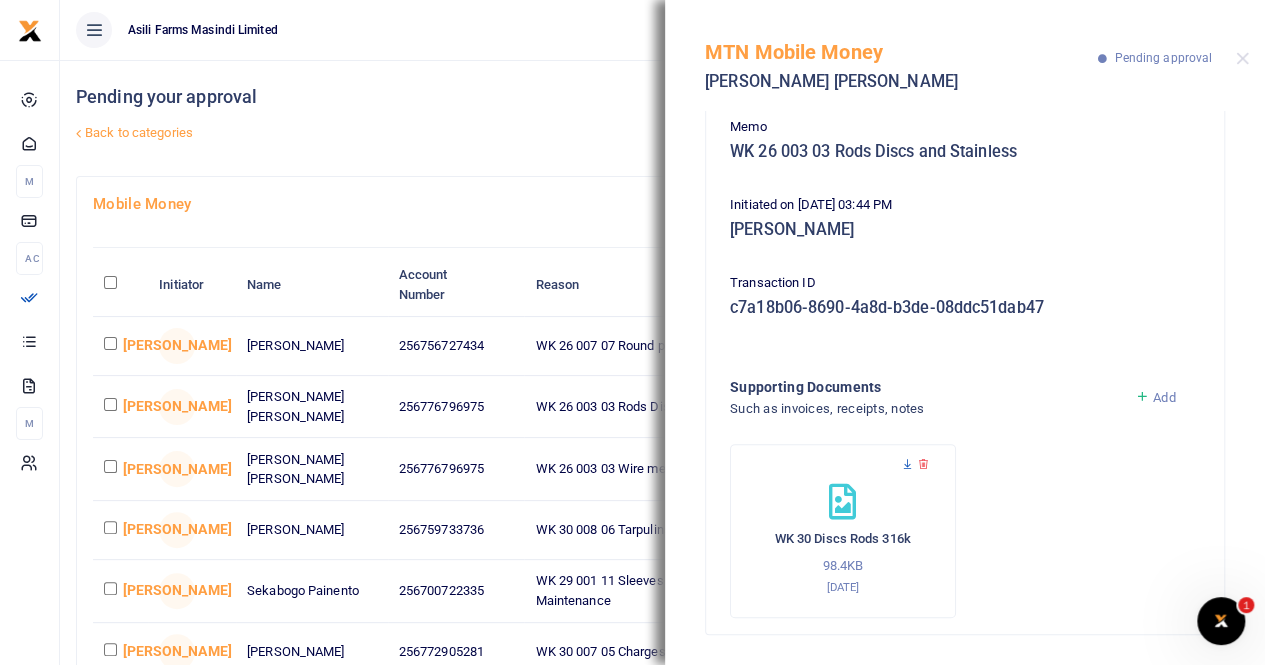 click at bounding box center (907, 464) 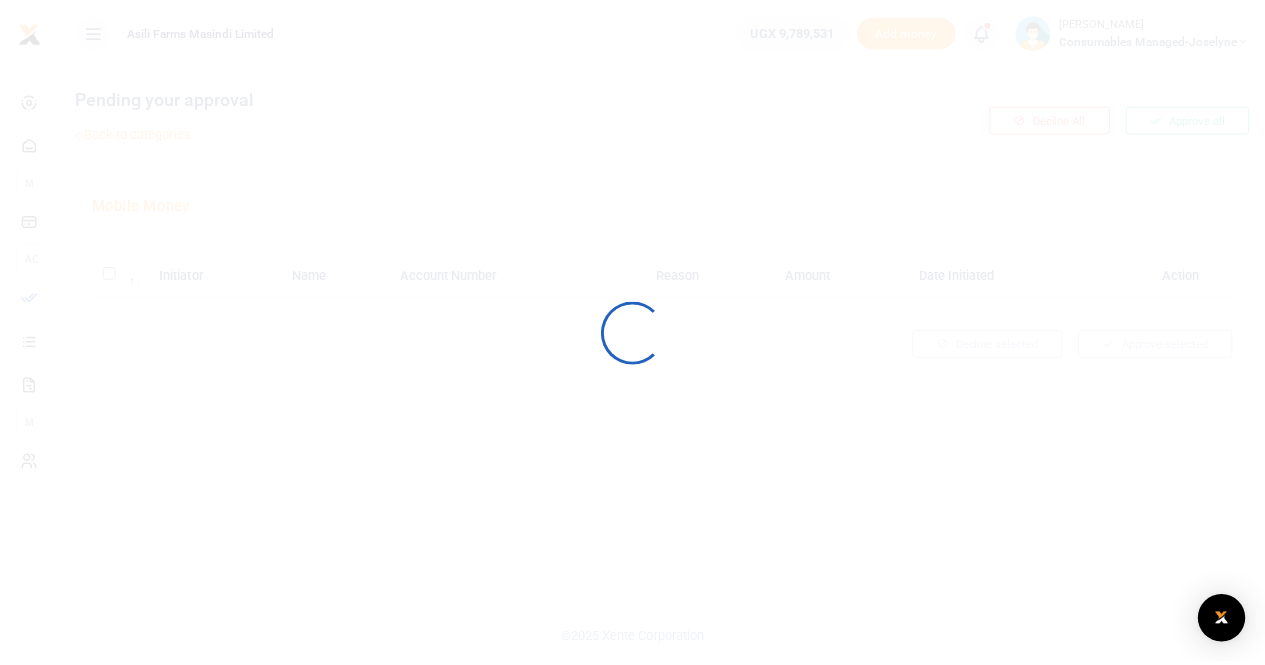 scroll, scrollTop: 0, scrollLeft: 0, axis: both 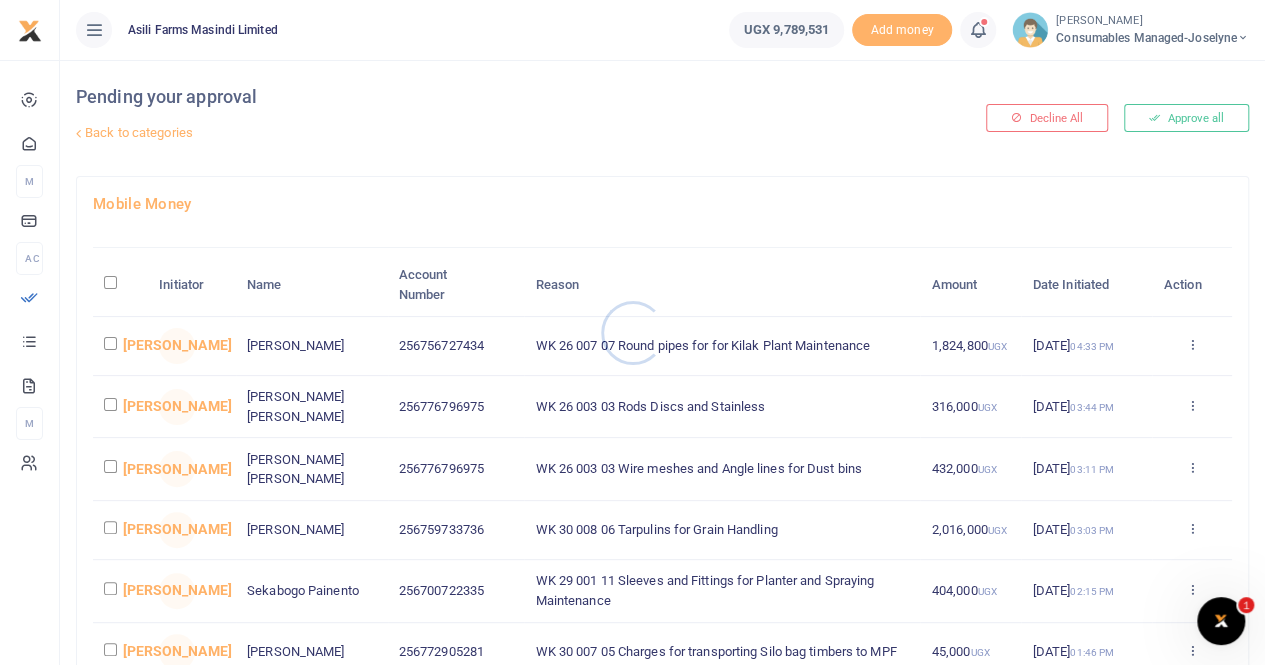 click at bounding box center (632, 332) 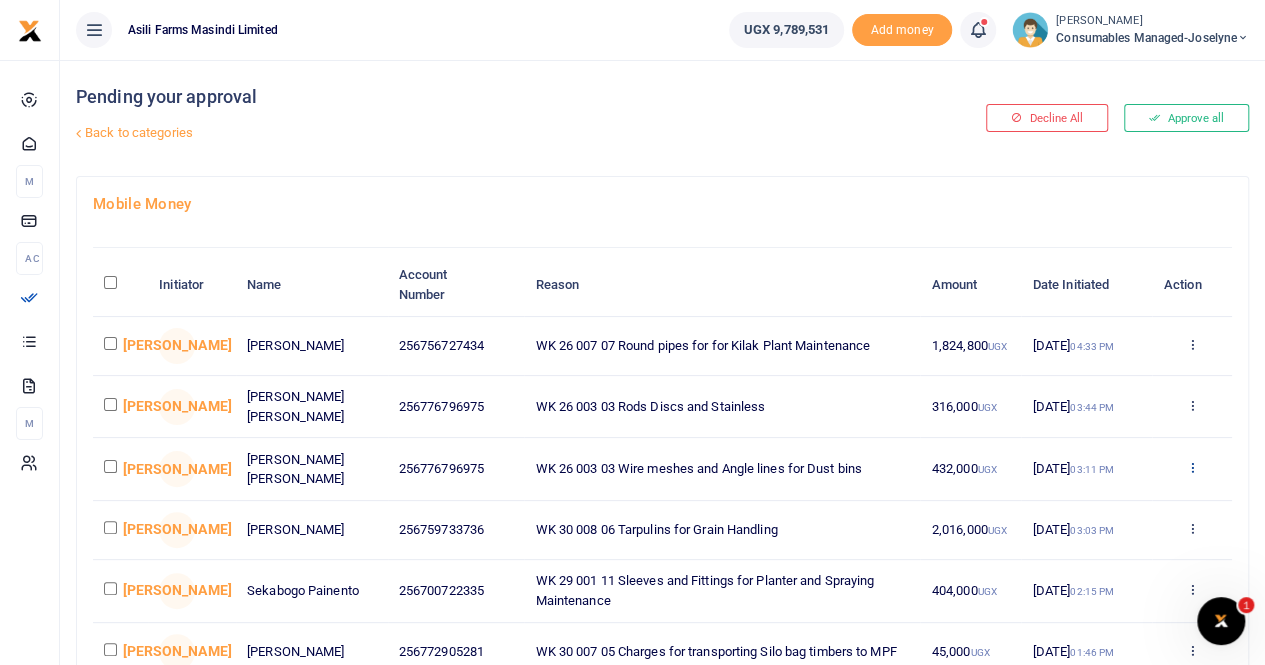 click at bounding box center [1191, 467] 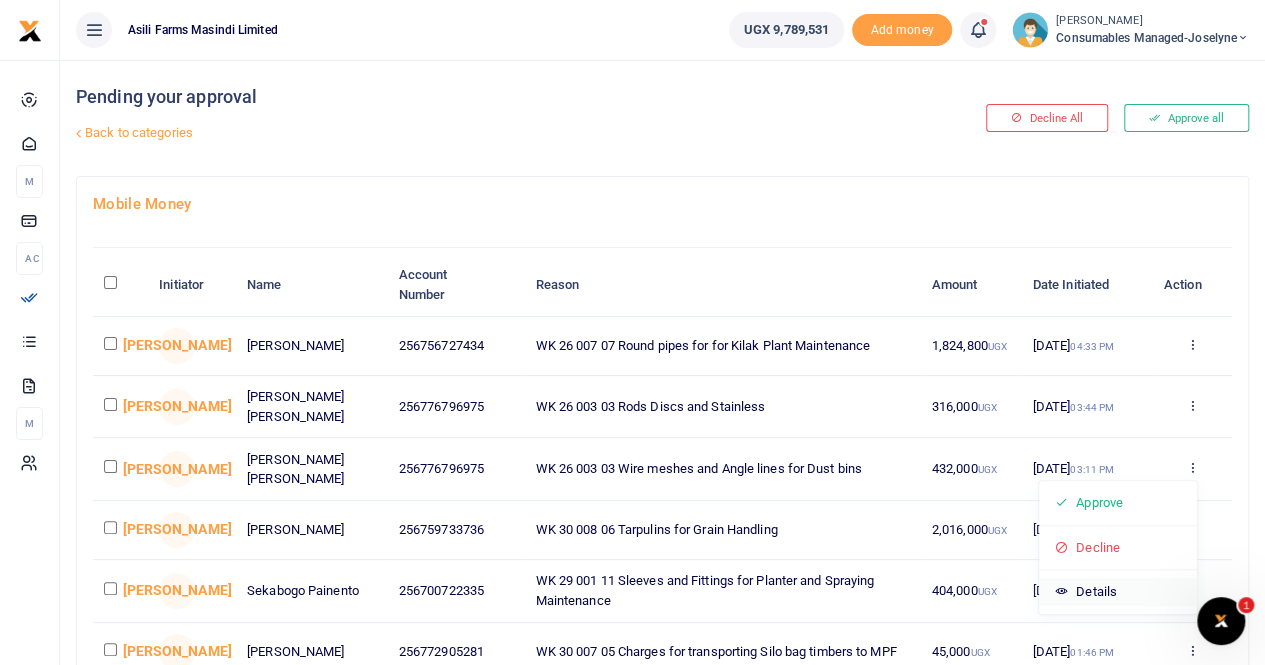click on "Details" at bounding box center (1118, 592) 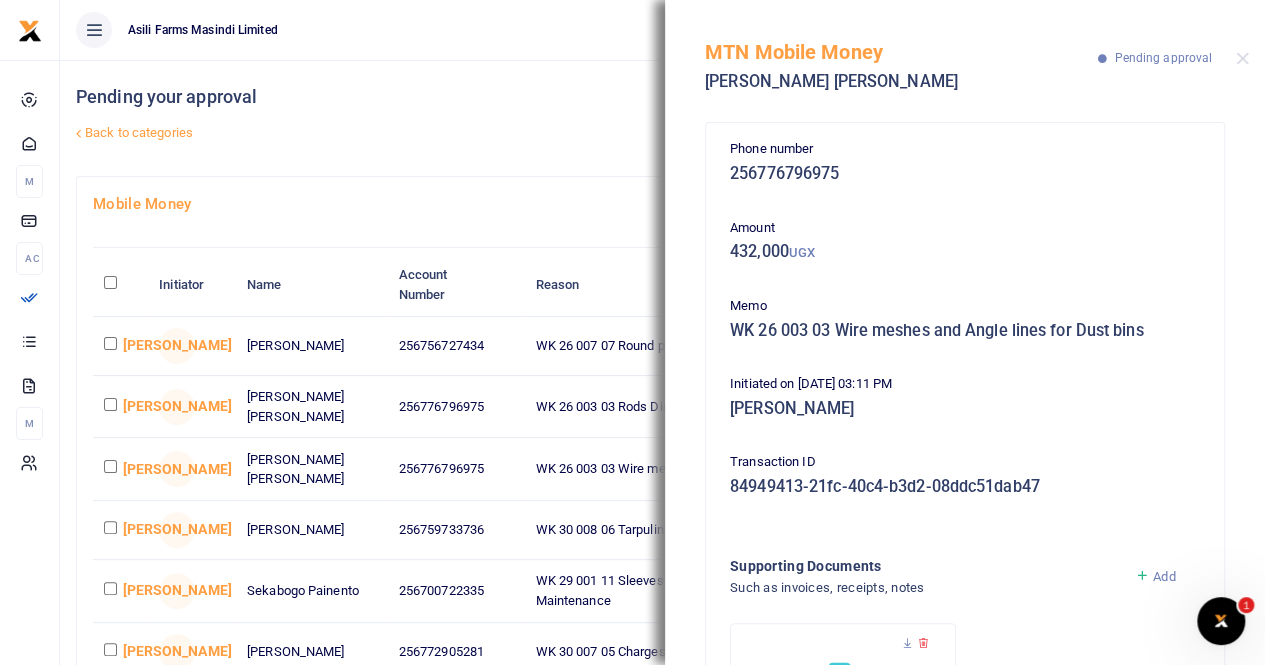 scroll, scrollTop: 179, scrollLeft: 0, axis: vertical 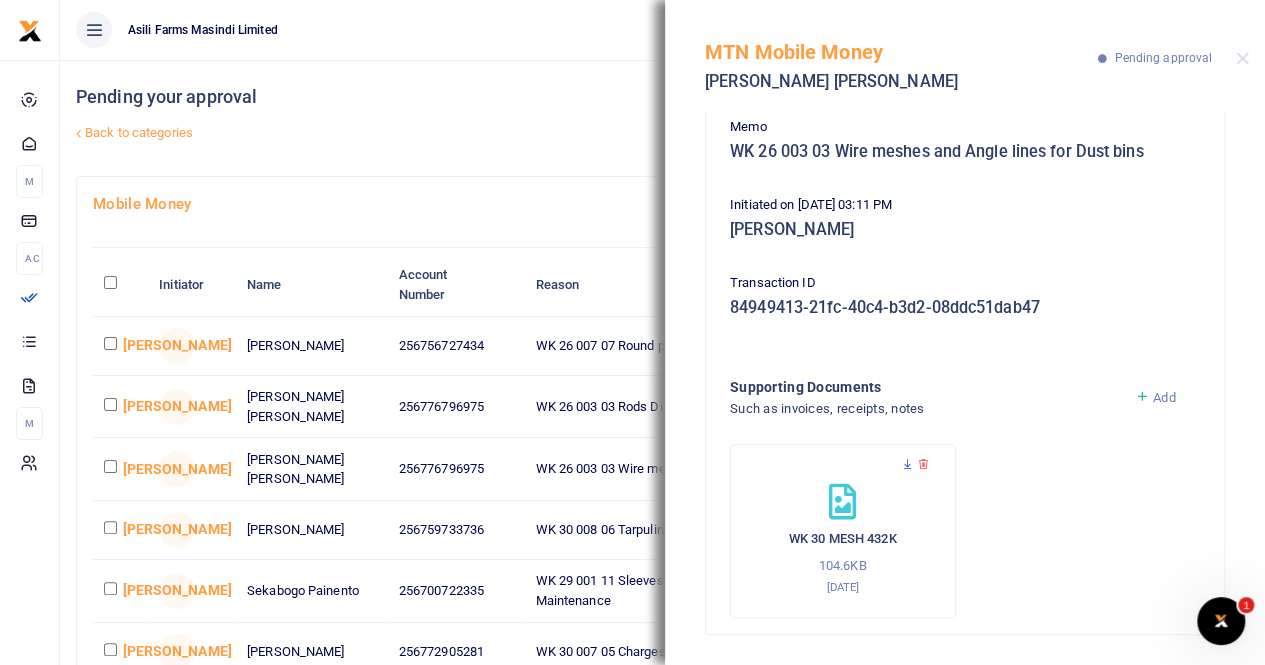 click at bounding box center (907, 464) 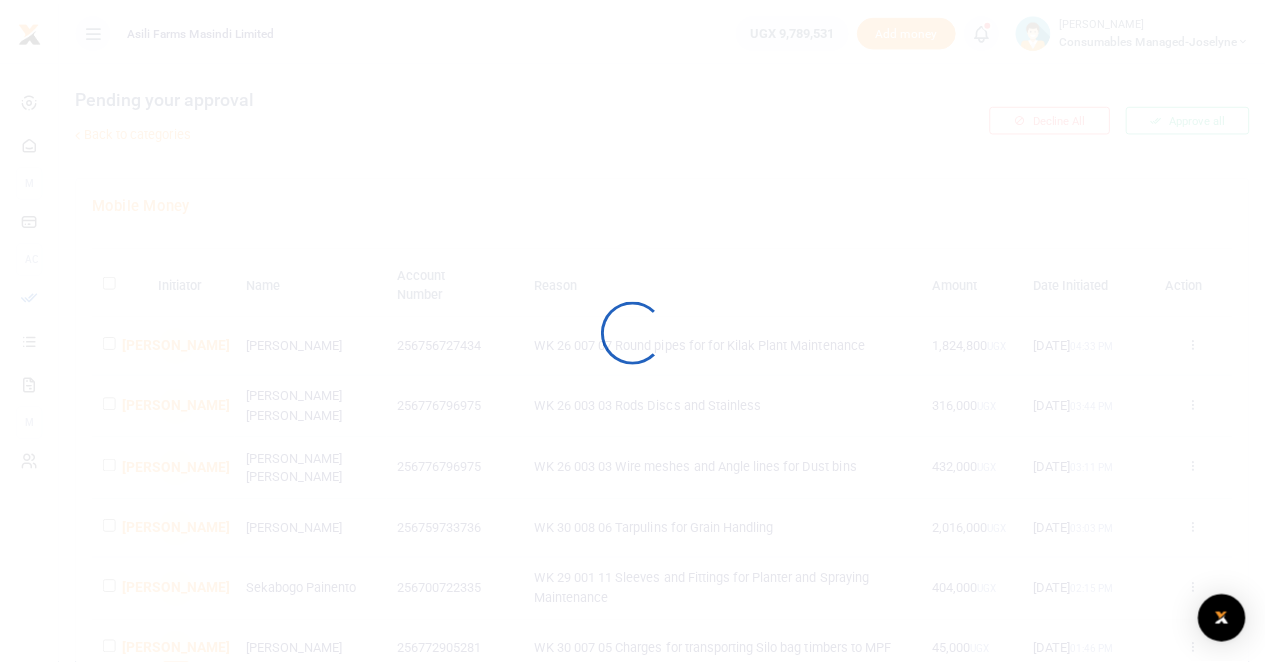 scroll, scrollTop: 0, scrollLeft: 0, axis: both 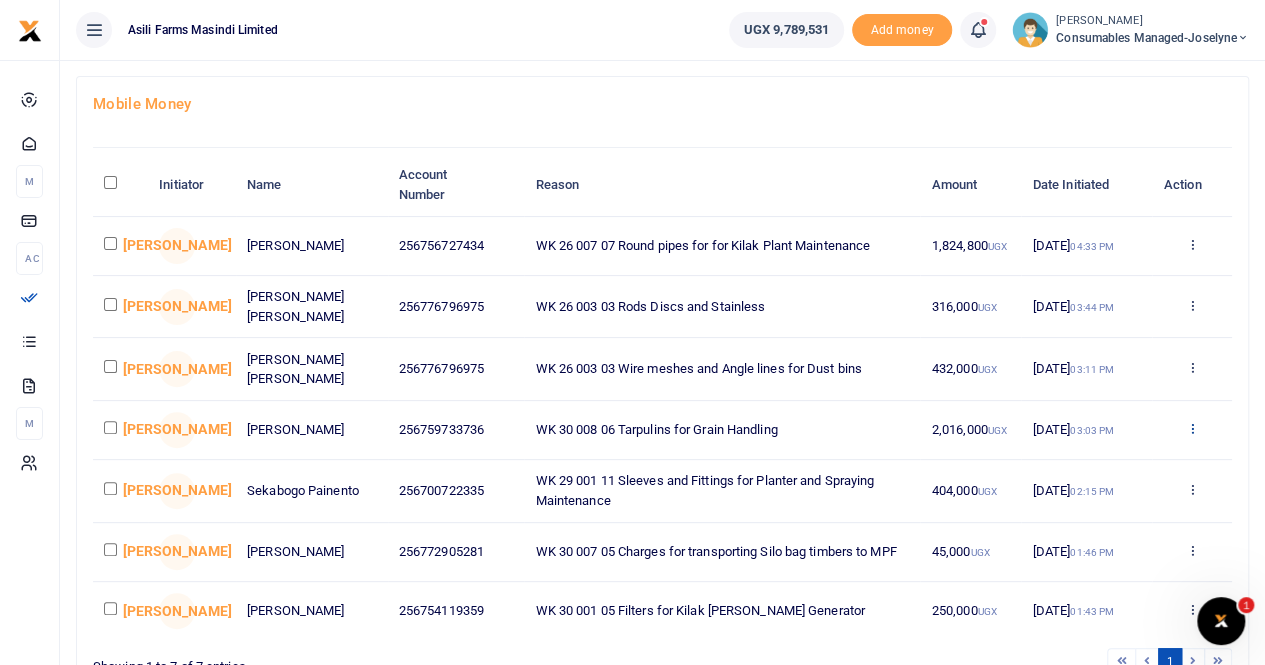 click at bounding box center (1191, 428) 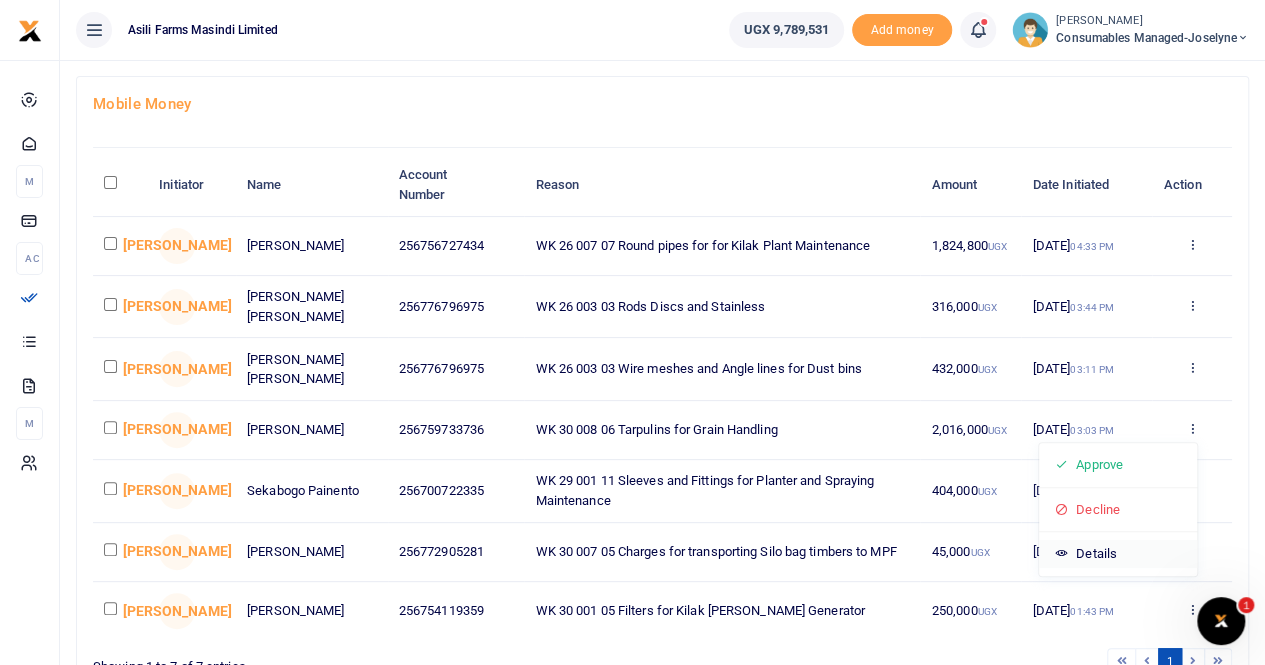 click on "Details" at bounding box center [1118, 554] 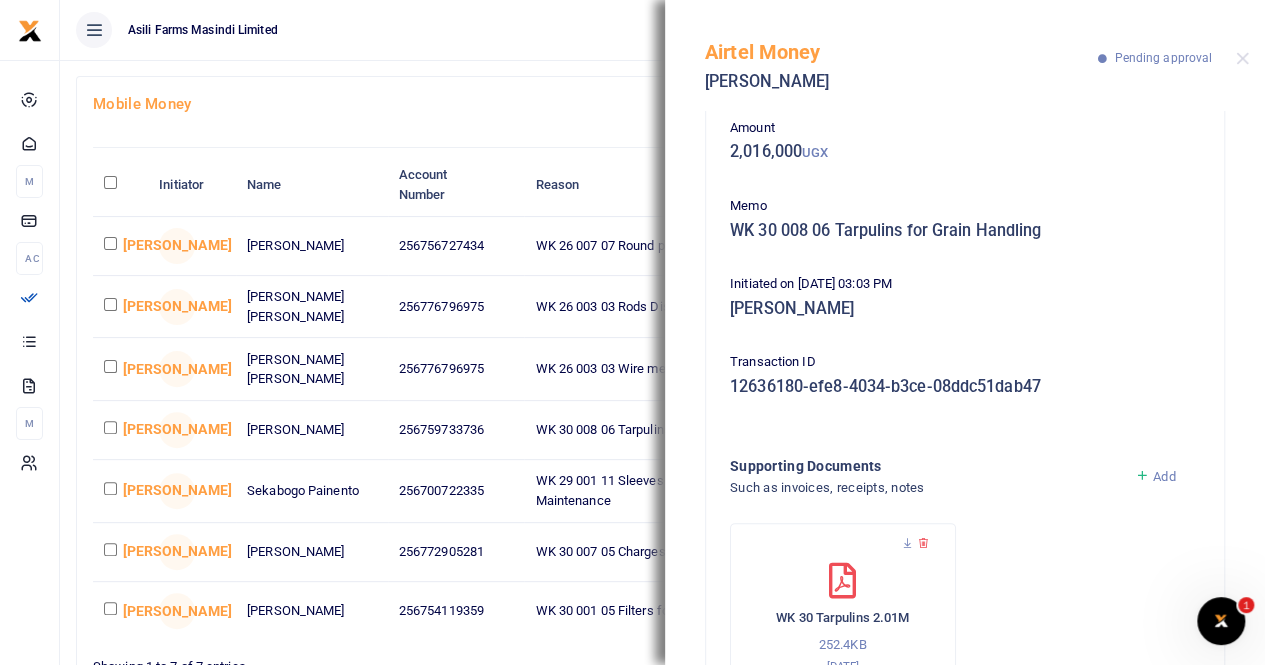scroll, scrollTop: 179, scrollLeft: 0, axis: vertical 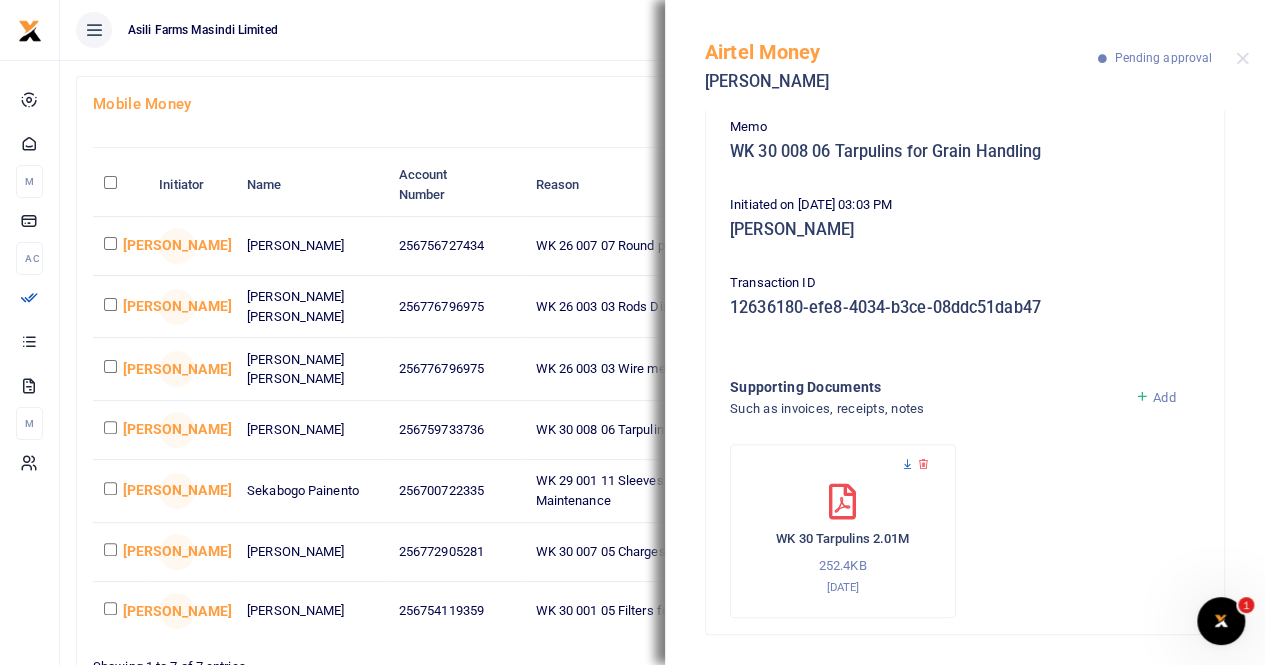 click at bounding box center (907, 464) 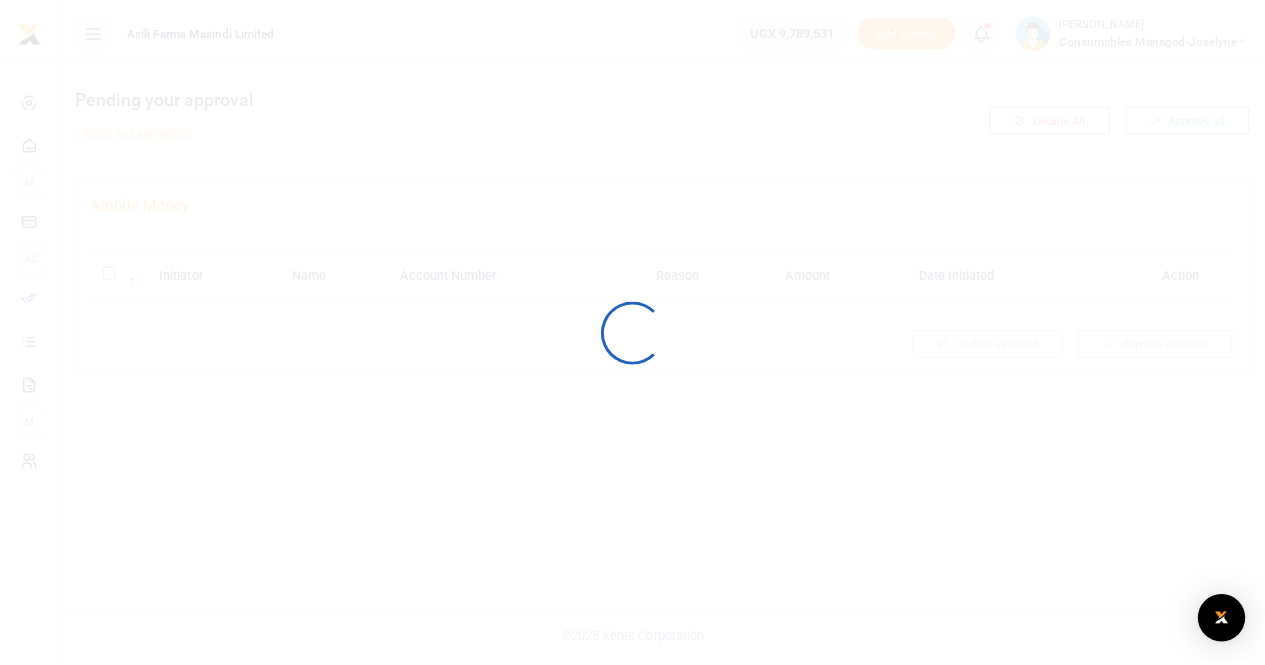 scroll, scrollTop: 0, scrollLeft: 0, axis: both 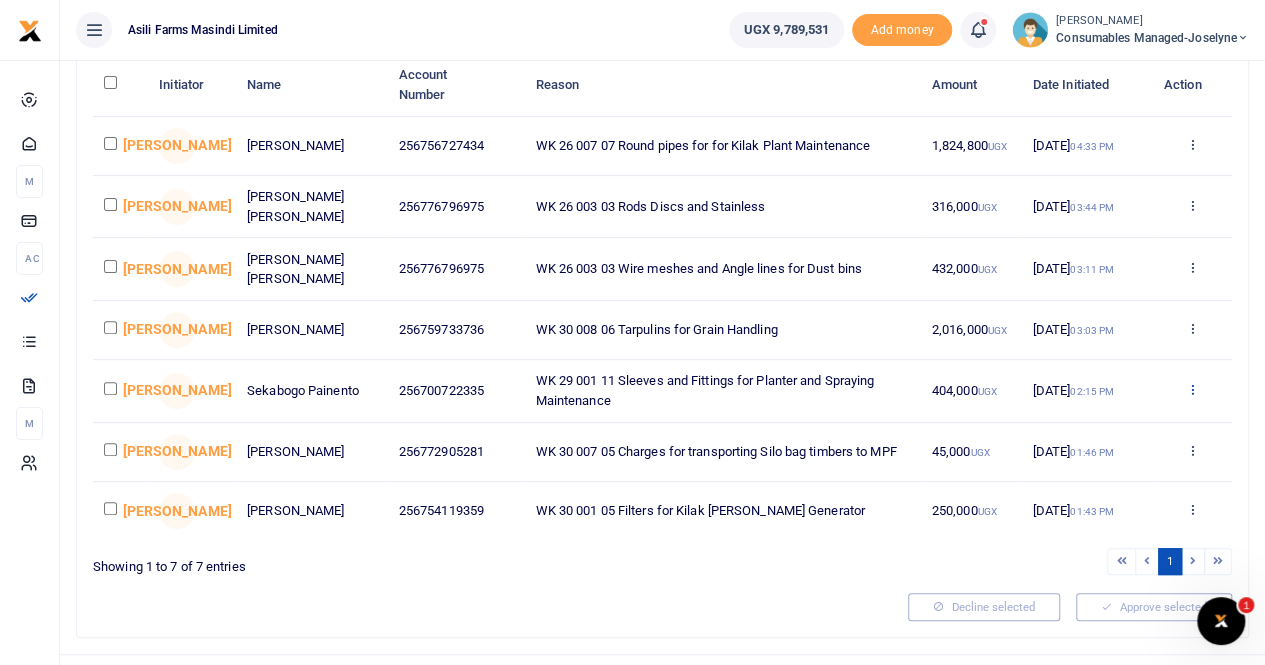 click at bounding box center (1191, 389) 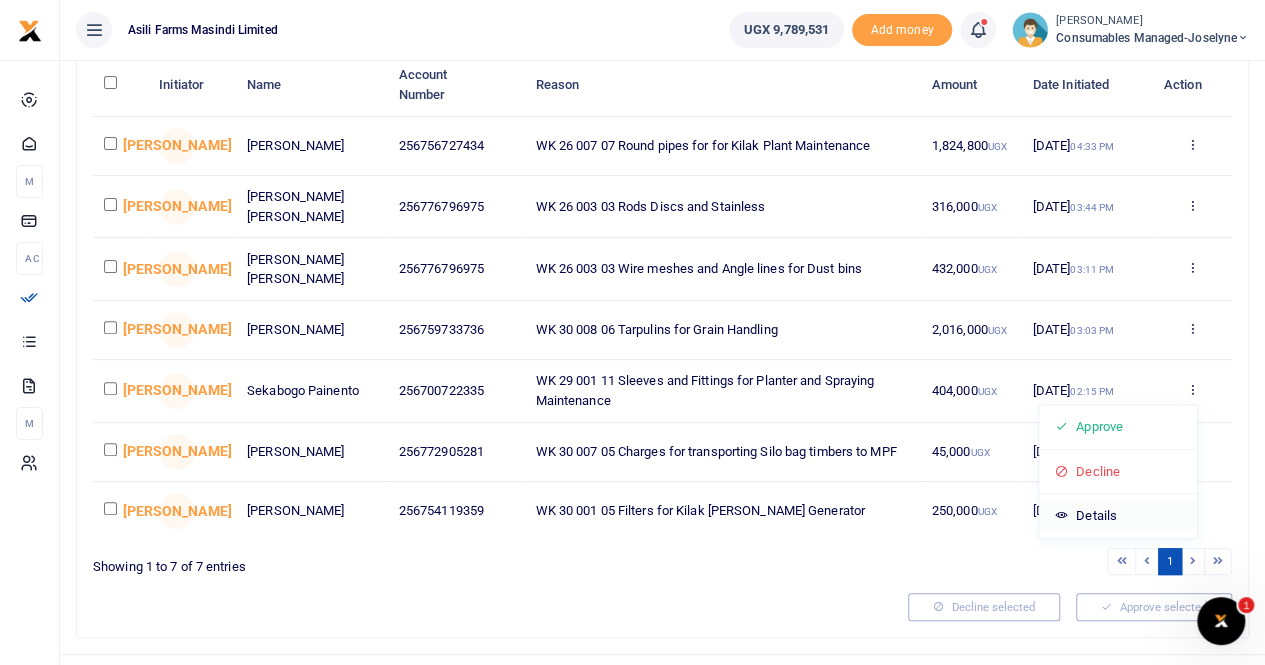 click on "Details" at bounding box center [1118, 516] 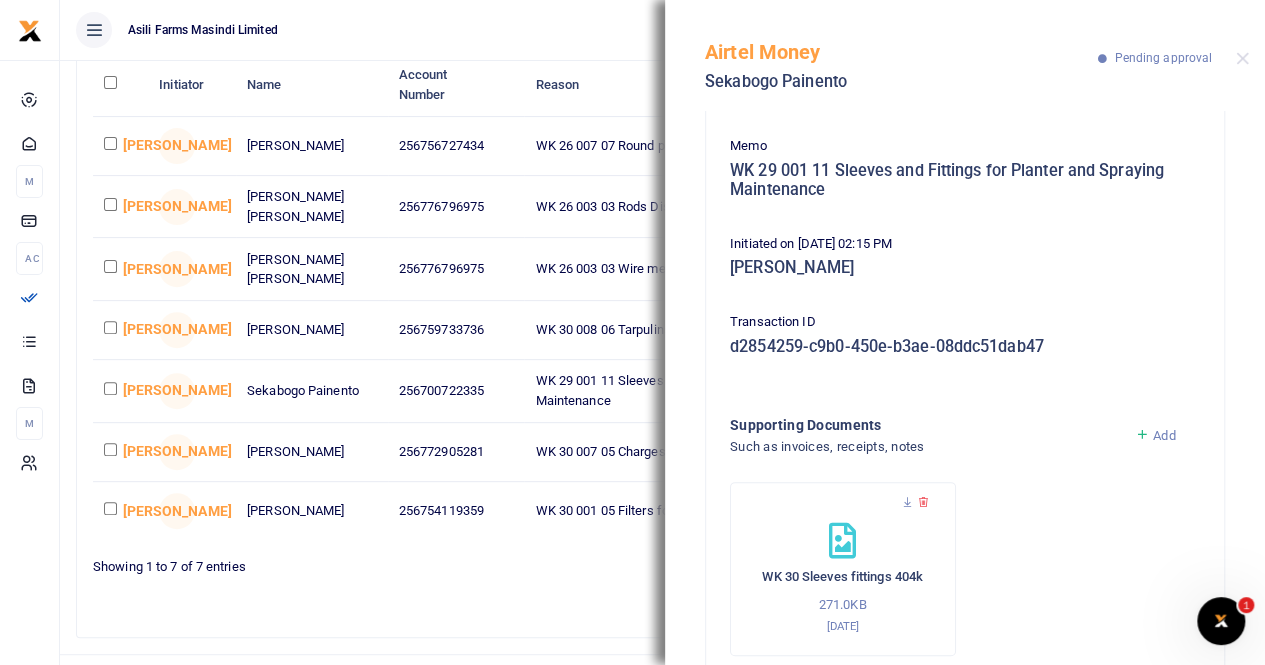 scroll, scrollTop: 198, scrollLeft: 0, axis: vertical 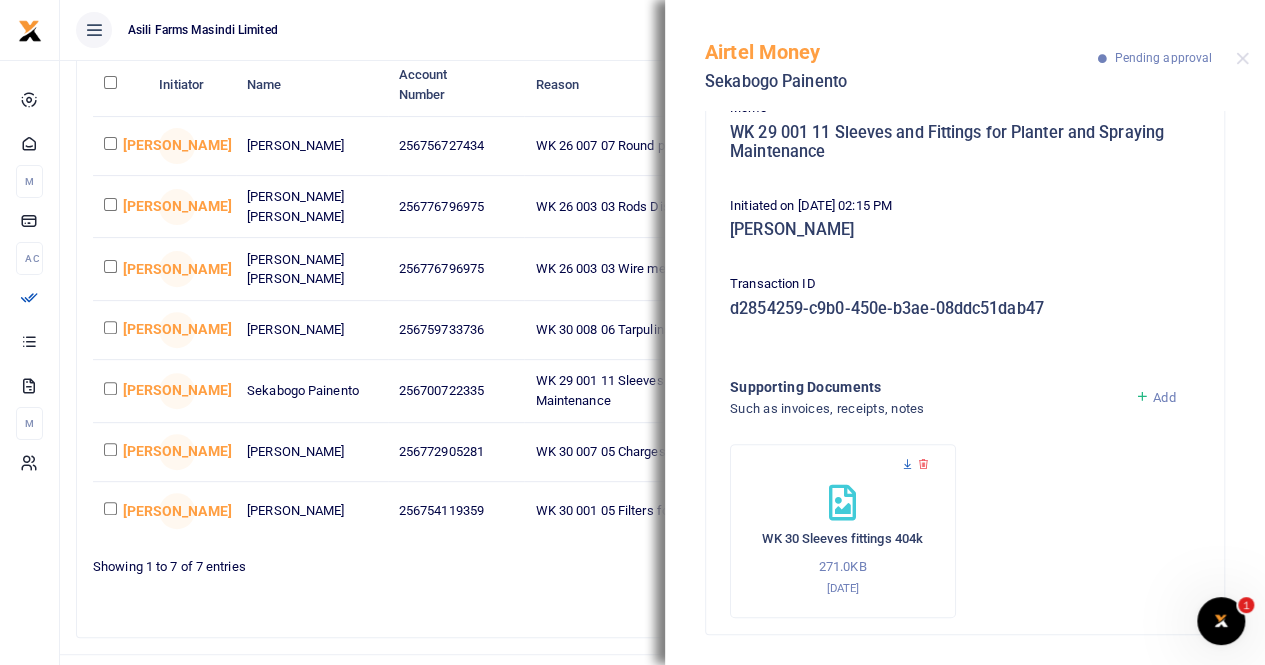 click at bounding box center (907, 464) 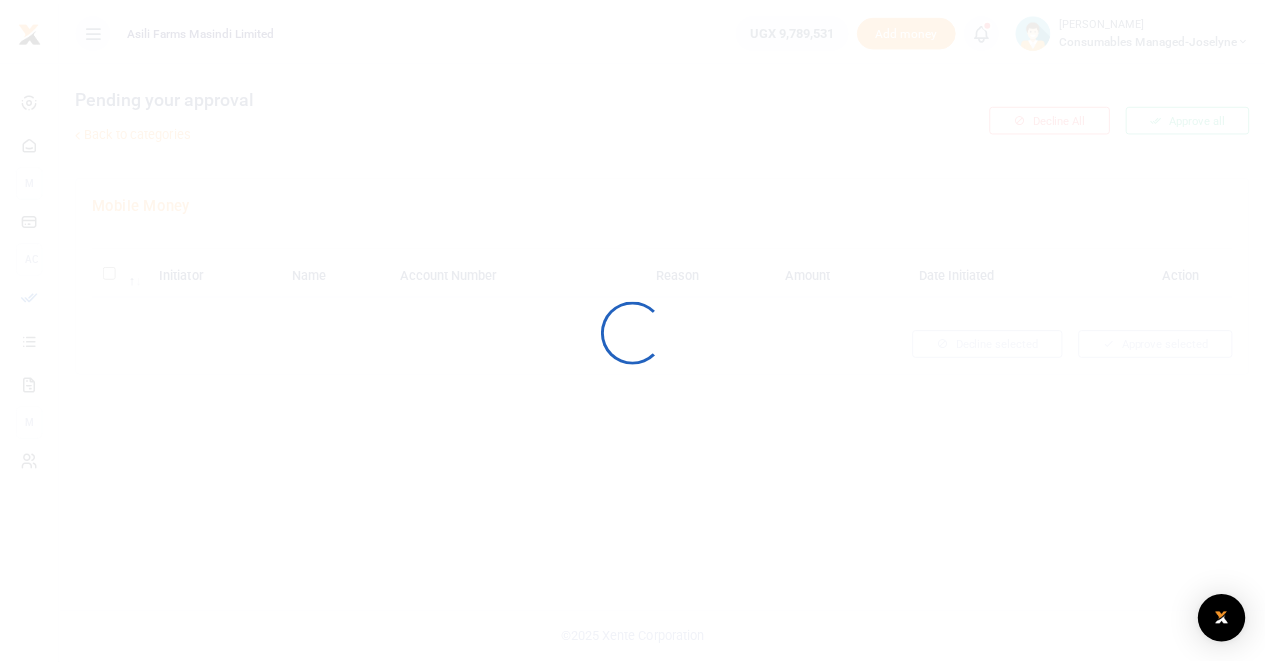 scroll, scrollTop: 0, scrollLeft: 0, axis: both 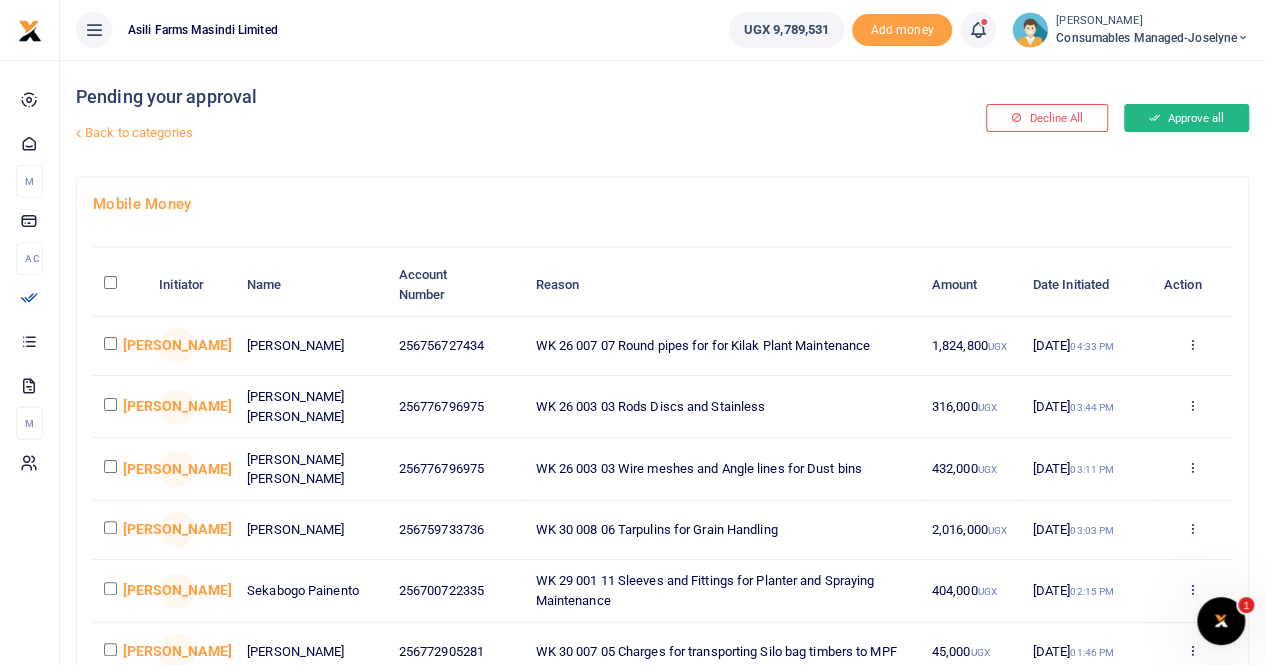 click on "Approve all" at bounding box center [1186, 118] 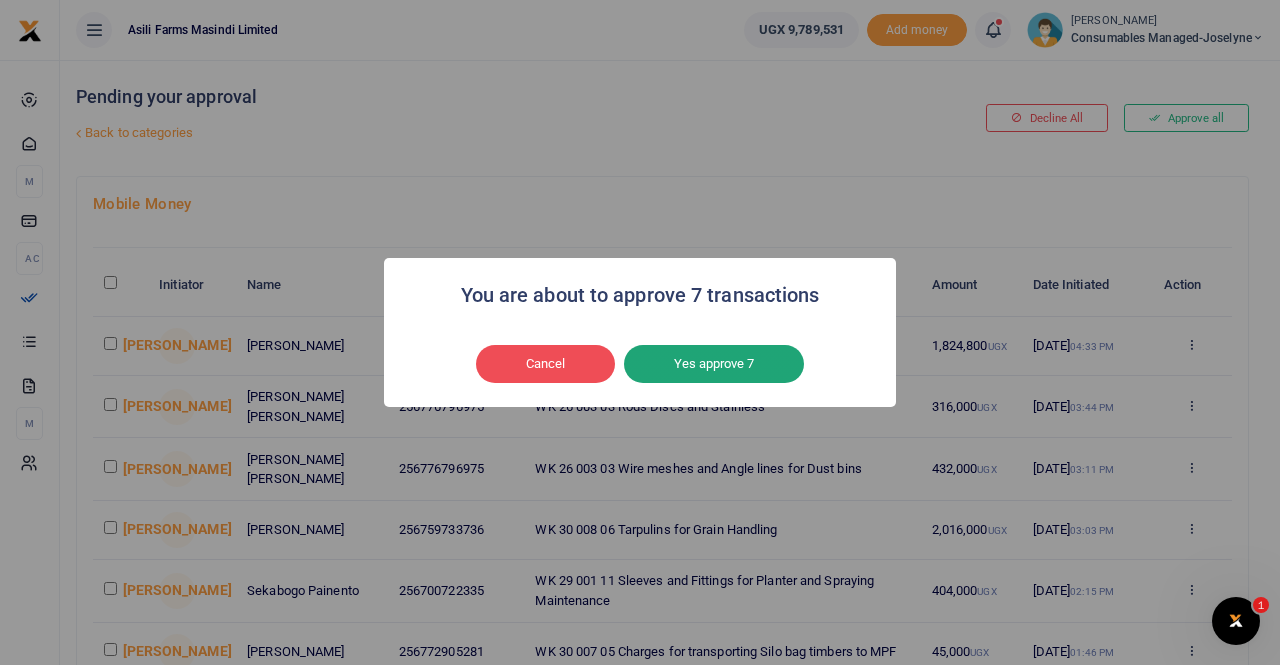 click on "Yes approve 7" at bounding box center (714, 364) 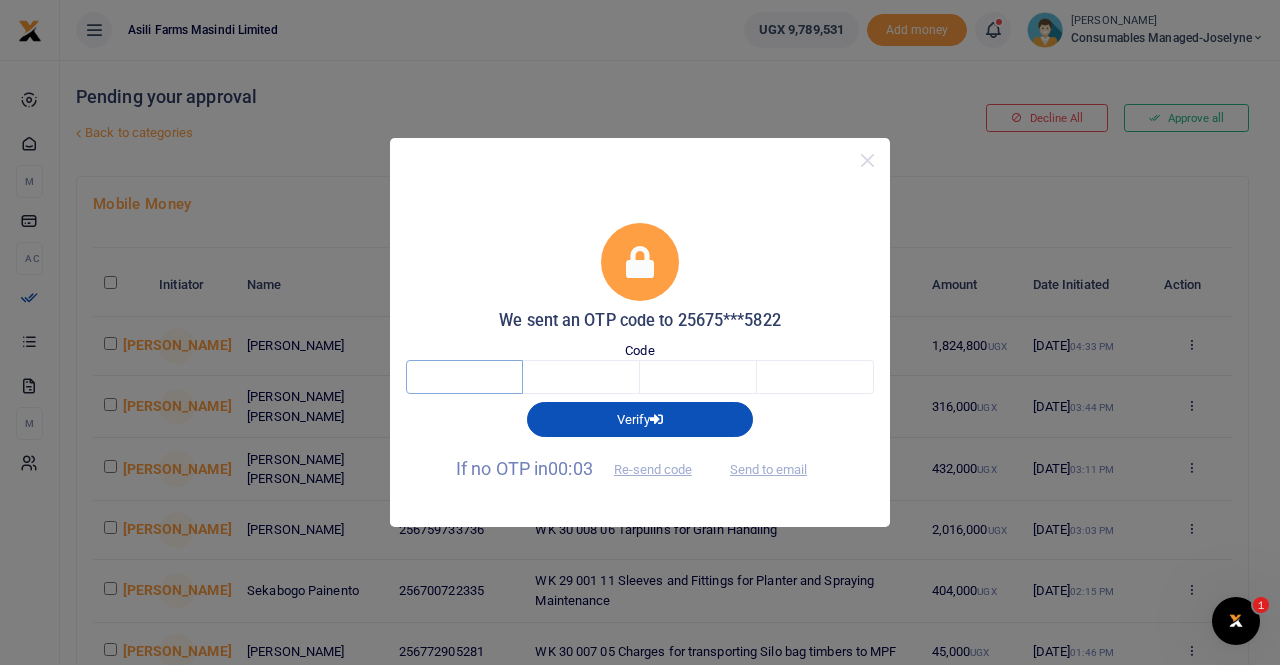 click at bounding box center [464, 377] 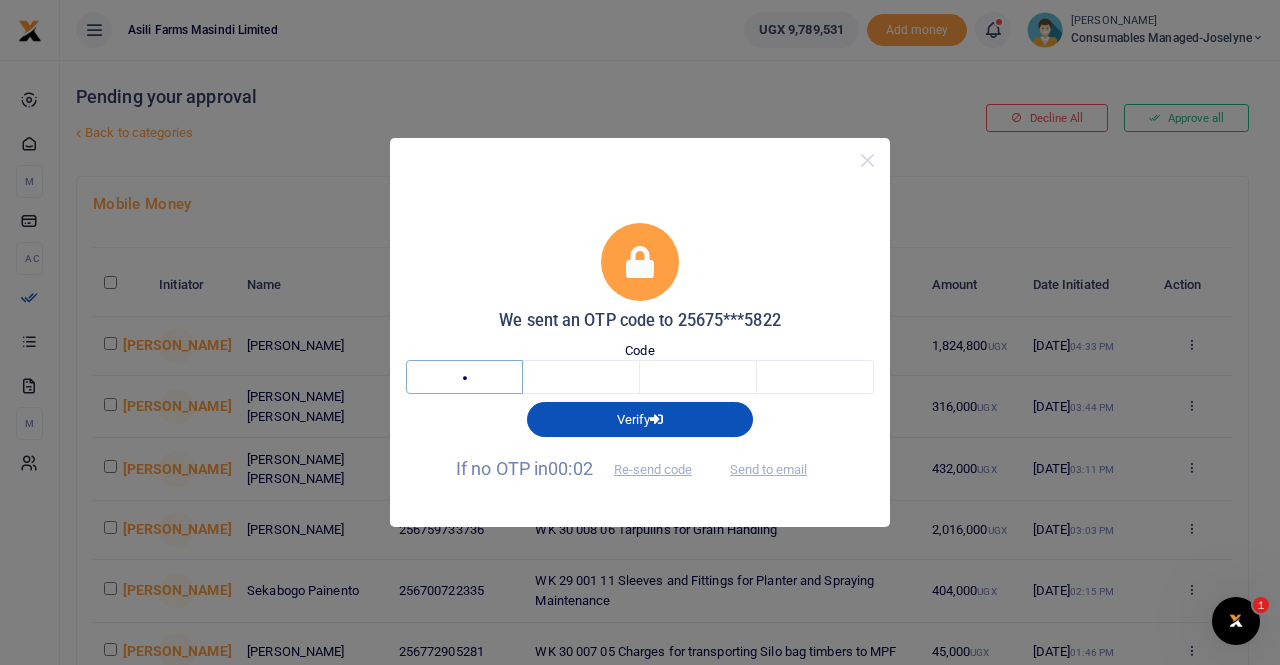 type on "6" 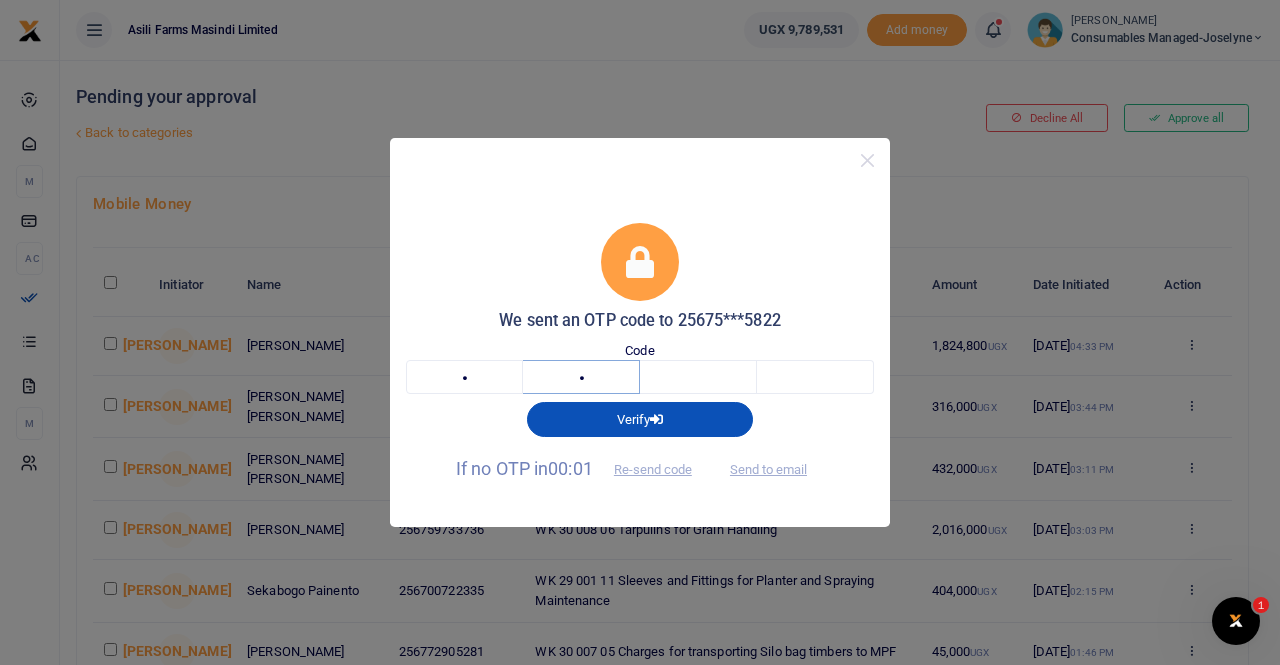 type on "3" 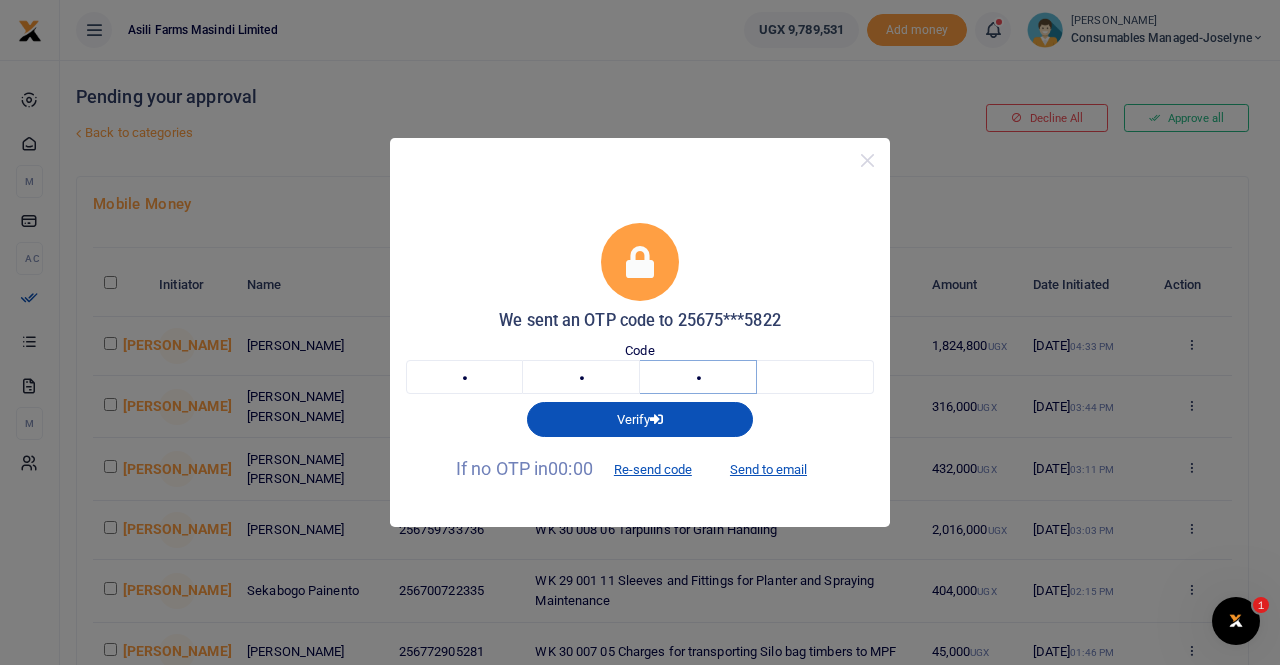 type on "1" 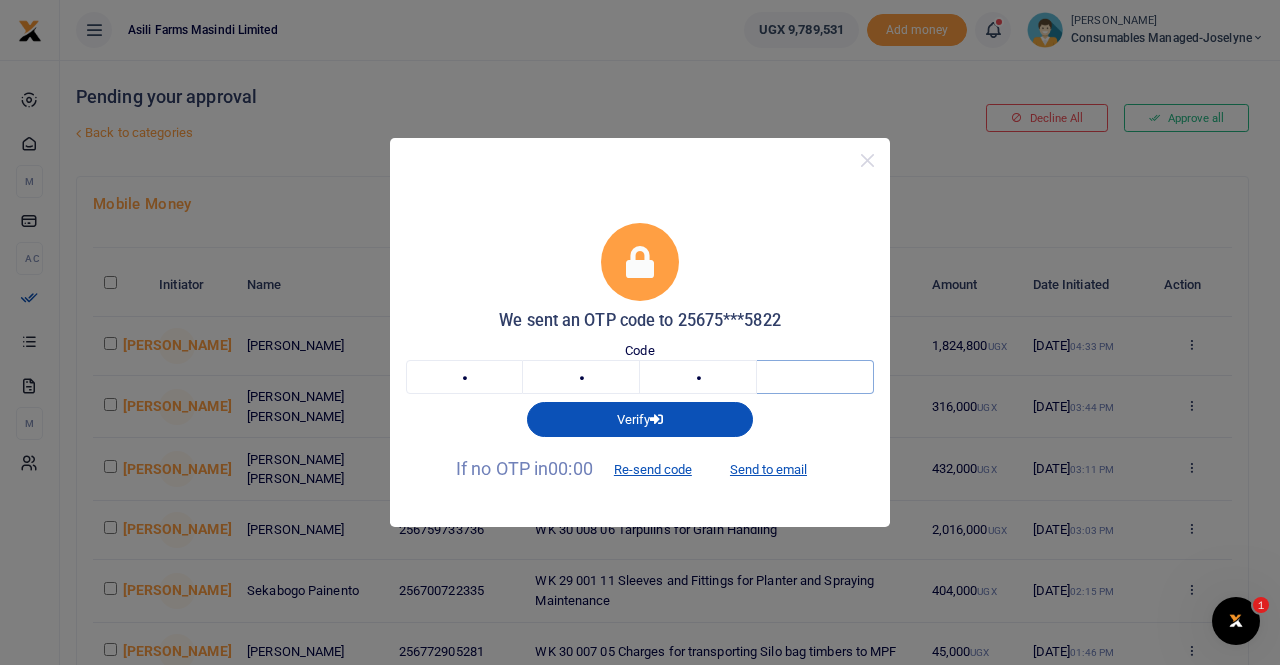 type on "0" 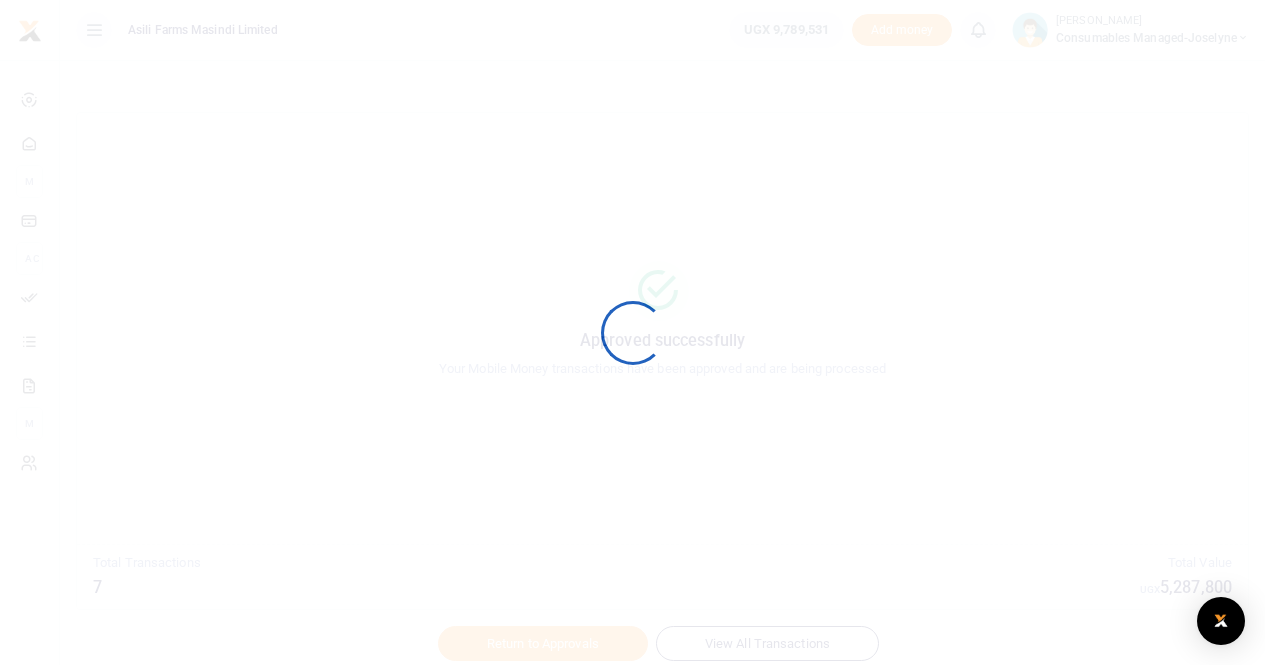 scroll, scrollTop: 0, scrollLeft: 0, axis: both 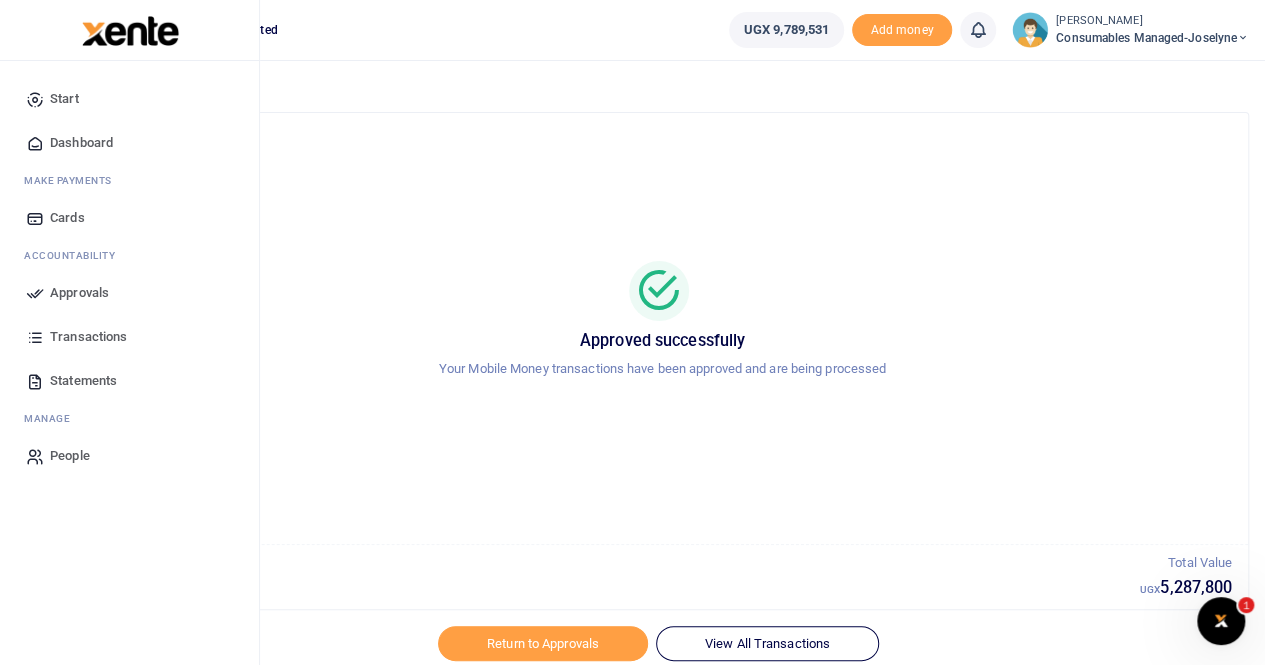 click on "Approvals" at bounding box center (79, 293) 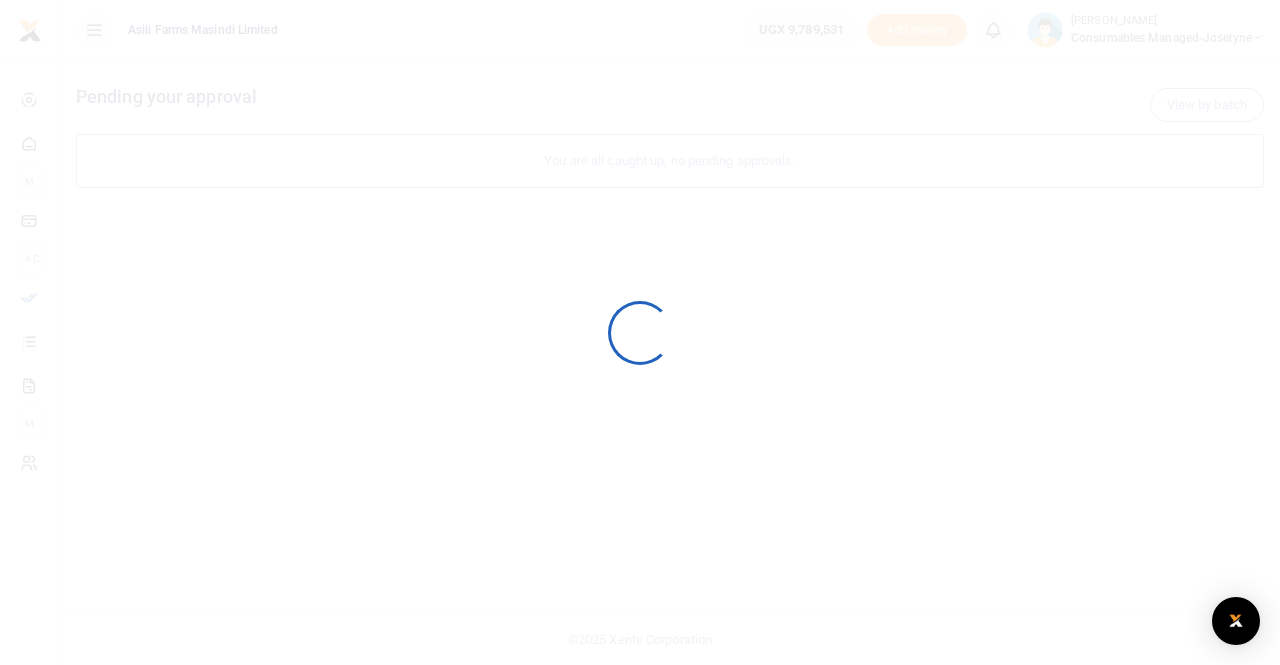 scroll, scrollTop: 0, scrollLeft: 0, axis: both 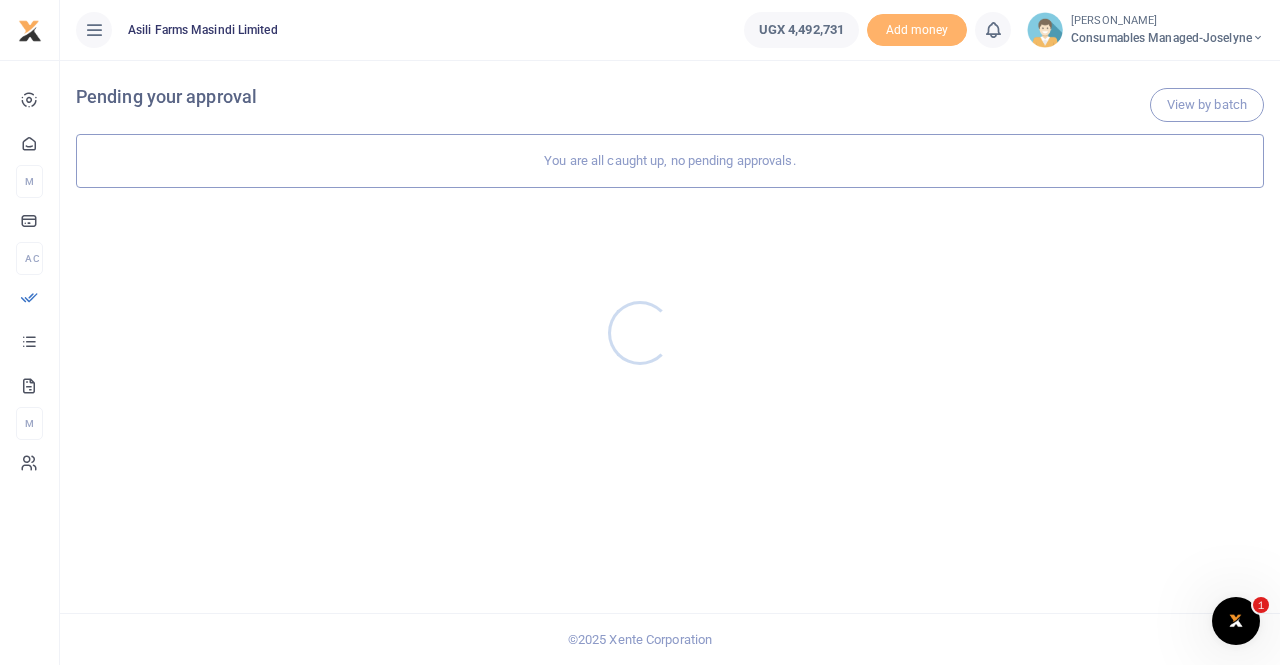 click at bounding box center (640, 332) 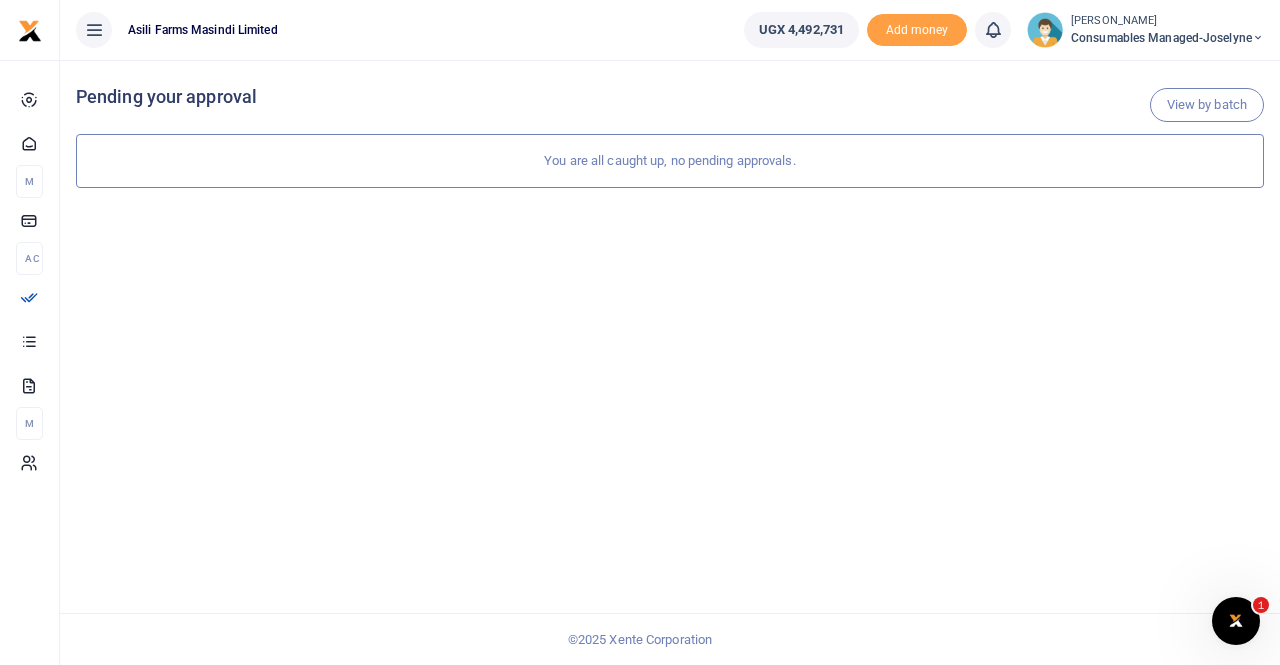 click on "[PERSON_NAME]" at bounding box center (1167, 21) 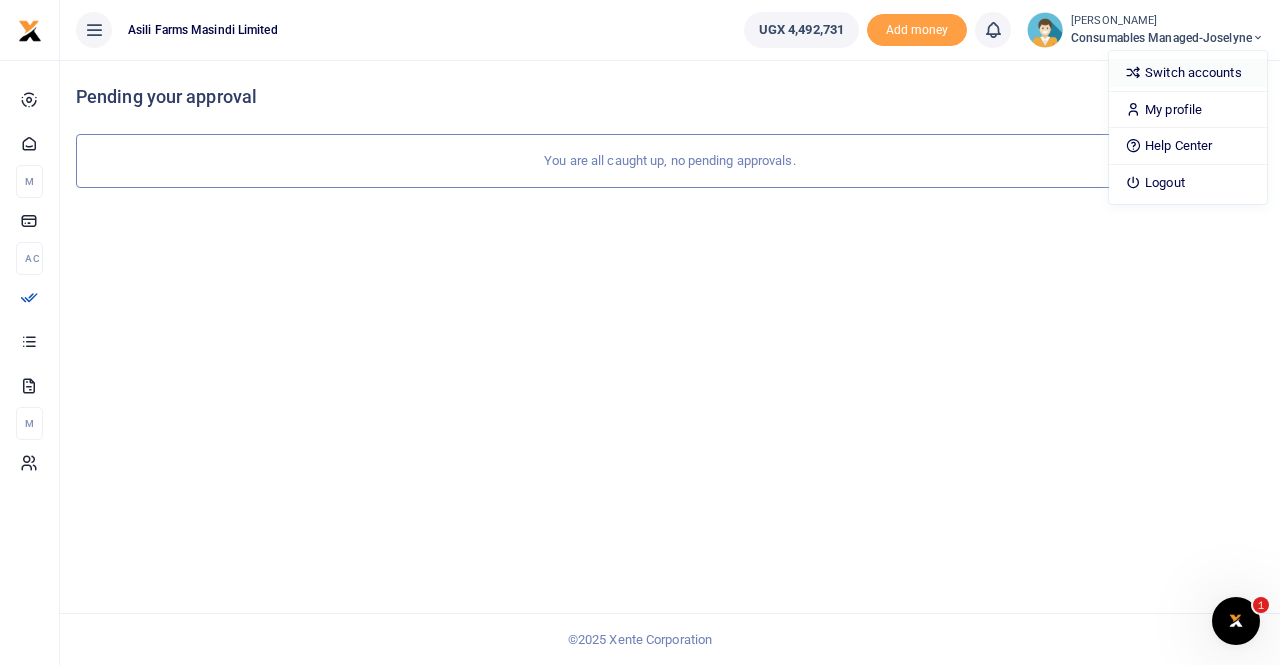click on "Switch accounts" at bounding box center (1188, 73) 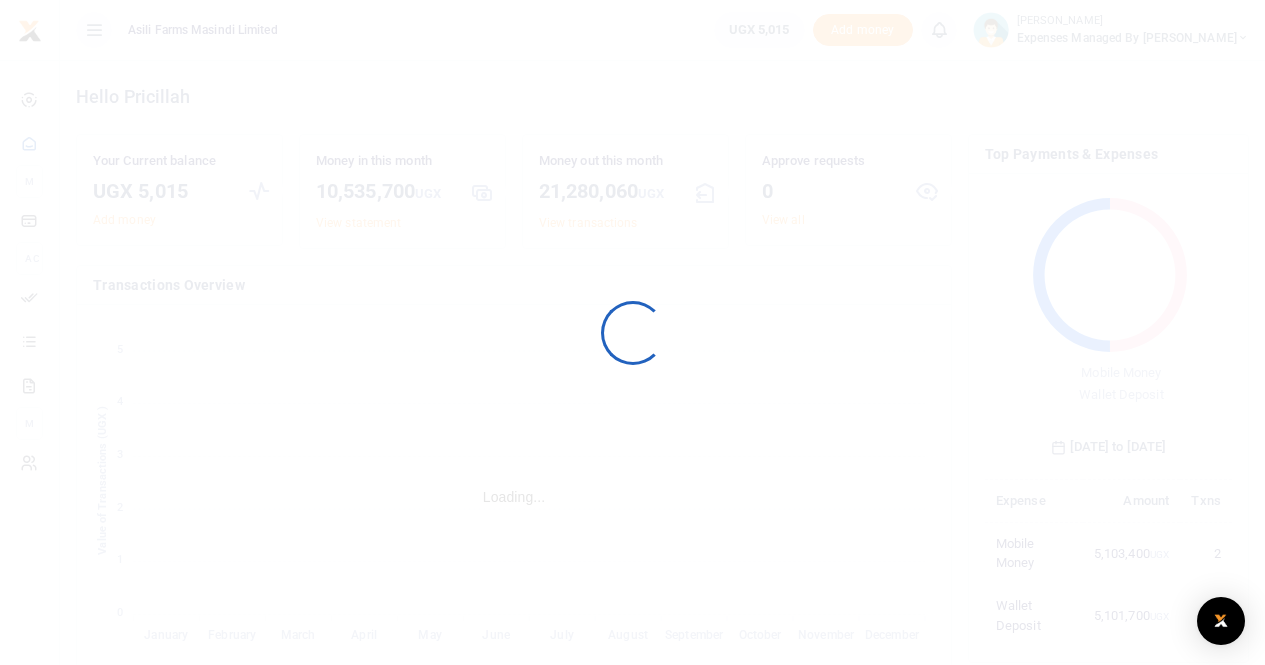 scroll, scrollTop: 0, scrollLeft: 0, axis: both 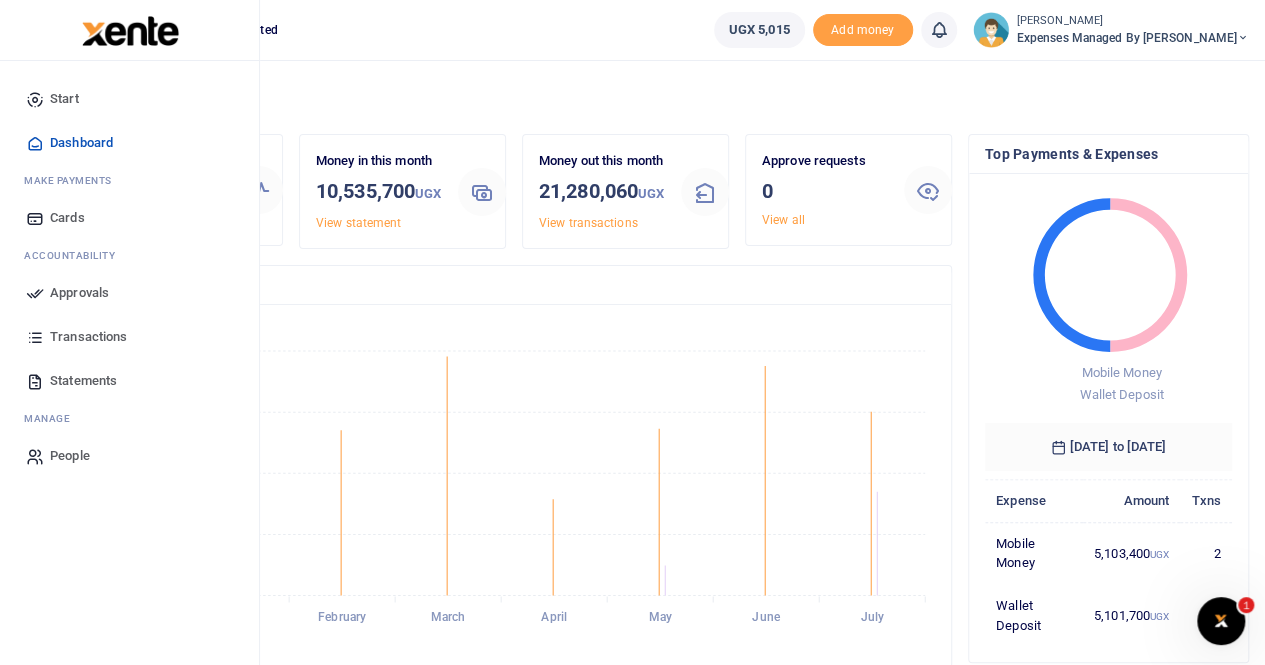 click on "Approvals" at bounding box center (79, 293) 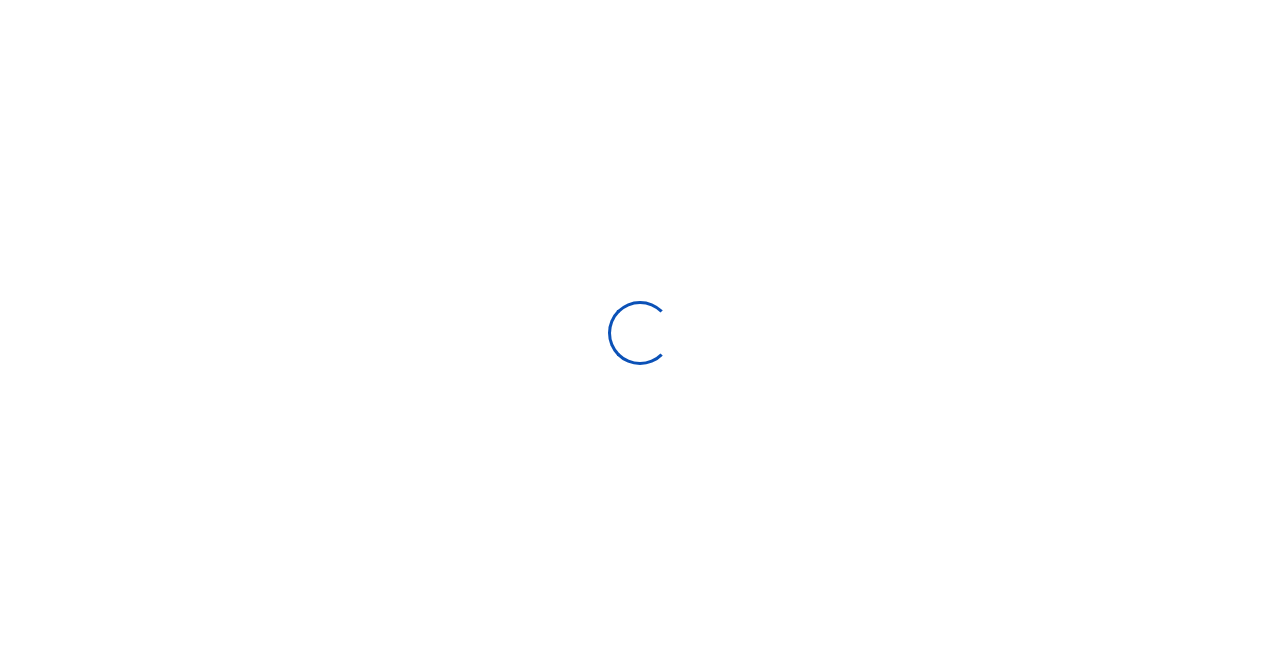 scroll, scrollTop: 0, scrollLeft: 0, axis: both 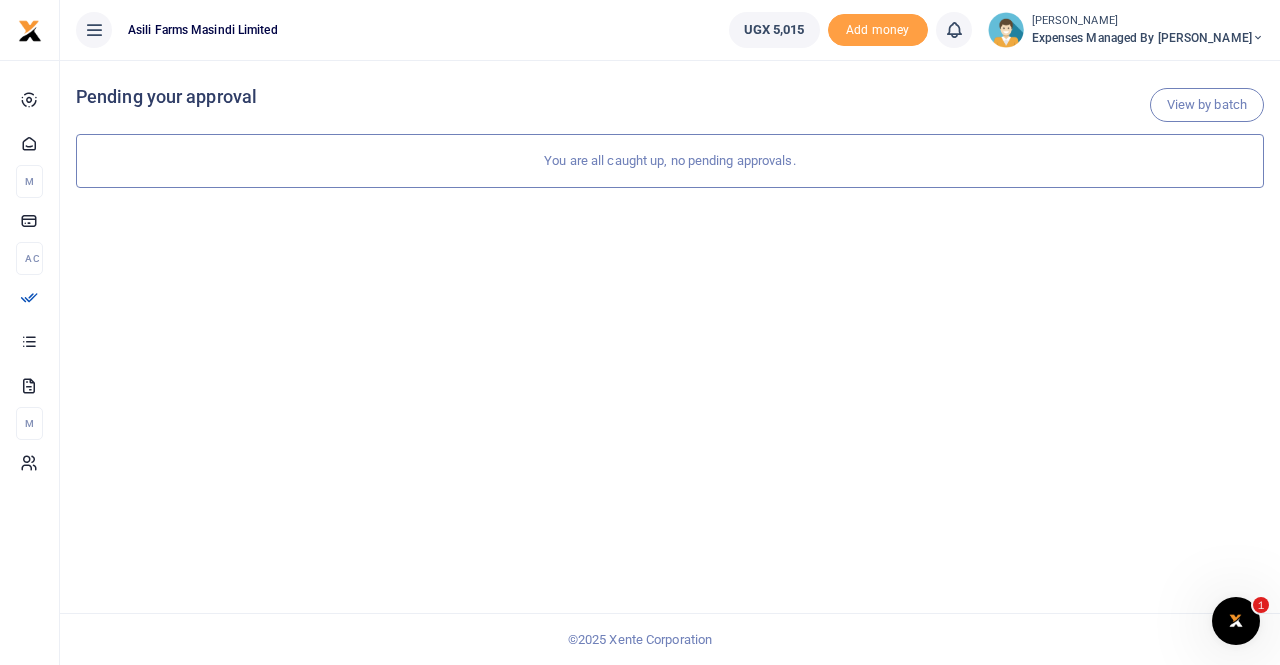 click on "Expenses Managed by [PERSON_NAME]" at bounding box center (1148, 38) 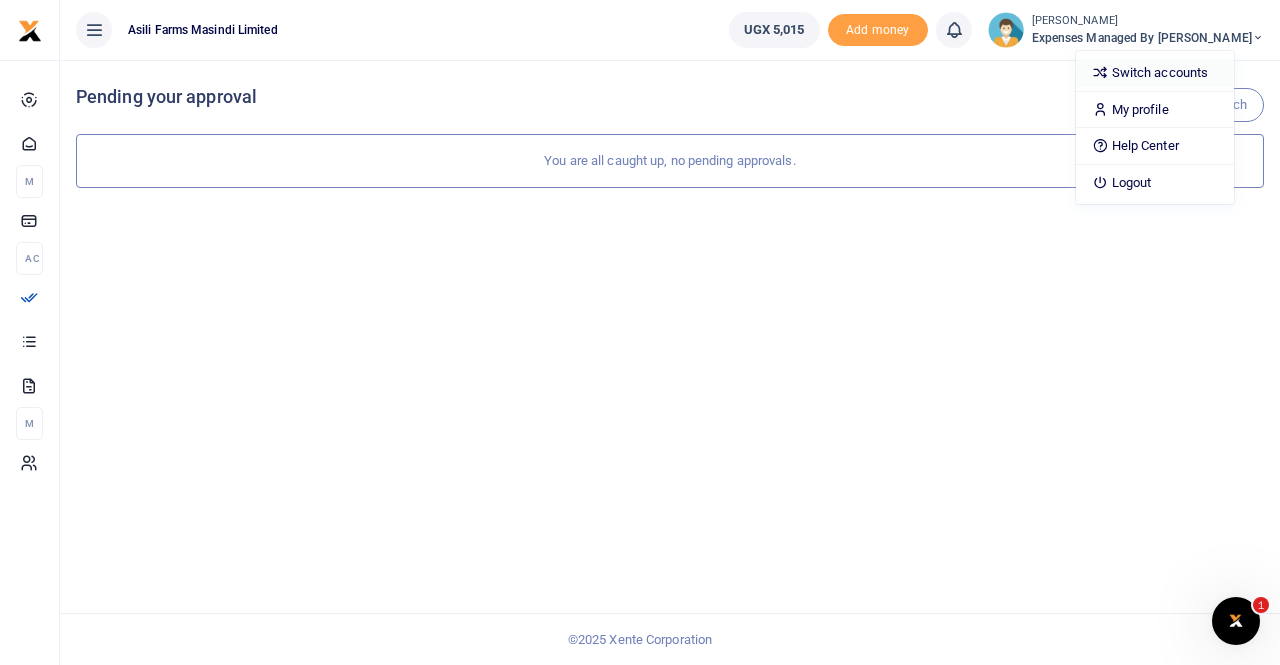 click on "Switch accounts" at bounding box center (1155, 73) 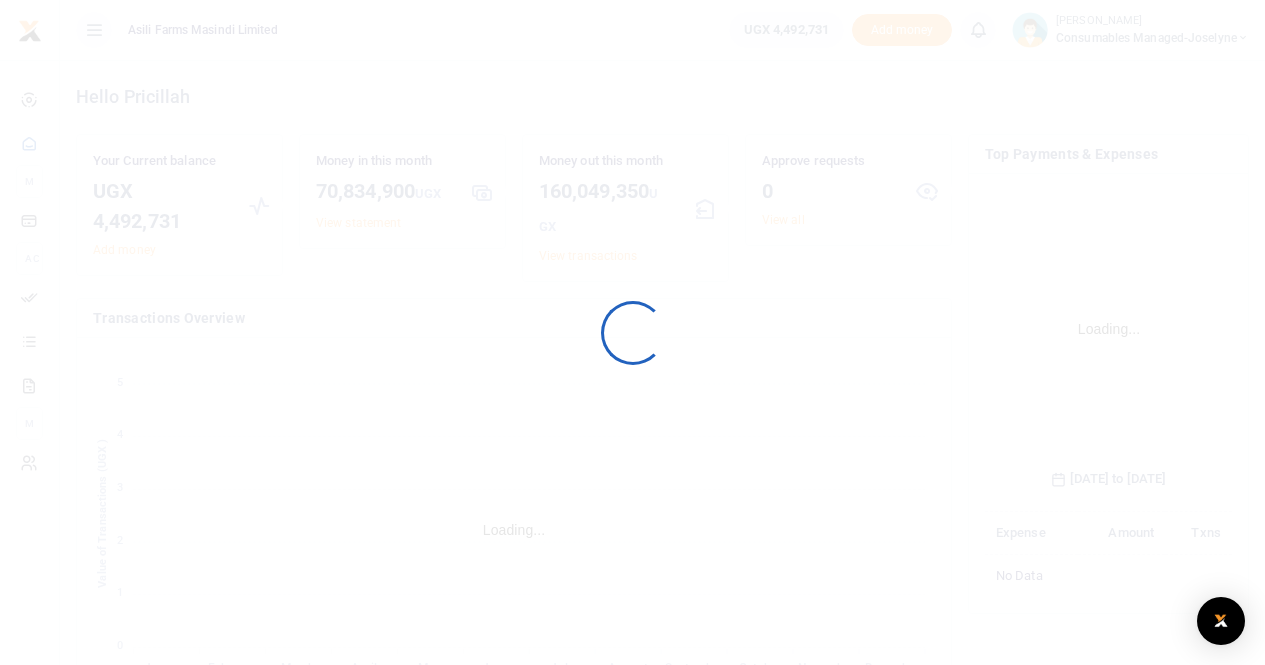 scroll, scrollTop: 0, scrollLeft: 0, axis: both 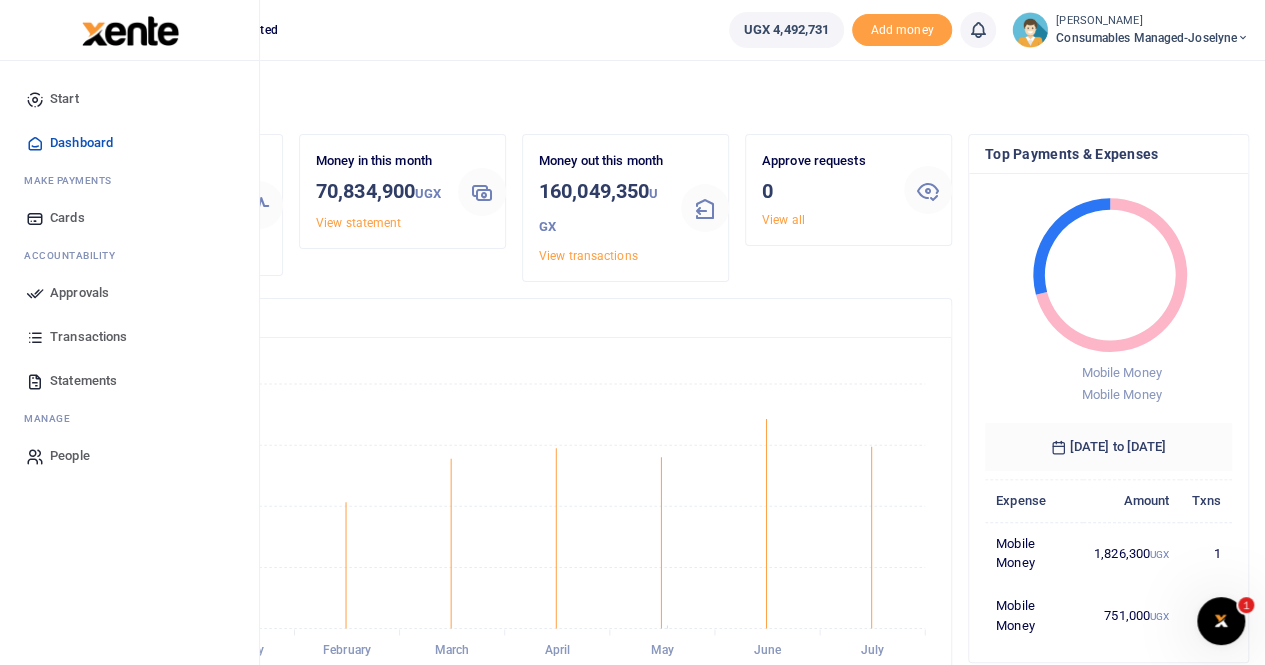 click on "Statements" at bounding box center [83, 381] 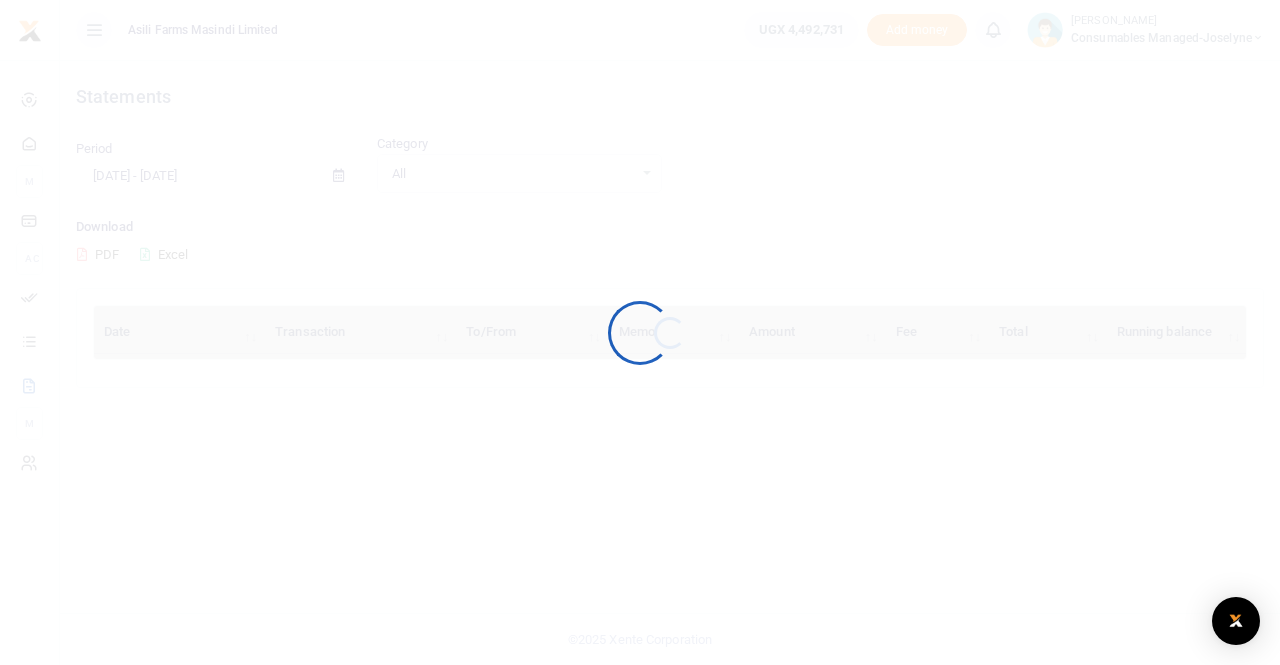 scroll, scrollTop: 0, scrollLeft: 0, axis: both 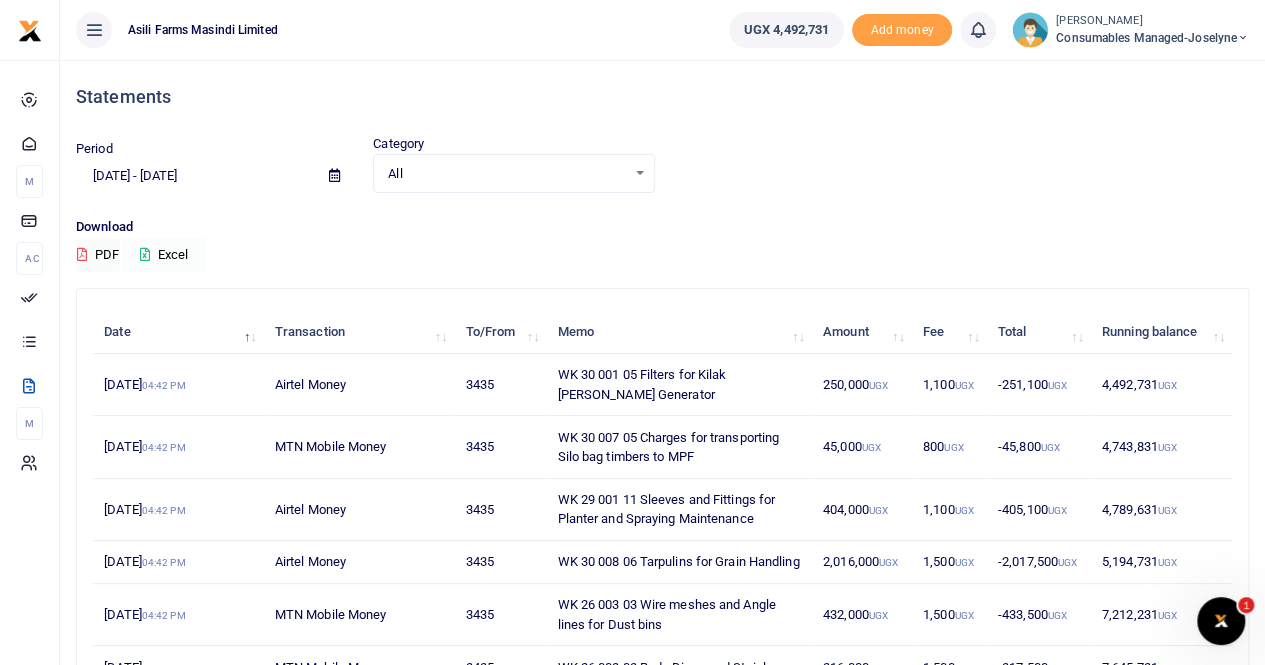 click on "Excel" at bounding box center (164, 255) 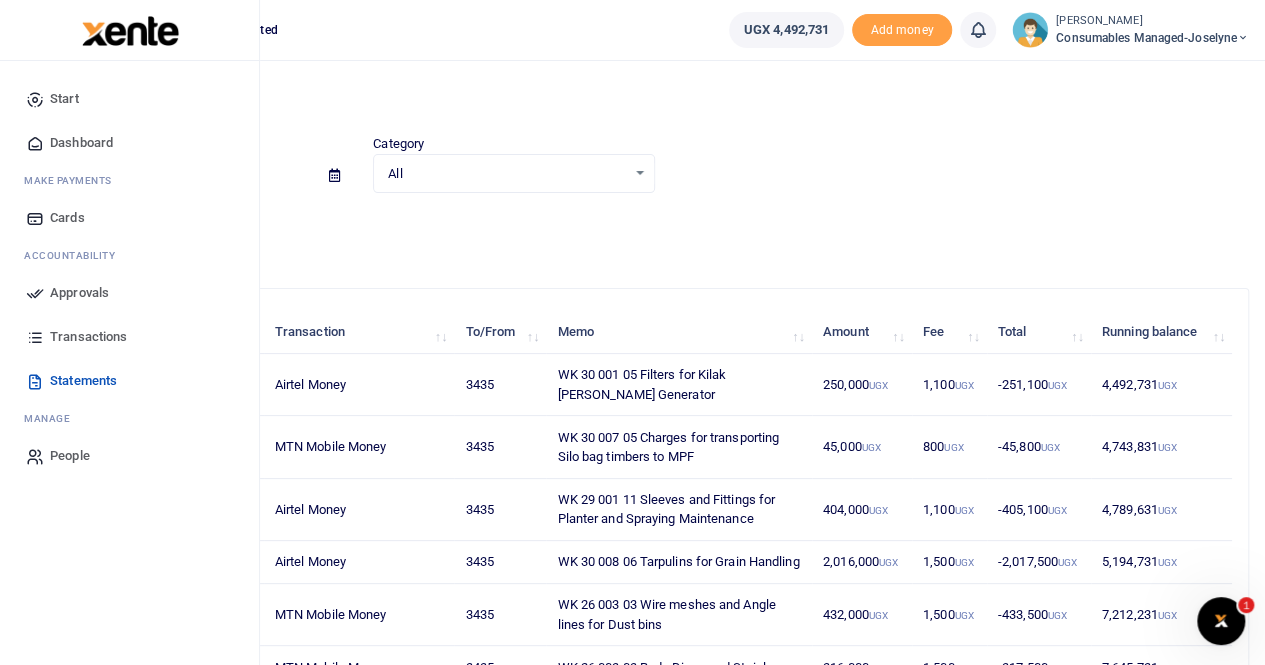 click on "Approvals" at bounding box center (79, 293) 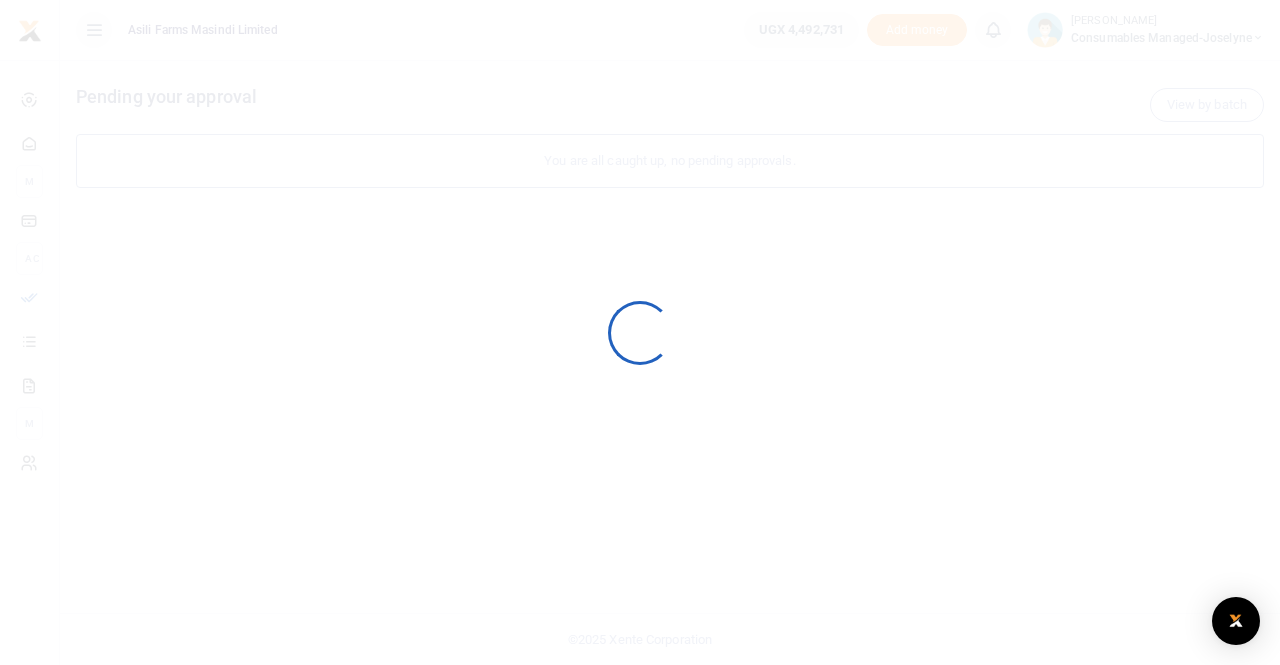 scroll, scrollTop: 0, scrollLeft: 0, axis: both 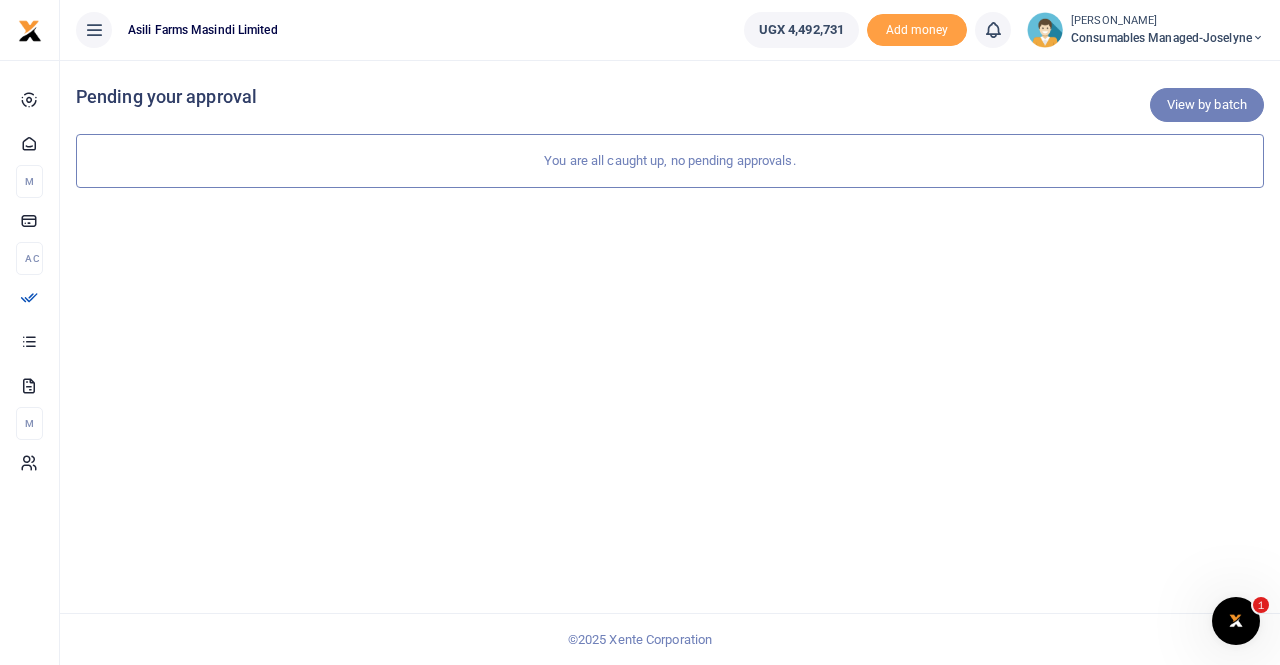 click on "View by batch" at bounding box center (1207, 105) 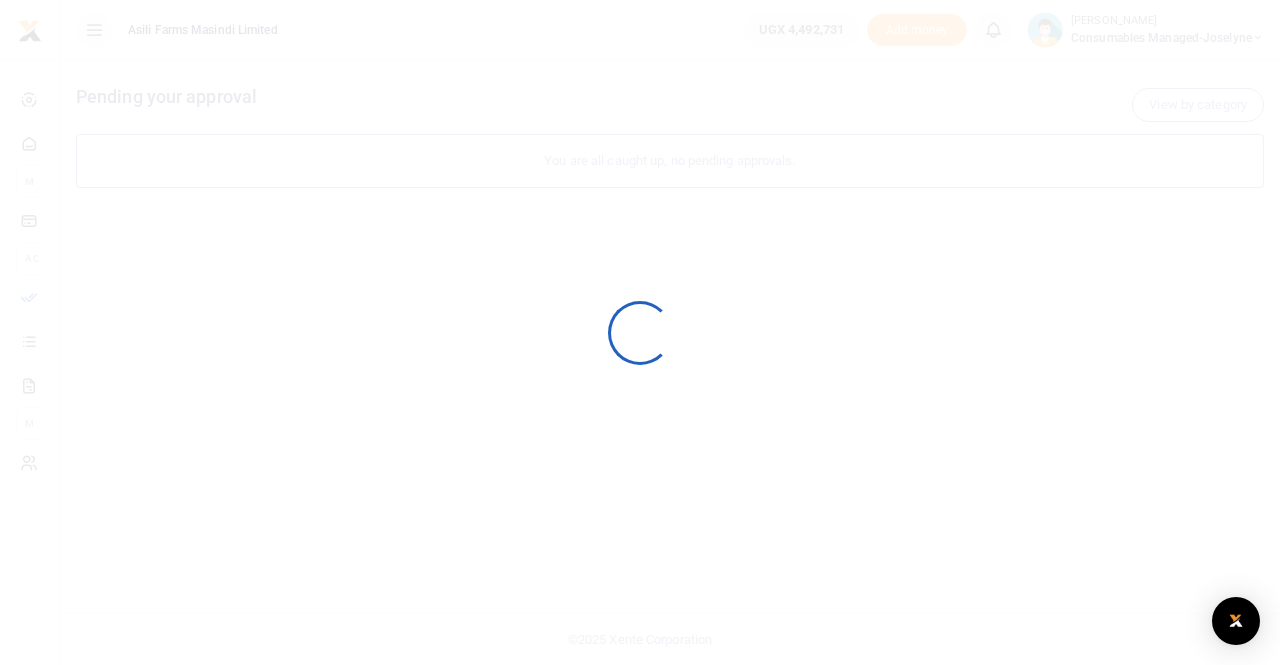 scroll, scrollTop: 0, scrollLeft: 0, axis: both 